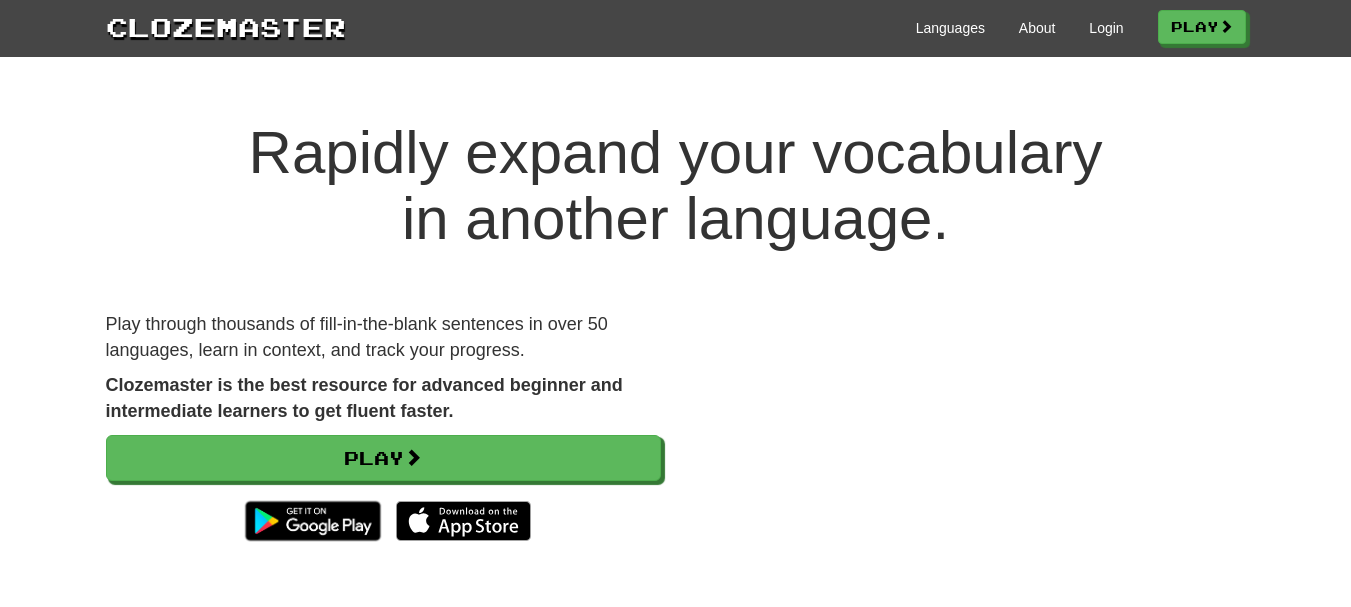 scroll, scrollTop: 0, scrollLeft: 0, axis: both 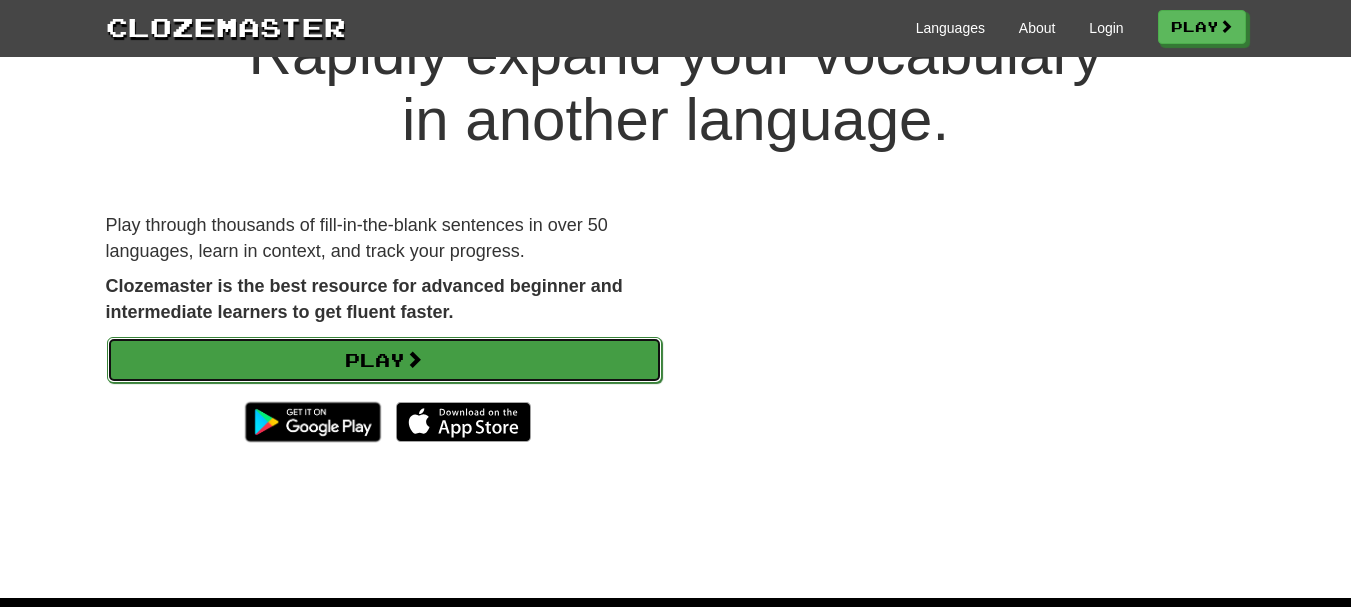 click on "Play" at bounding box center [384, 360] 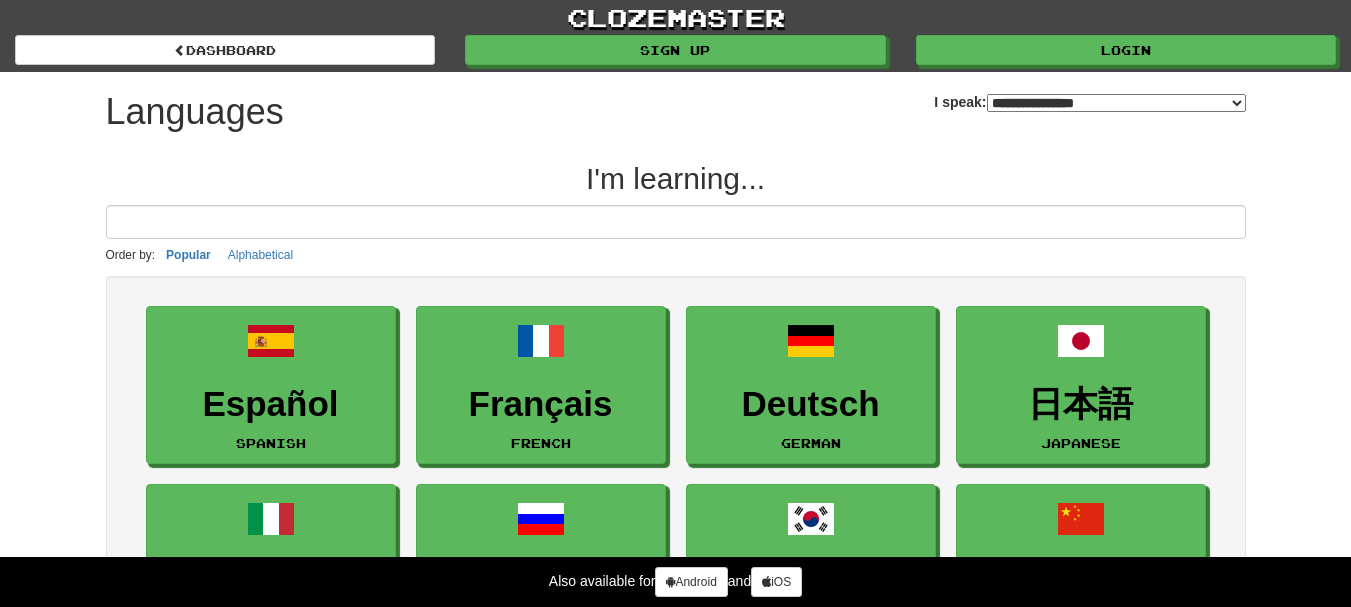 select on "*******" 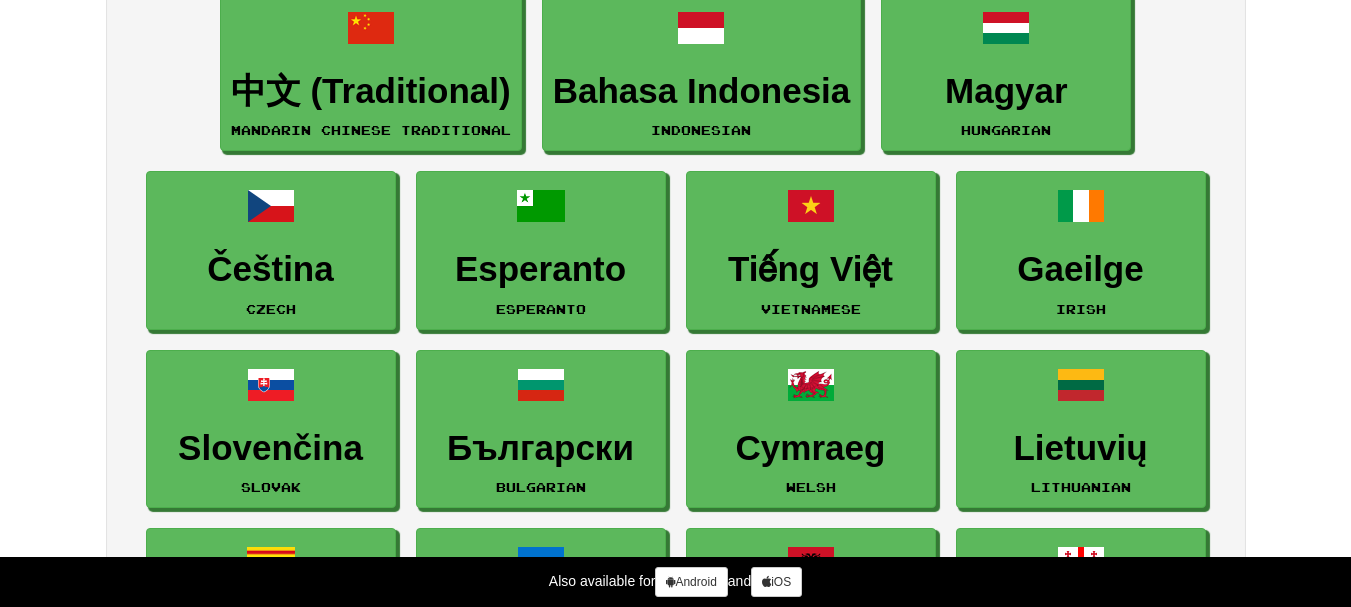 scroll, scrollTop: 1233, scrollLeft: 0, axis: vertical 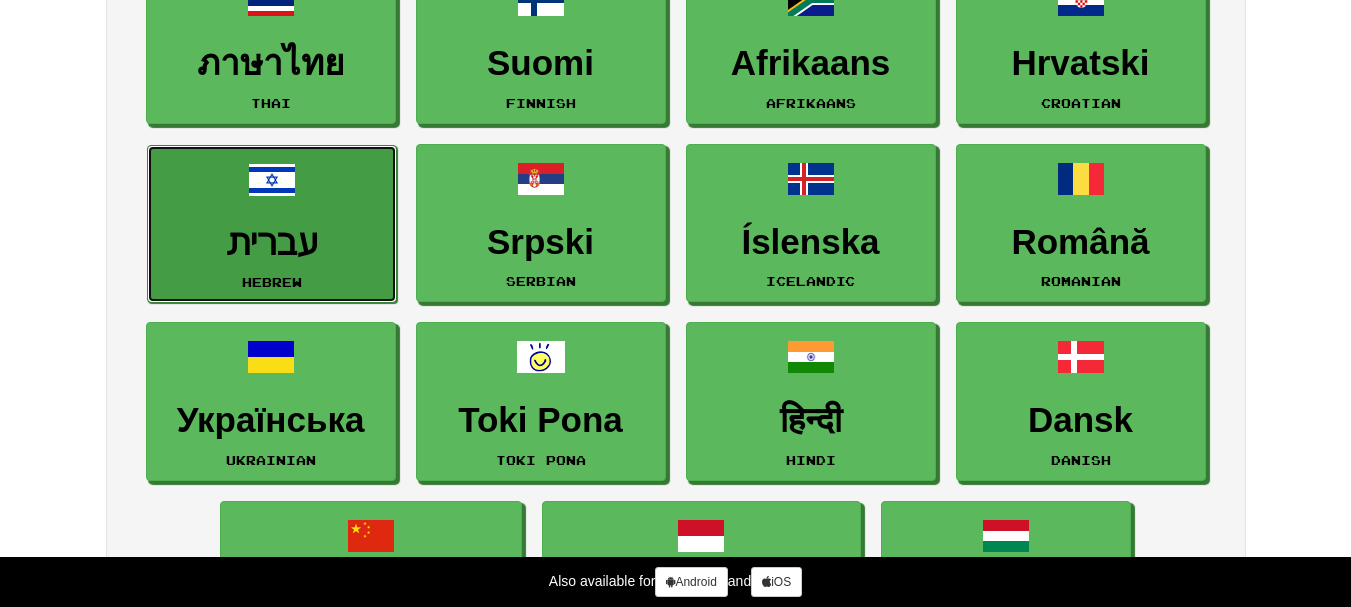 click on "עברית" at bounding box center [272, 243] 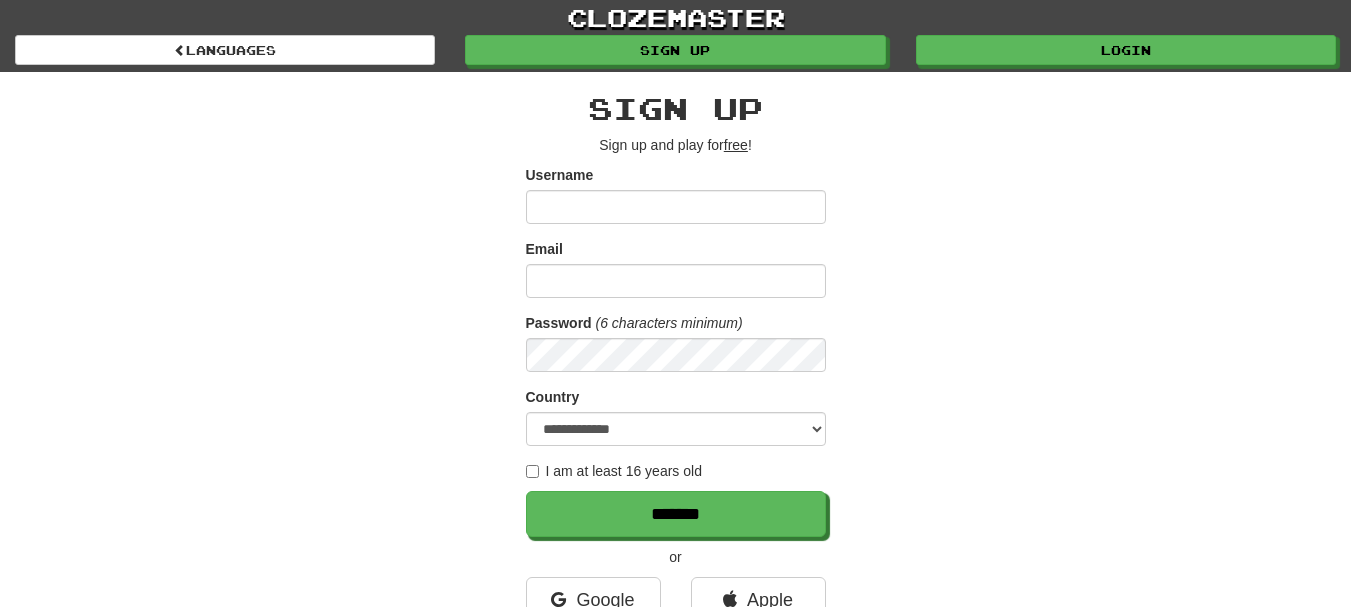 scroll, scrollTop: 0, scrollLeft: 0, axis: both 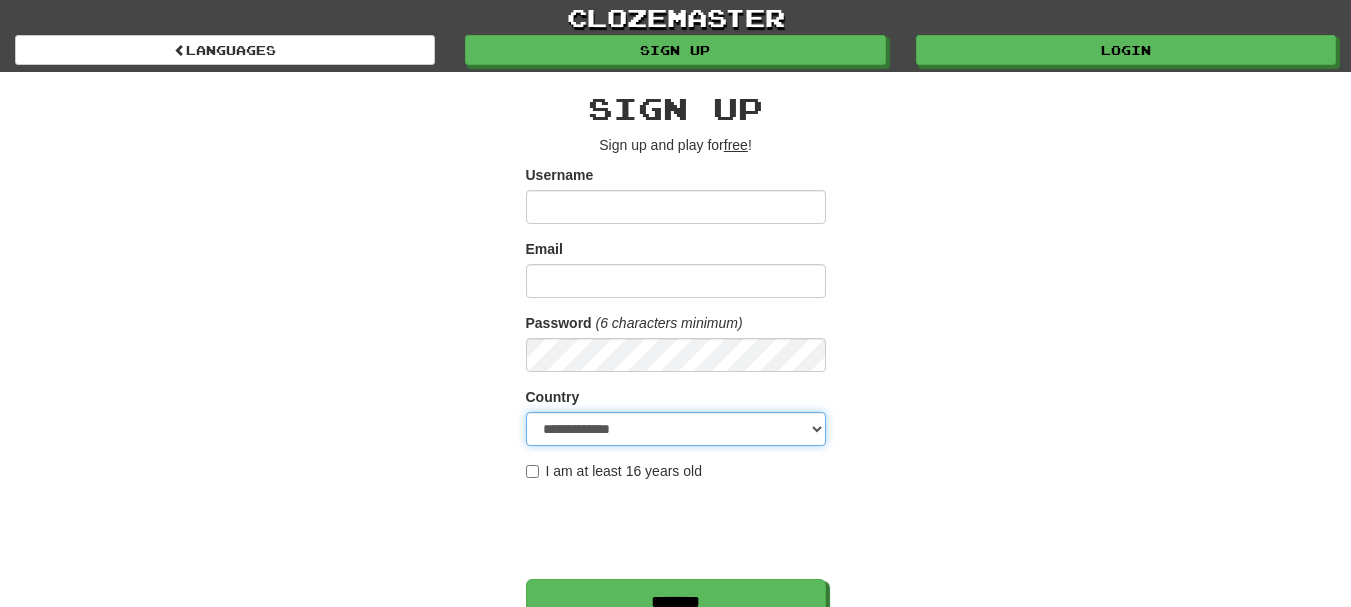 click on "**********" at bounding box center [676, 429] 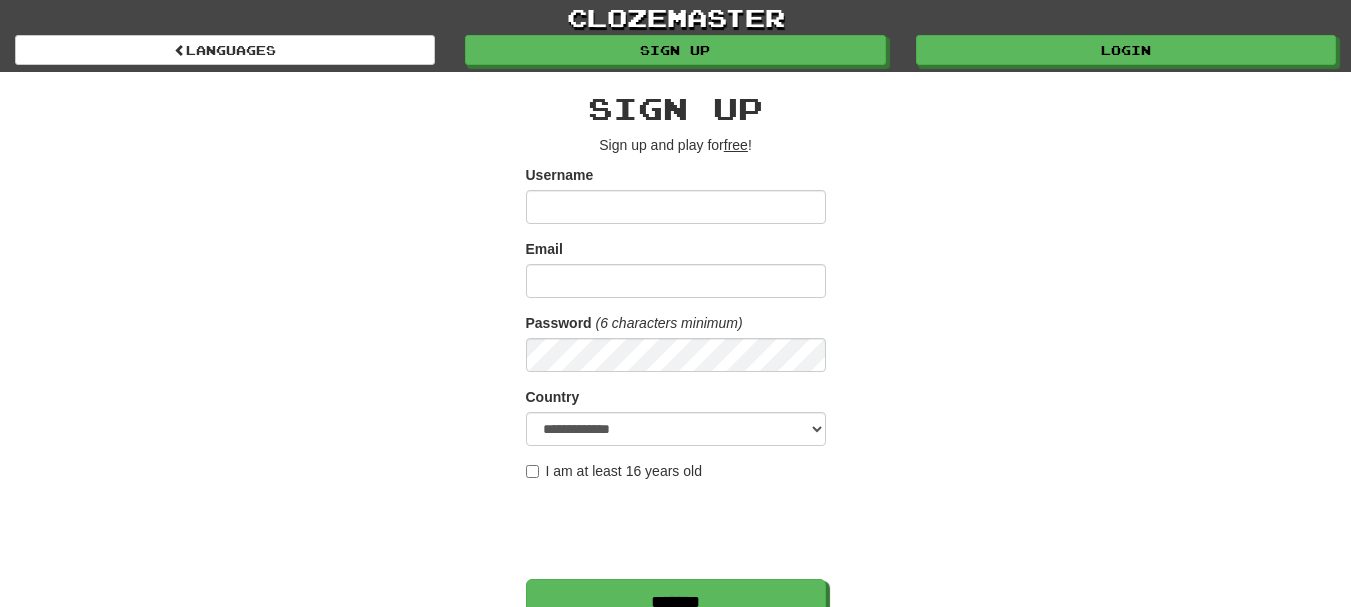 click on "**********" at bounding box center (676, 421) 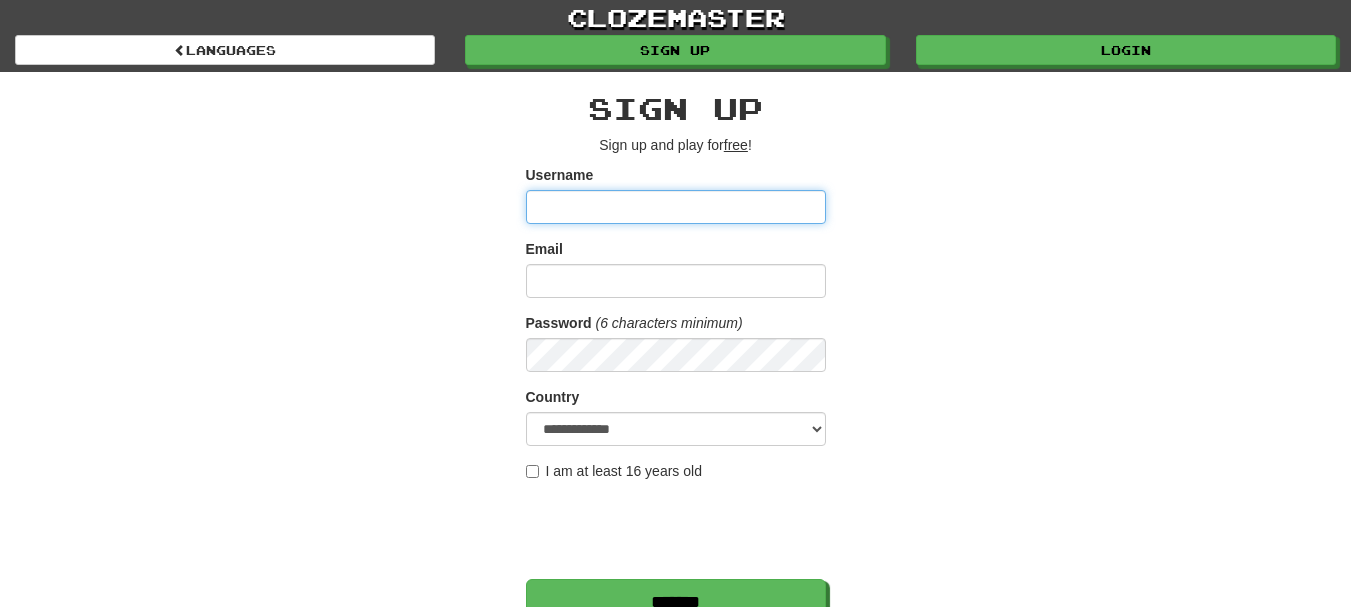 click on "Username" at bounding box center (676, 207) 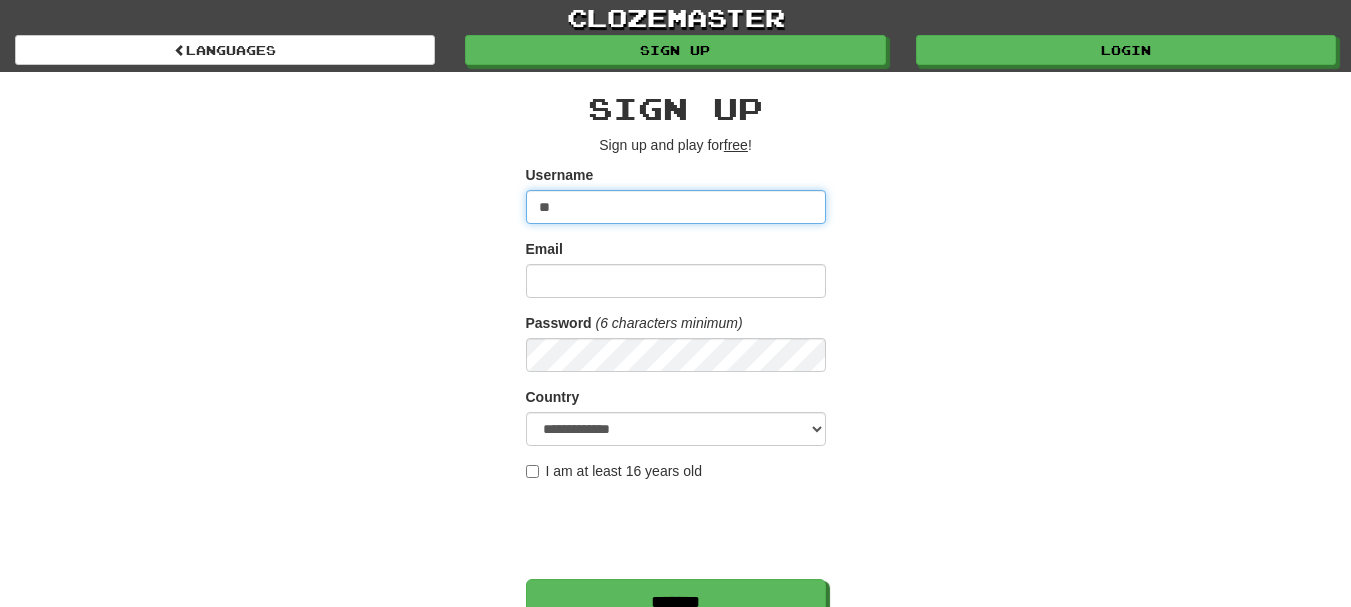 type on "**" 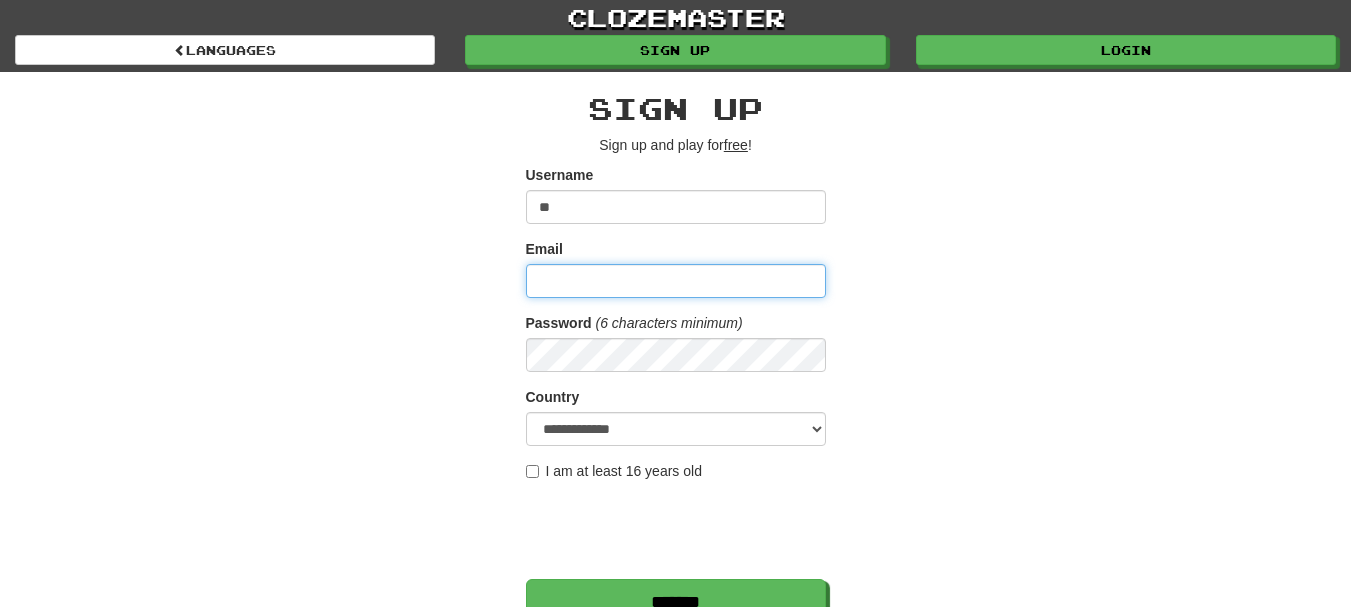 click on "Email" at bounding box center [676, 281] 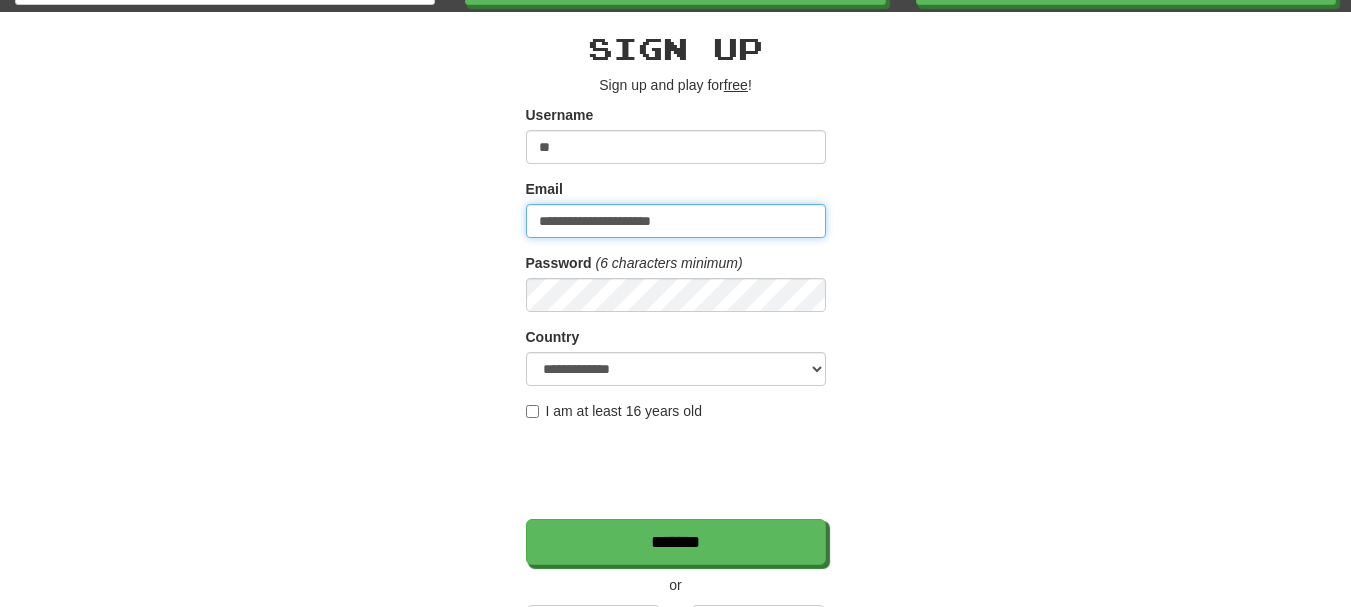 scroll, scrollTop: 62, scrollLeft: 0, axis: vertical 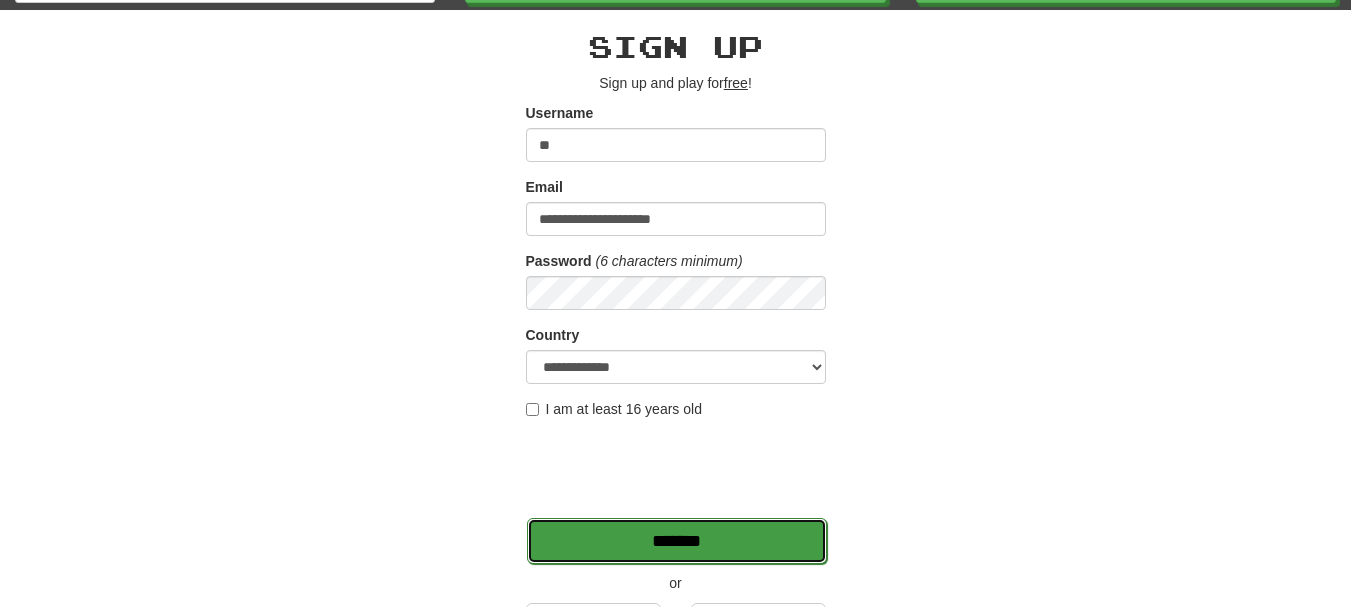 click on "*******" at bounding box center (677, 541) 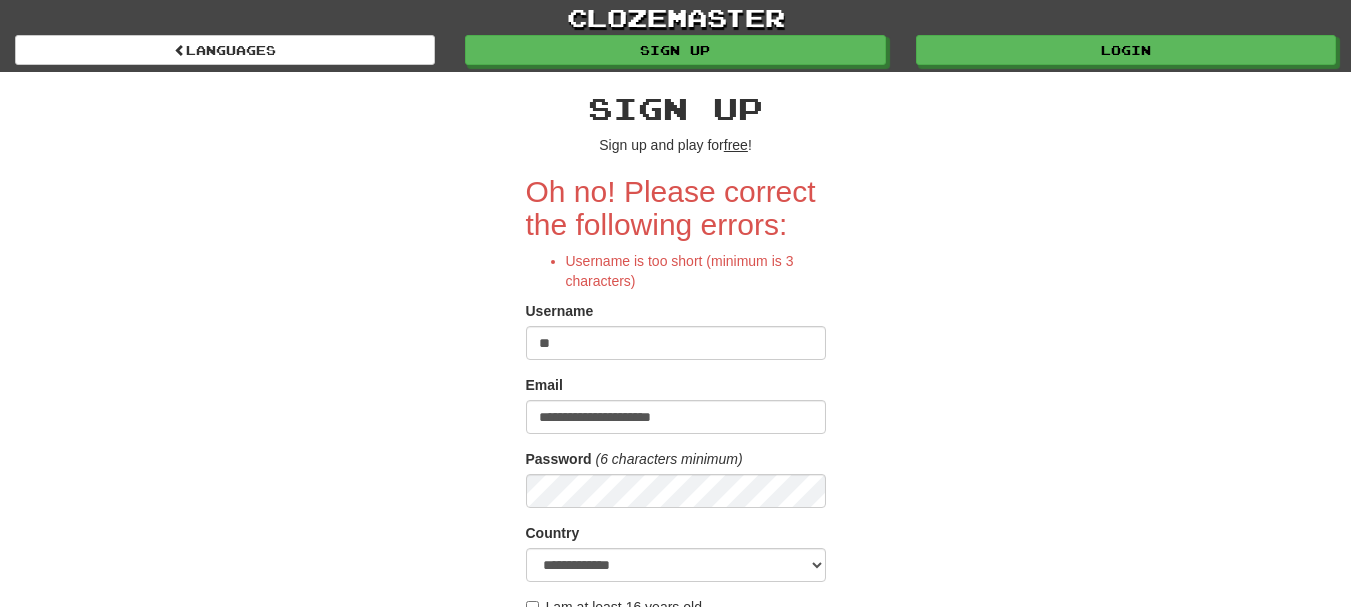 scroll, scrollTop: 0, scrollLeft: 0, axis: both 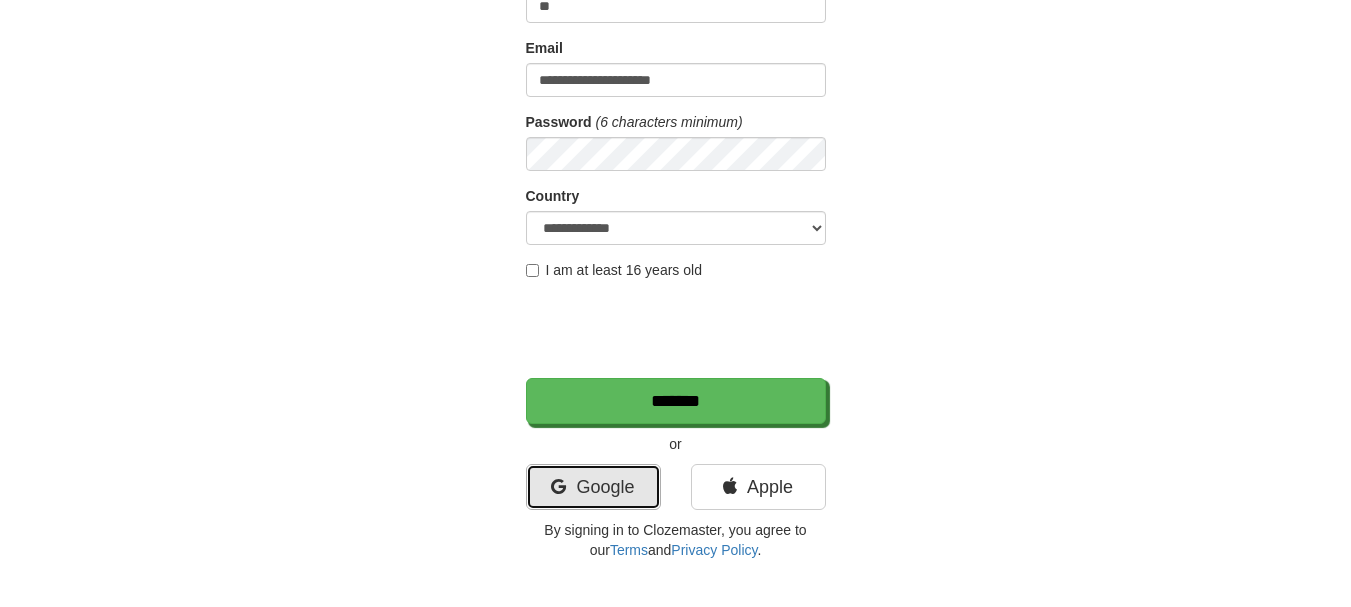 click on "Google" at bounding box center [593, 487] 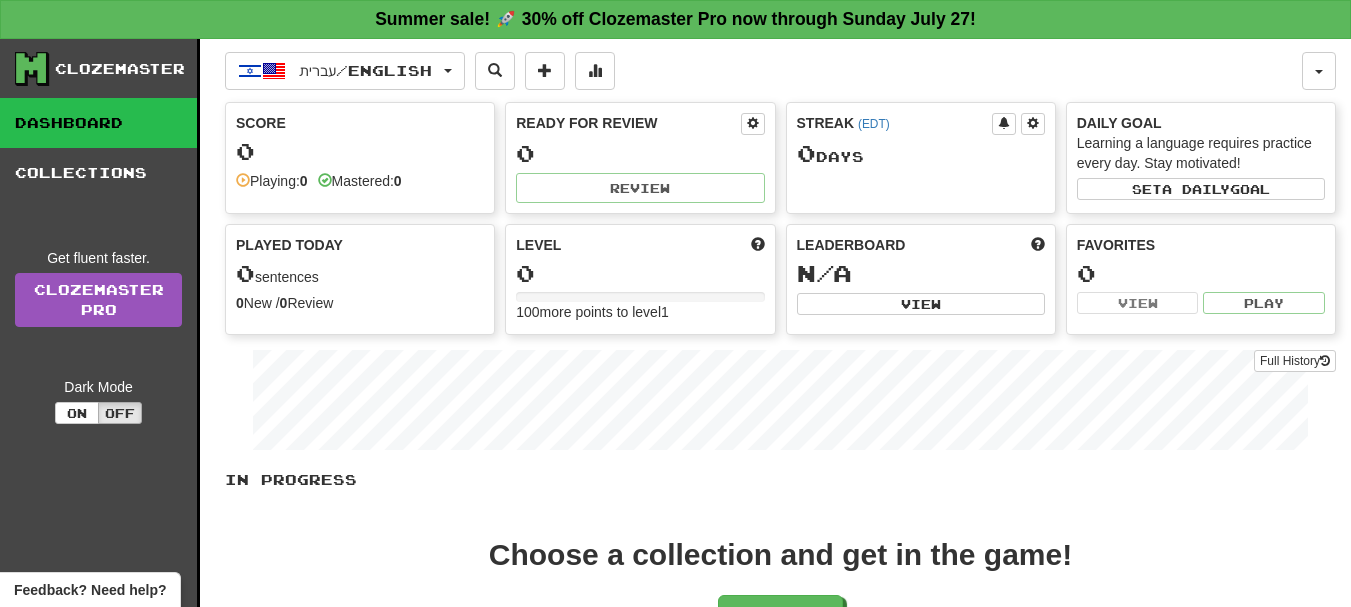 scroll, scrollTop: 0, scrollLeft: 0, axis: both 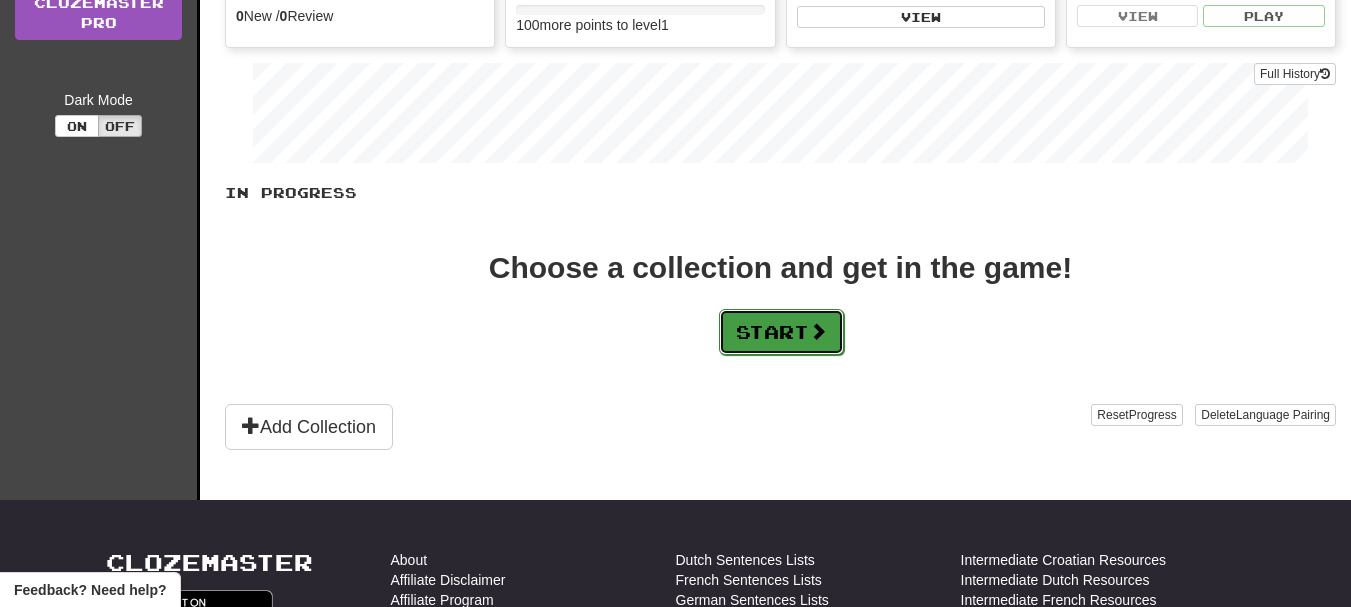 click at bounding box center [818, 331] 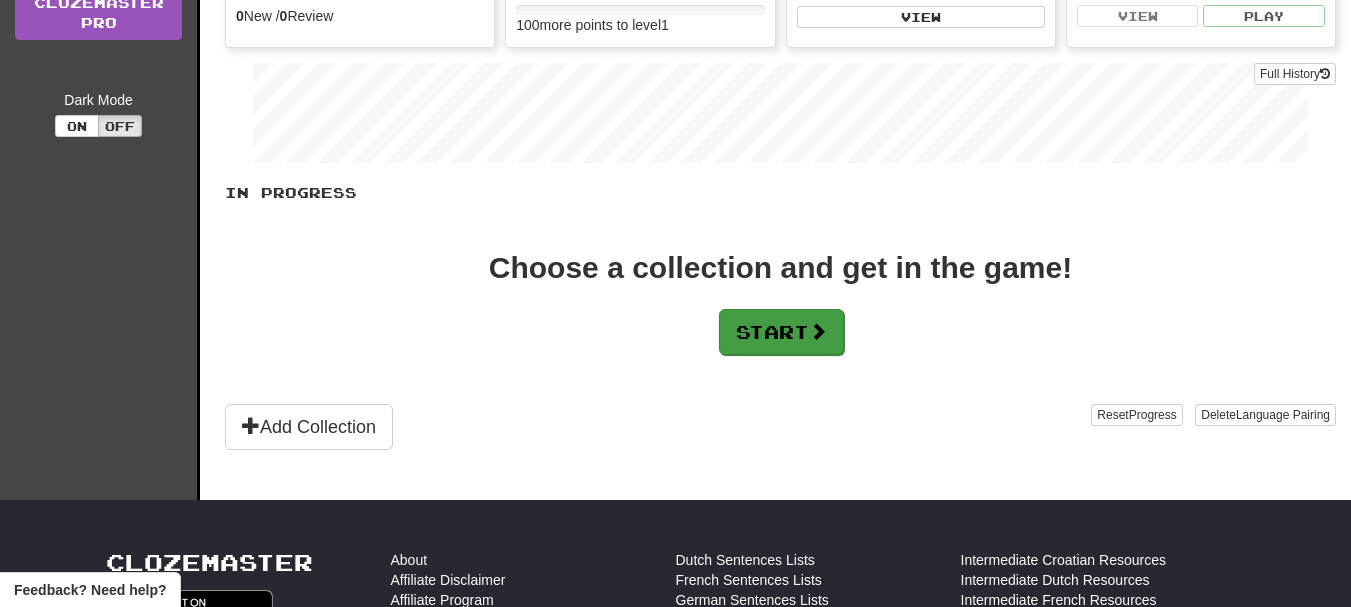 scroll, scrollTop: 0, scrollLeft: 0, axis: both 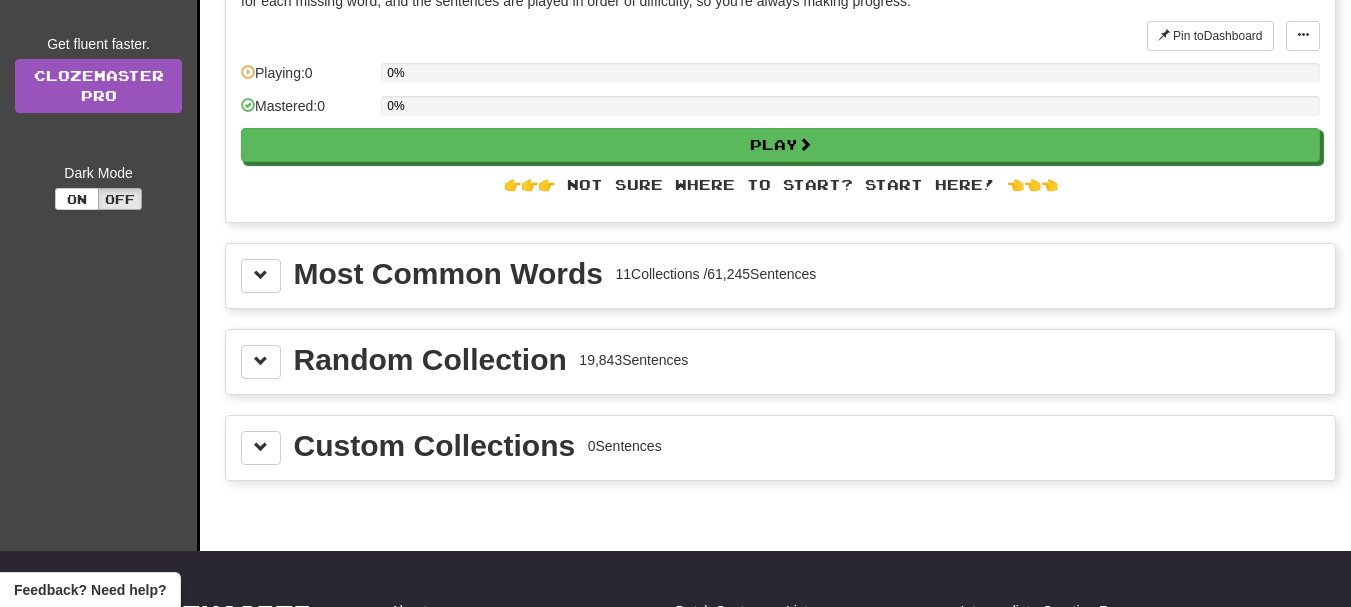 click on "11  Collections /  61,245  Sentences" at bounding box center (715, 274) 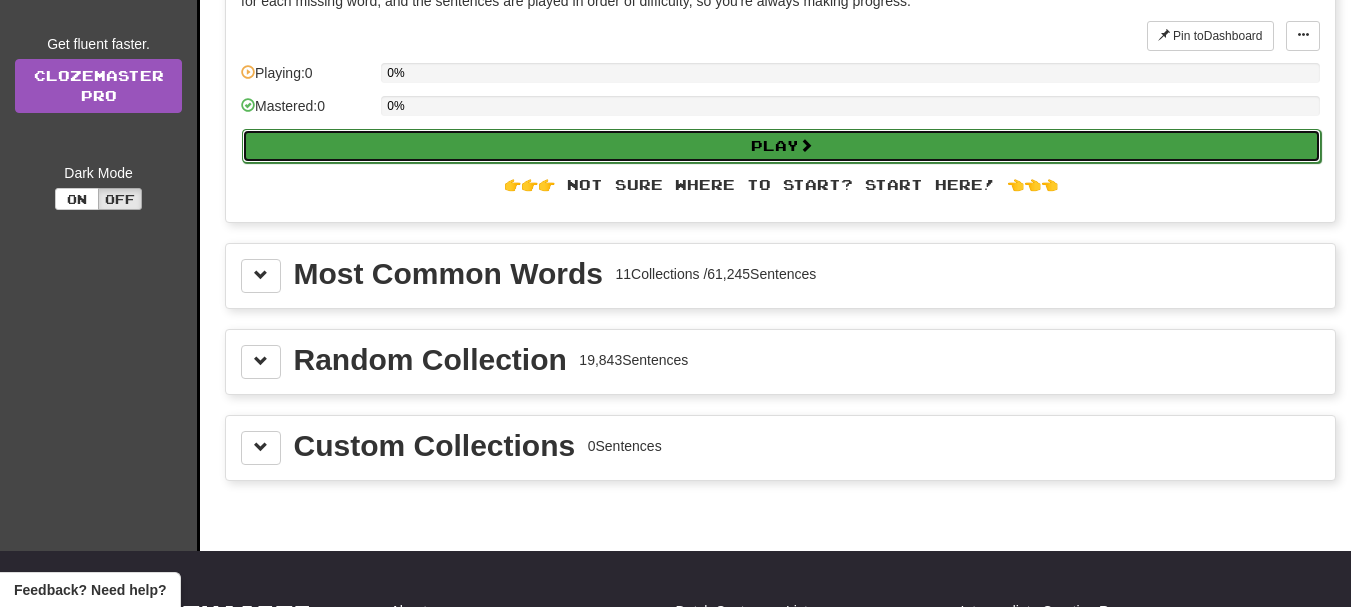 click on "Play" at bounding box center (781, 146) 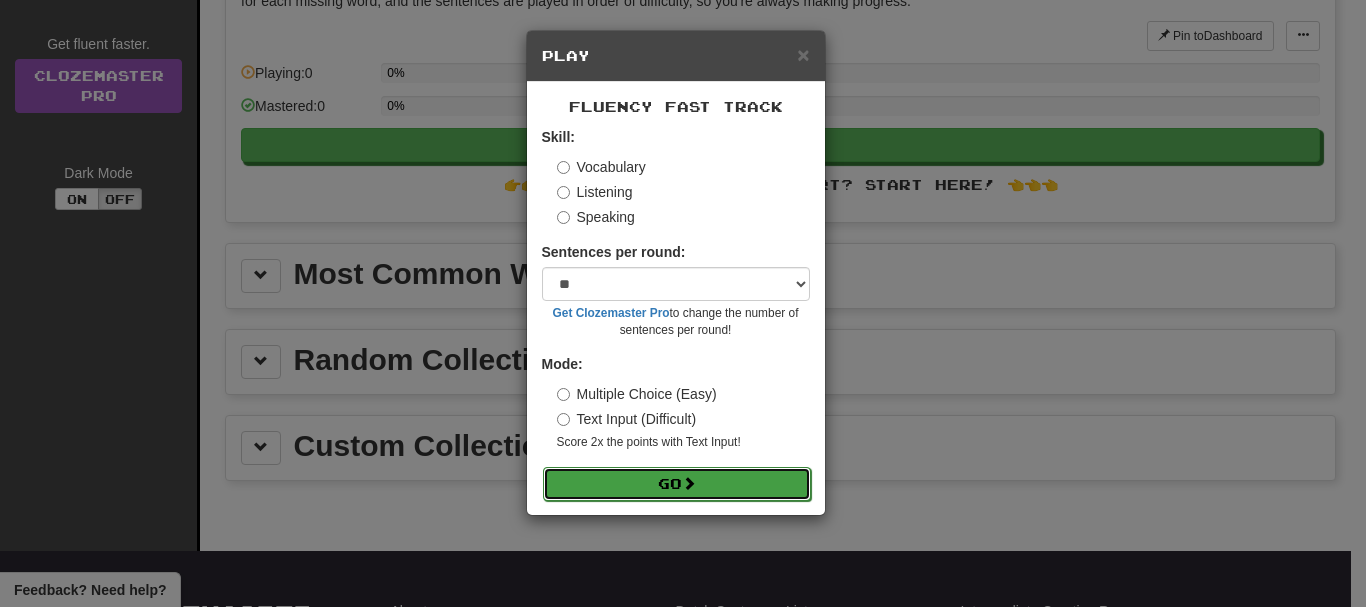 click on "Go" at bounding box center (677, 484) 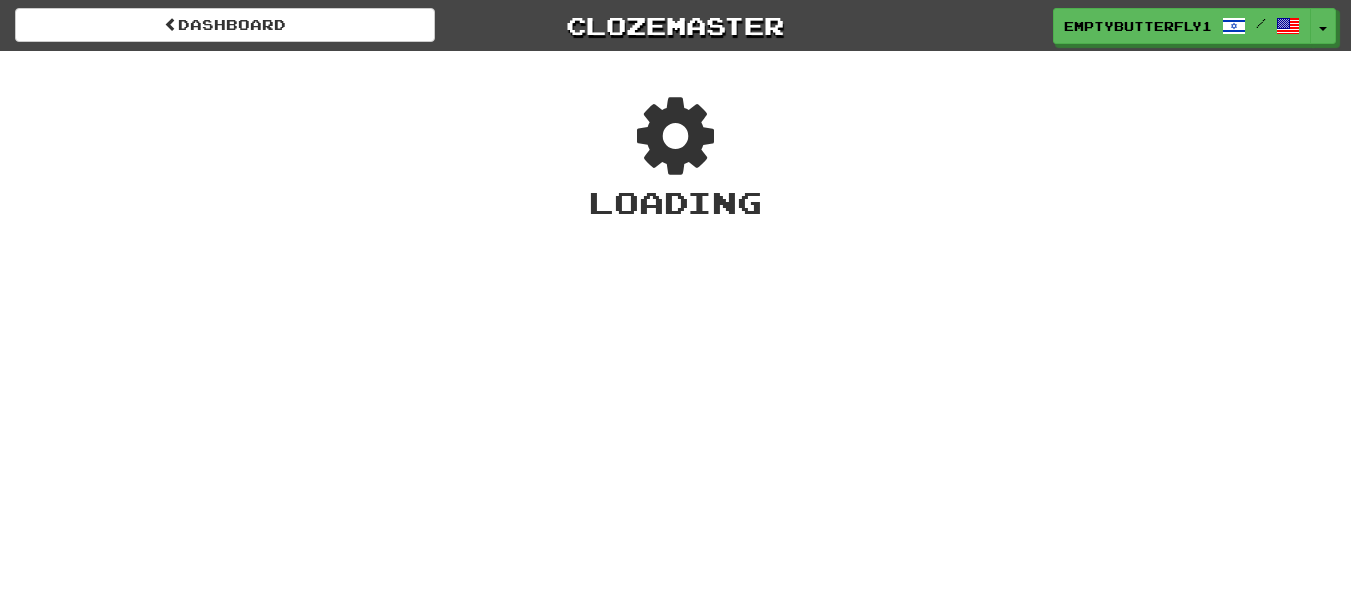 scroll, scrollTop: 0, scrollLeft: 0, axis: both 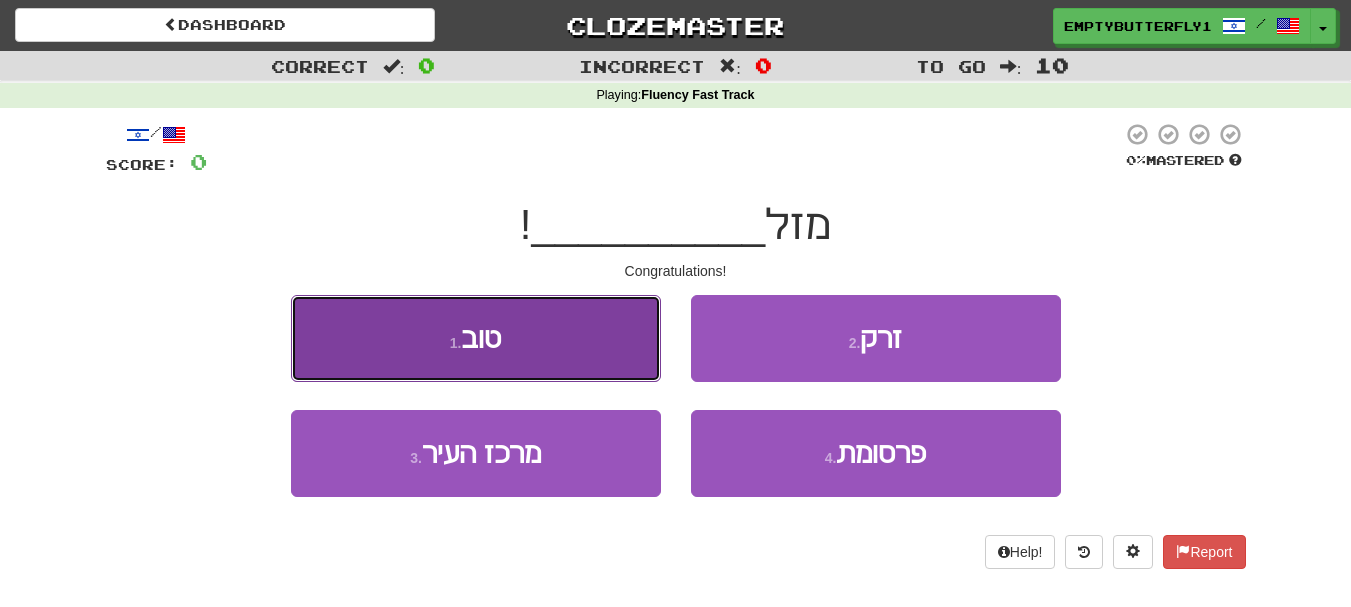 click on "1 .  טוב" at bounding box center (476, 338) 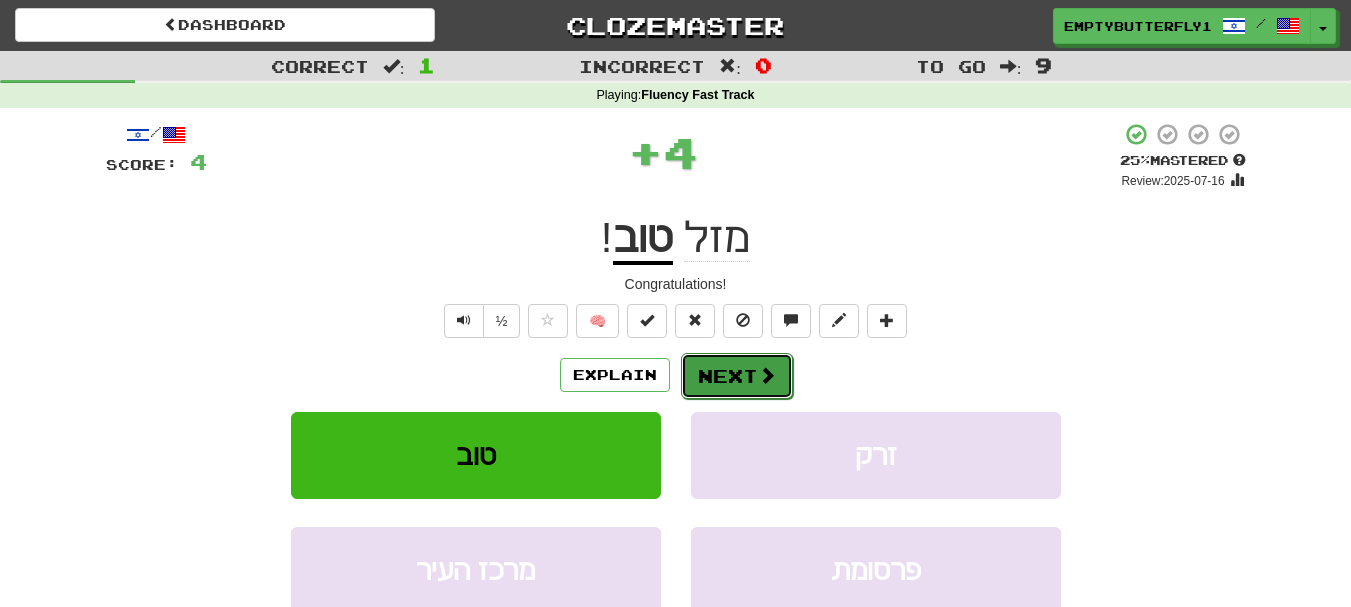 click on "Next" at bounding box center (737, 376) 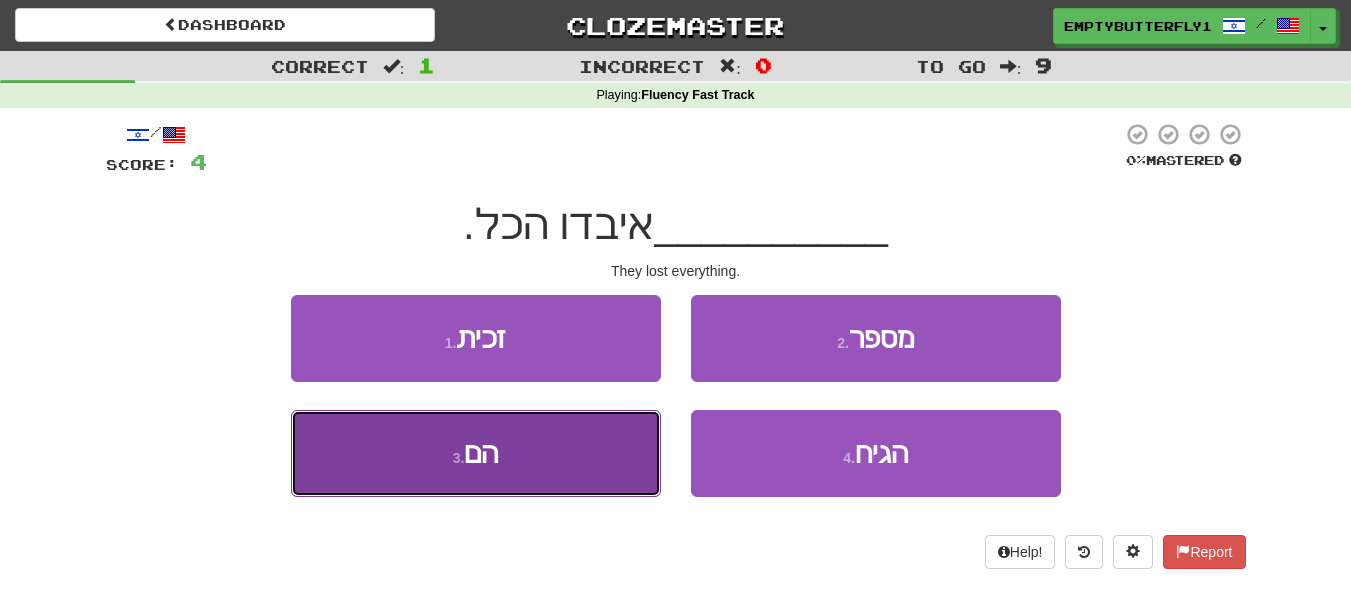 click on "הם" at bounding box center [481, 453] 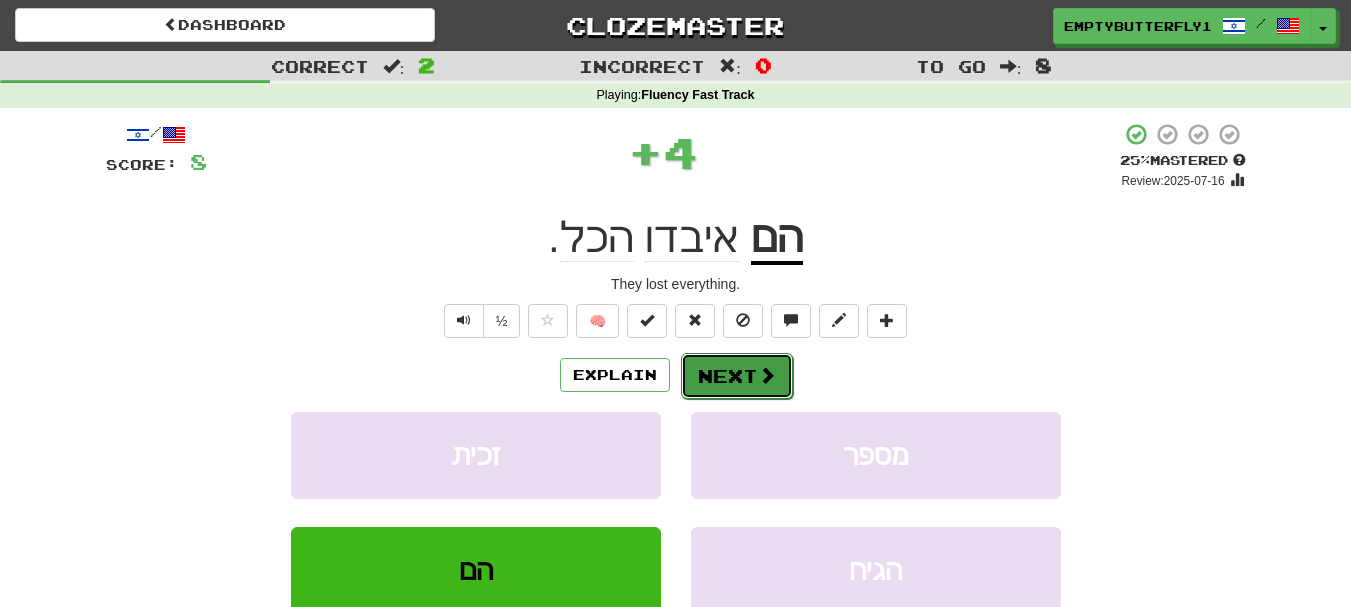 click on "Next" at bounding box center (737, 376) 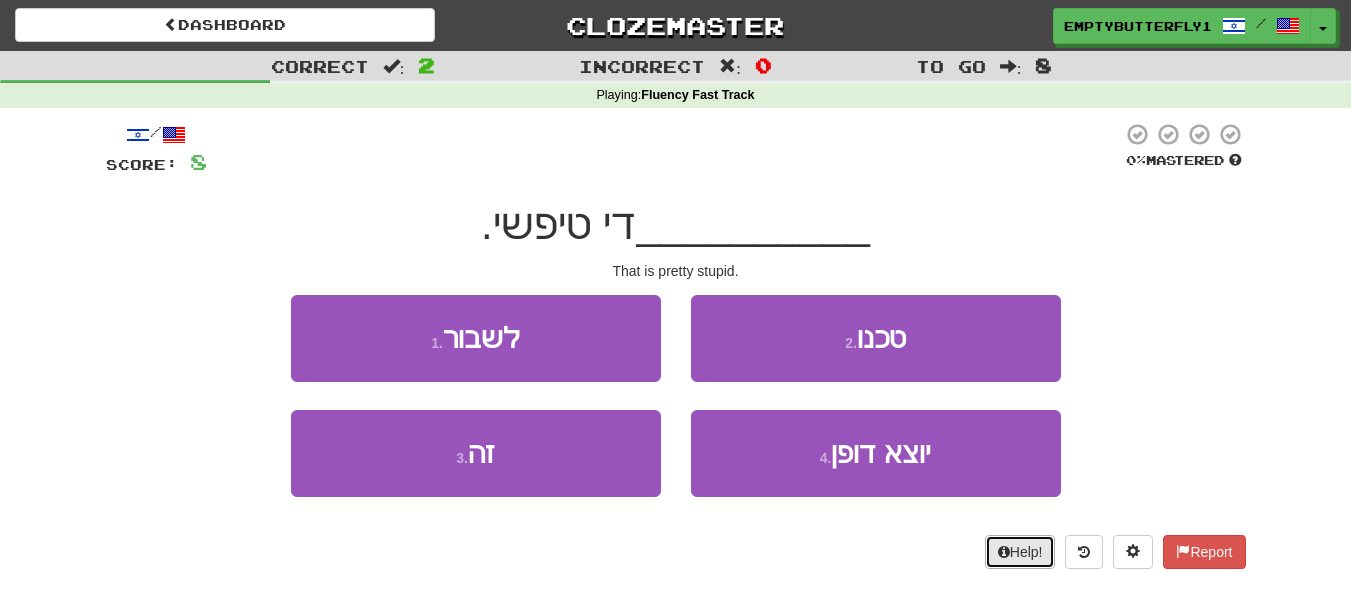 click on "Help!" at bounding box center (1020, 552) 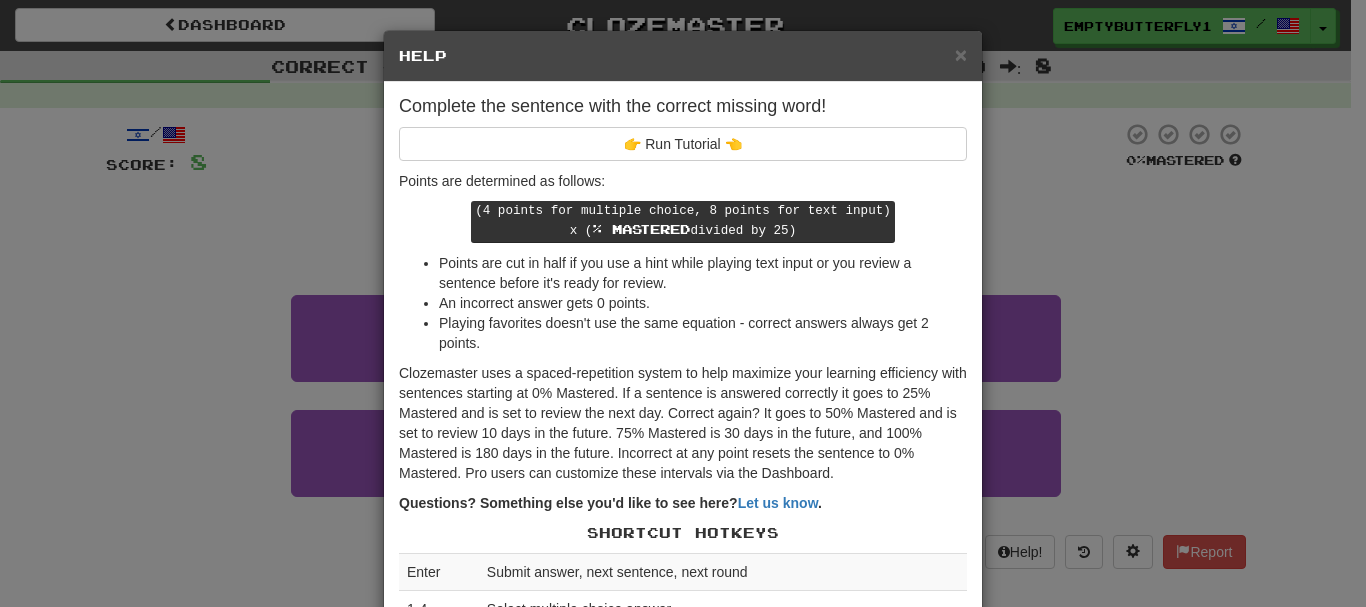 click on "× Help Complete the sentence with the correct missing word! 👉 Run Tutorial 👈 Points are determined as follows: (4 points for multiple choice, 8 points for text input)  x ( % Mastered  divided by 25) Points are cut in half if you use a hint while playing text input or you review a sentence before it's ready for review. An incorrect answer gets 0 points. Playing favorites doesn't use the same equation - correct answers always get 2 points. Clozemaster uses a spaced-repetition system to help maximize your learning efficiency with sentences starting at 0% Mastered. If a sentence is answered correctly it goes to 25% Mastered and is set to review the next day. Correct again? It goes to 50% Mastered and is set to review 10 days in the future. 75% Mastered is 30 days in the future, and 100% Mastered is 180 days in the future. Incorrect at any point resets the sentence to 0% Mastered. Pro users can customize these intervals via the Dashboard. Questions? Something else you'd like to see here?  Let us know . 1-4" at bounding box center (683, 303) 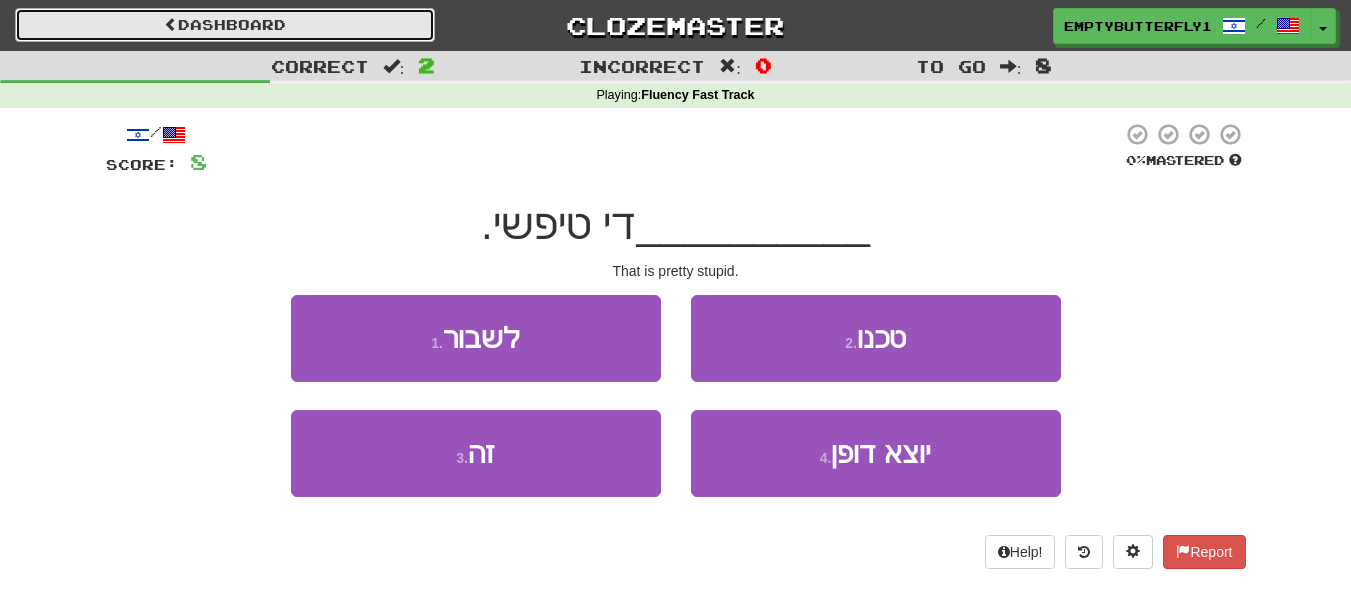 click on "Dashboard" at bounding box center [225, 25] 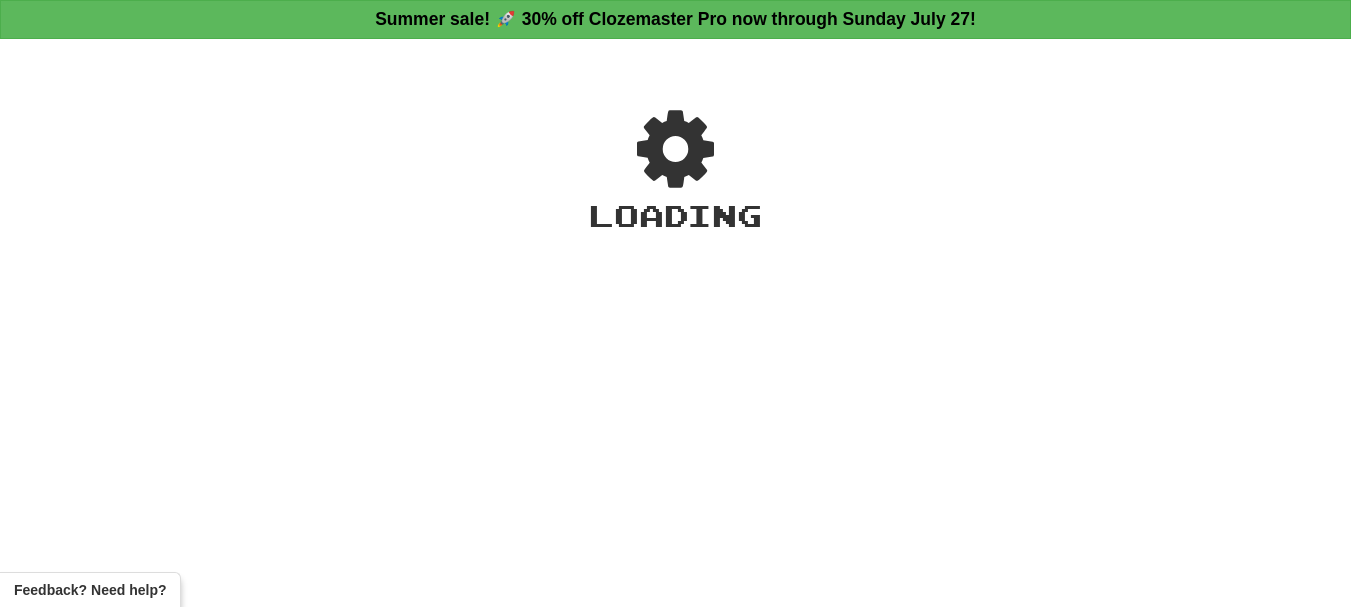 scroll, scrollTop: 0, scrollLeft: 0, axis: both 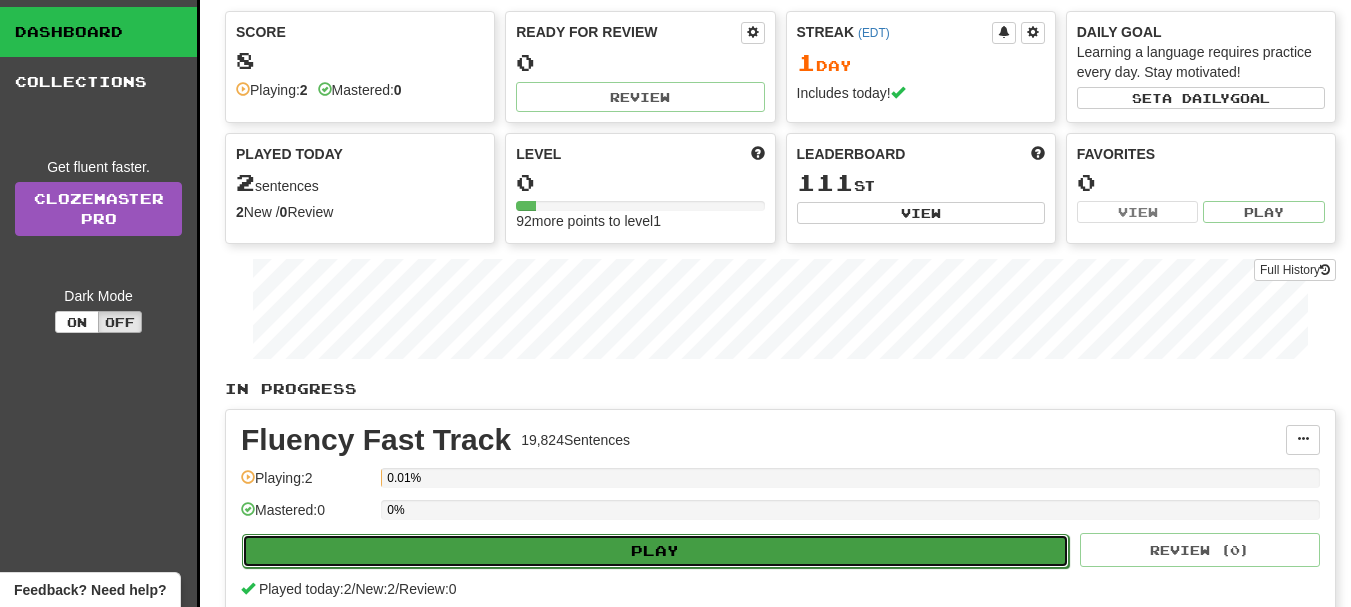 click on "Play" at bounding box center [655, 551] 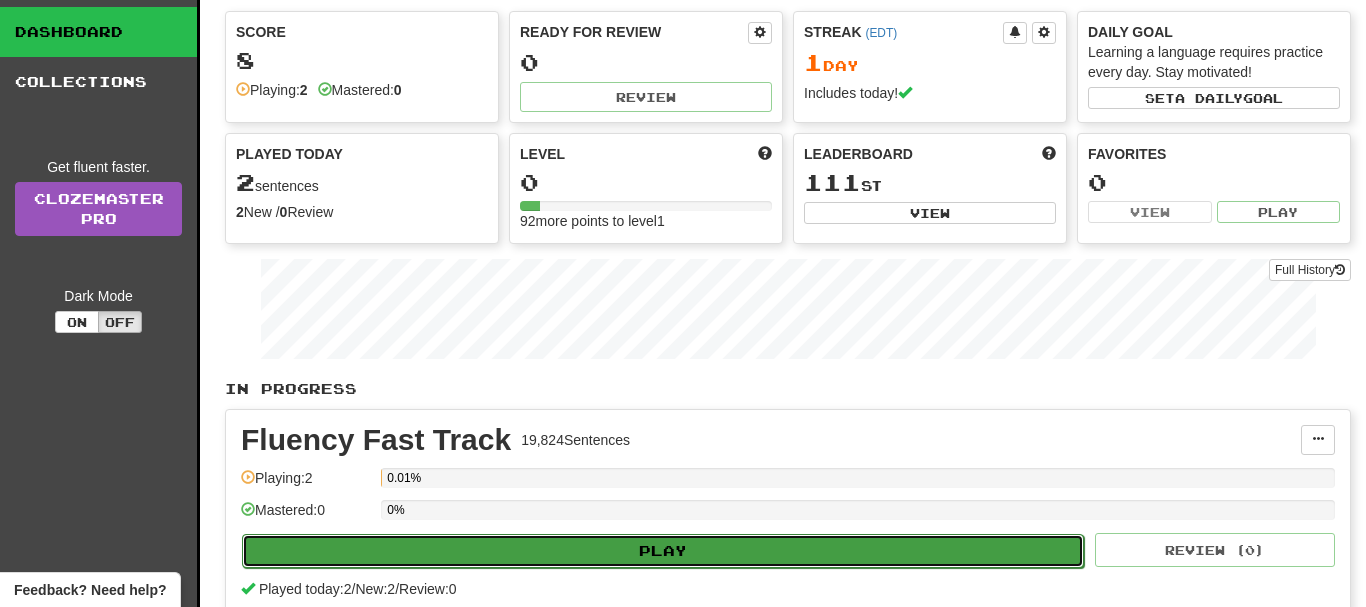 select on "**" 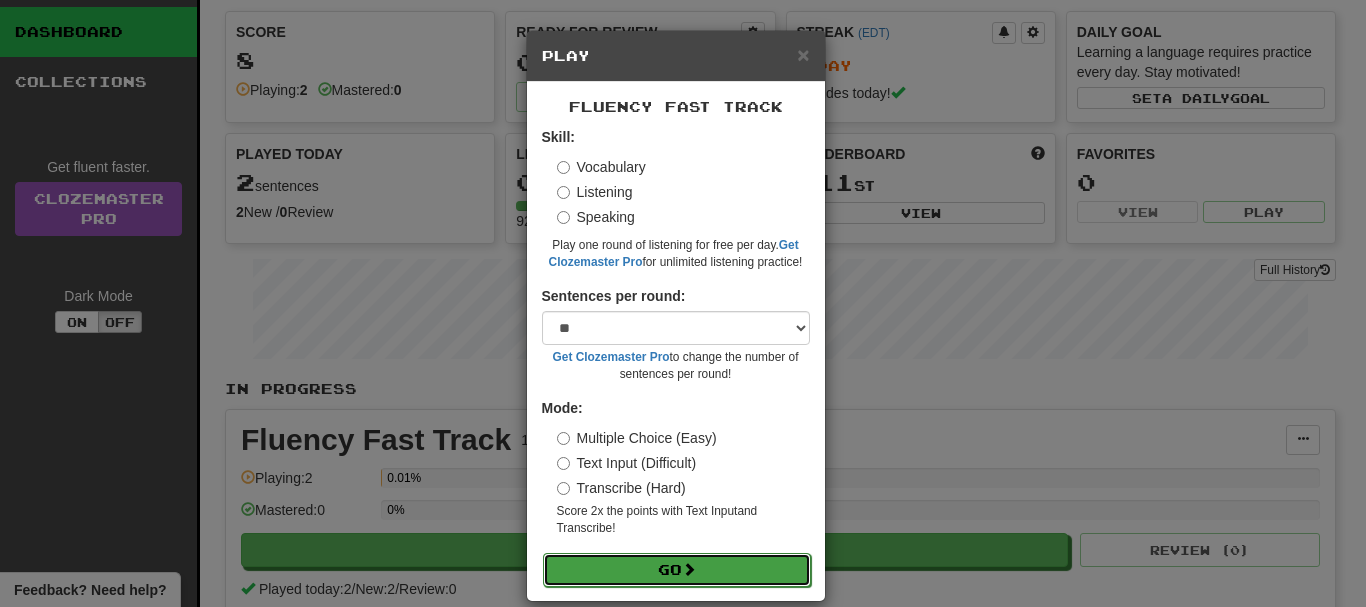 click on "Go" at bounding box center (677, 570) 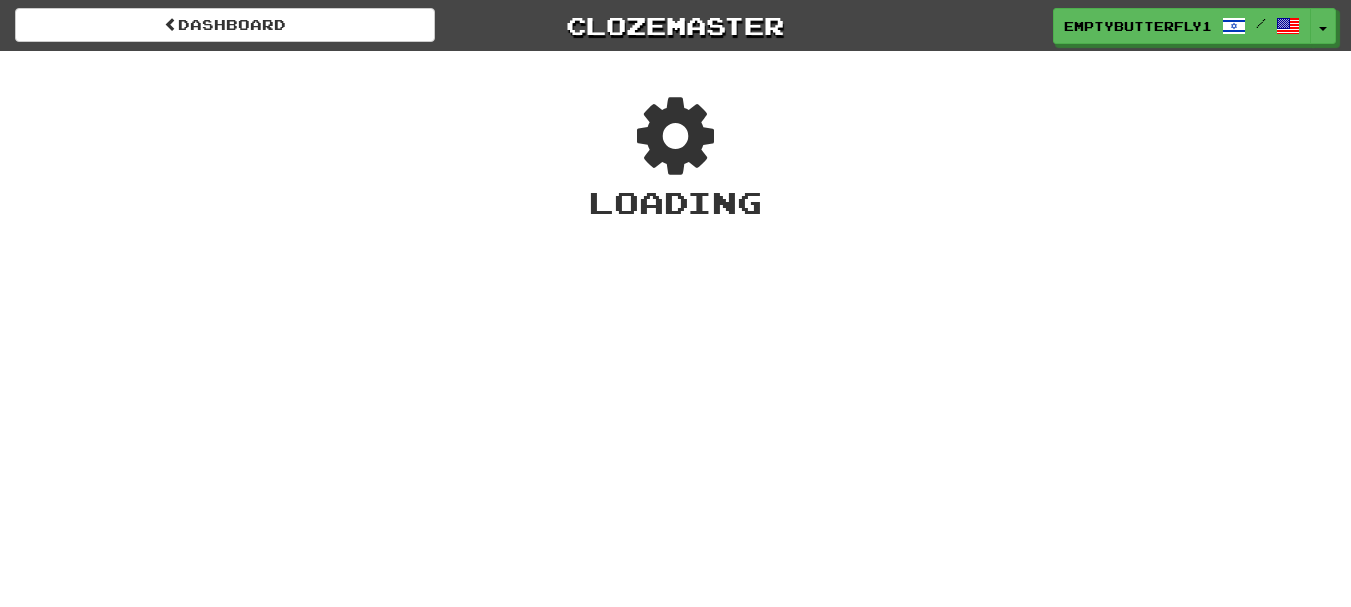 scroll, scrollTop: 0, scrollLeft: 0, axis: both 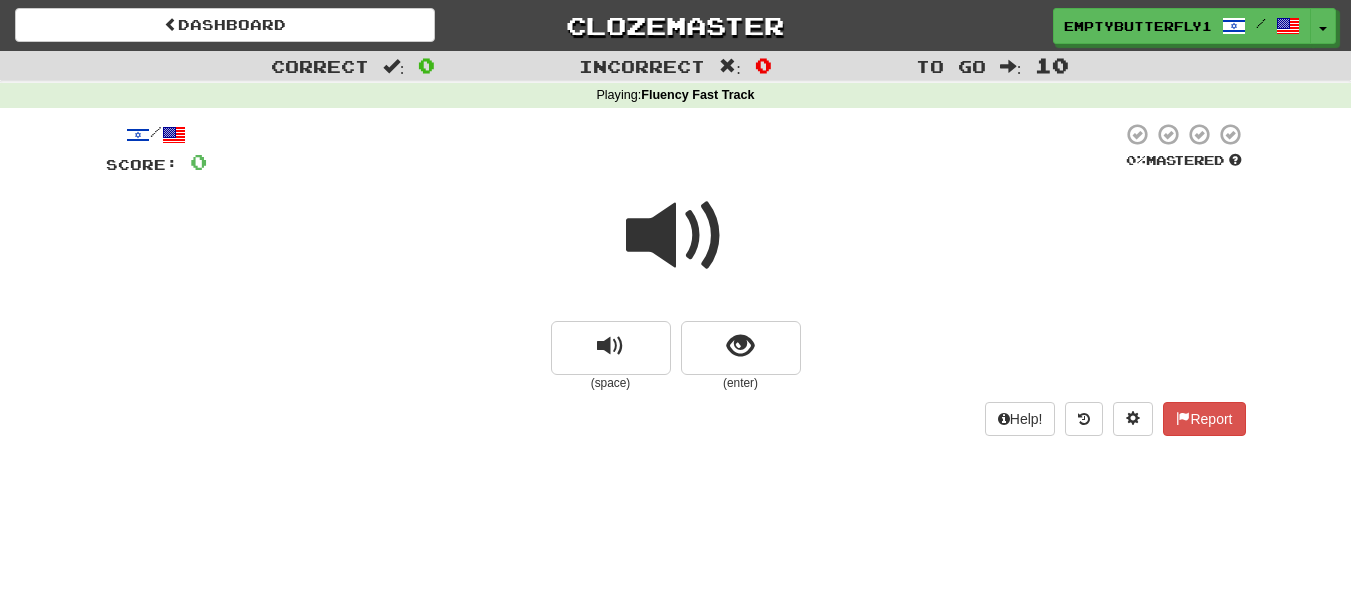 click at bounding box center [676, 236] 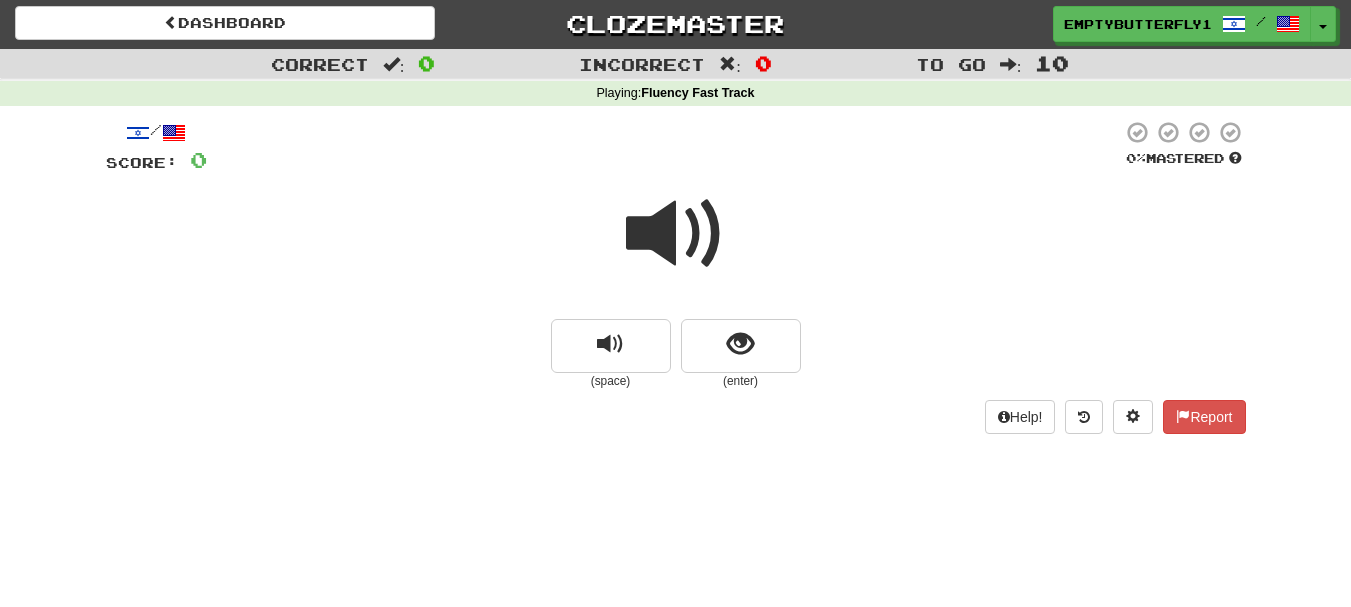 scroll, scrollTop: 0, scrollLeft: 0, axis: both 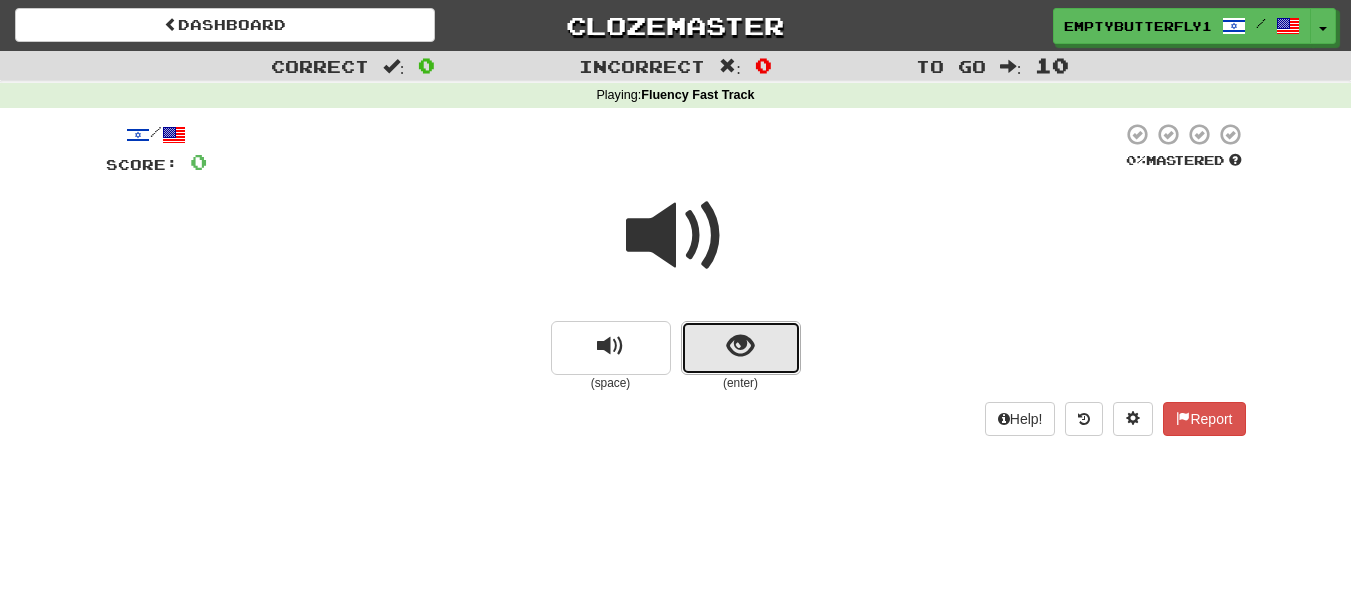 click at bounding box center [740, 346] 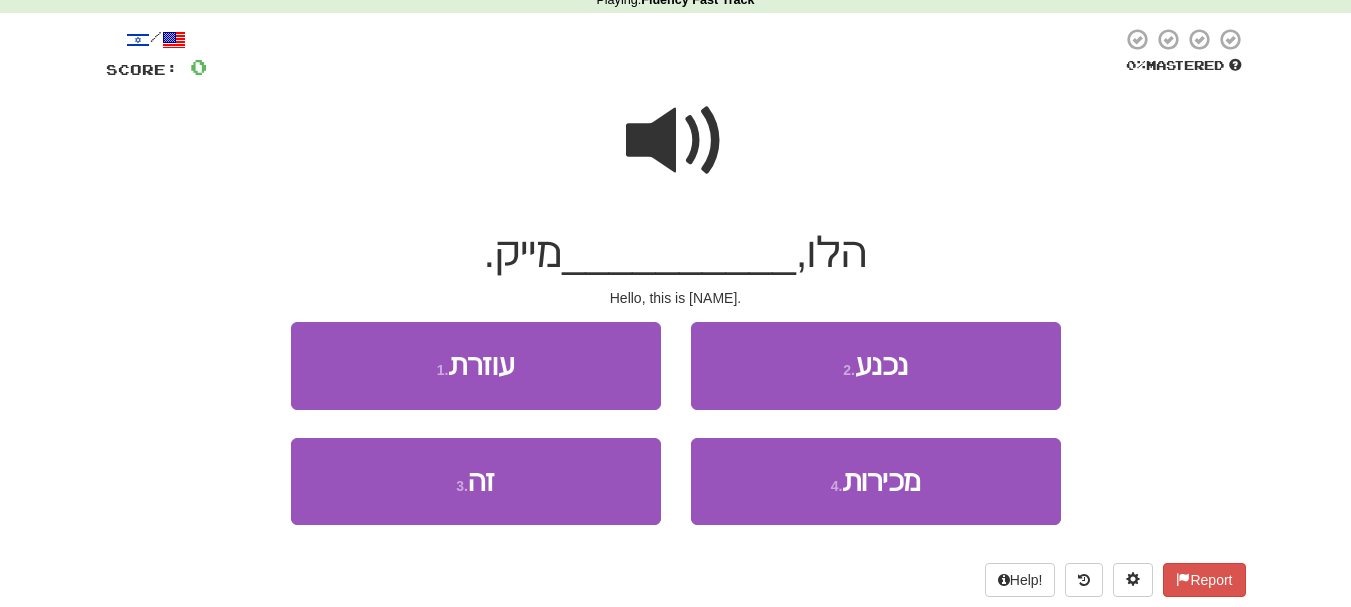 scroll, scrollTop: 110, scrollLeft: 0, axis: vertical 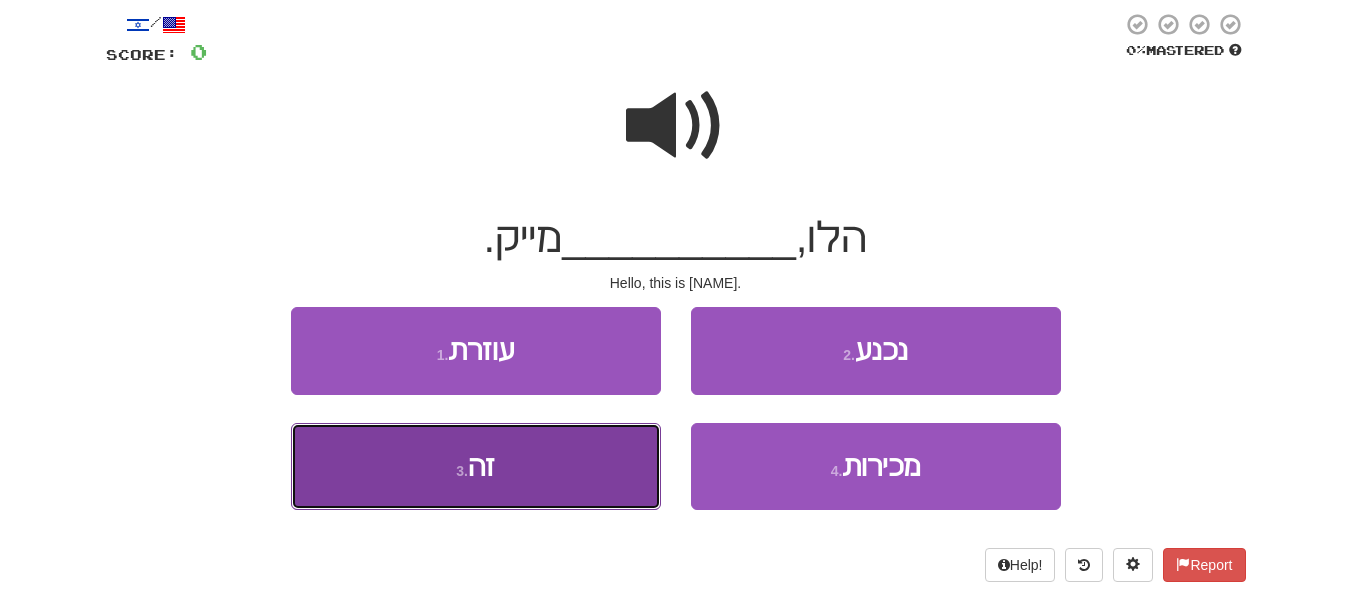 click on "3 .  זה" at bounding box center (476, 466) 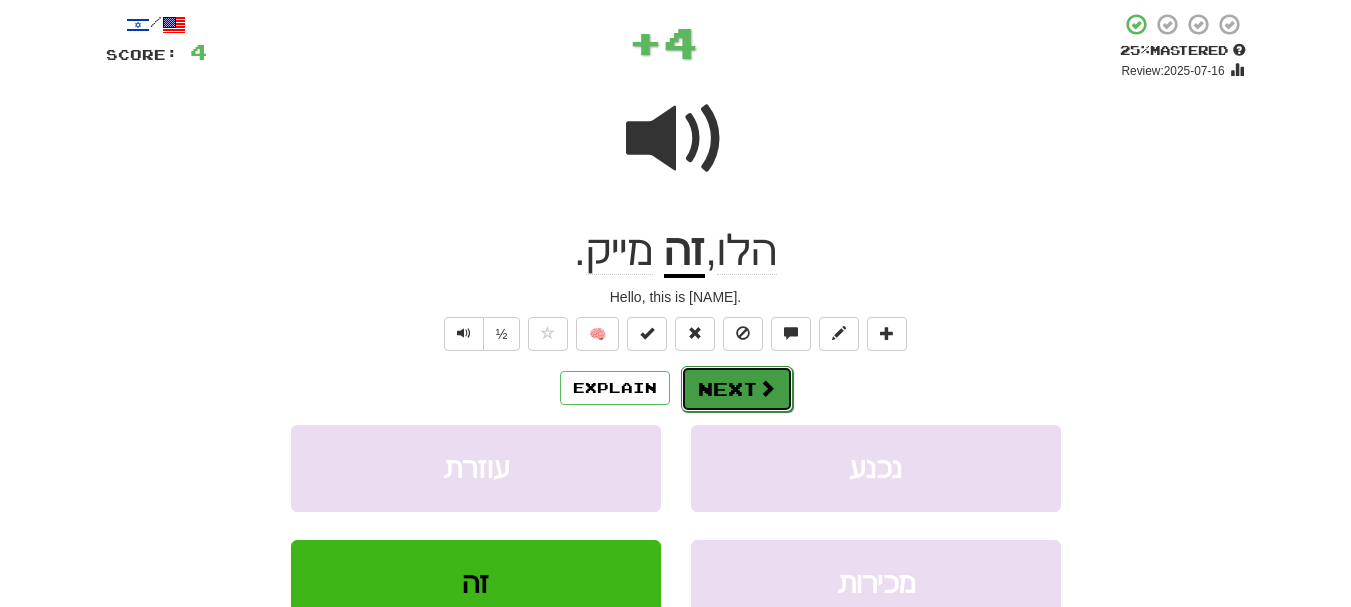 click on "Next" at bounding box center [737, 389] 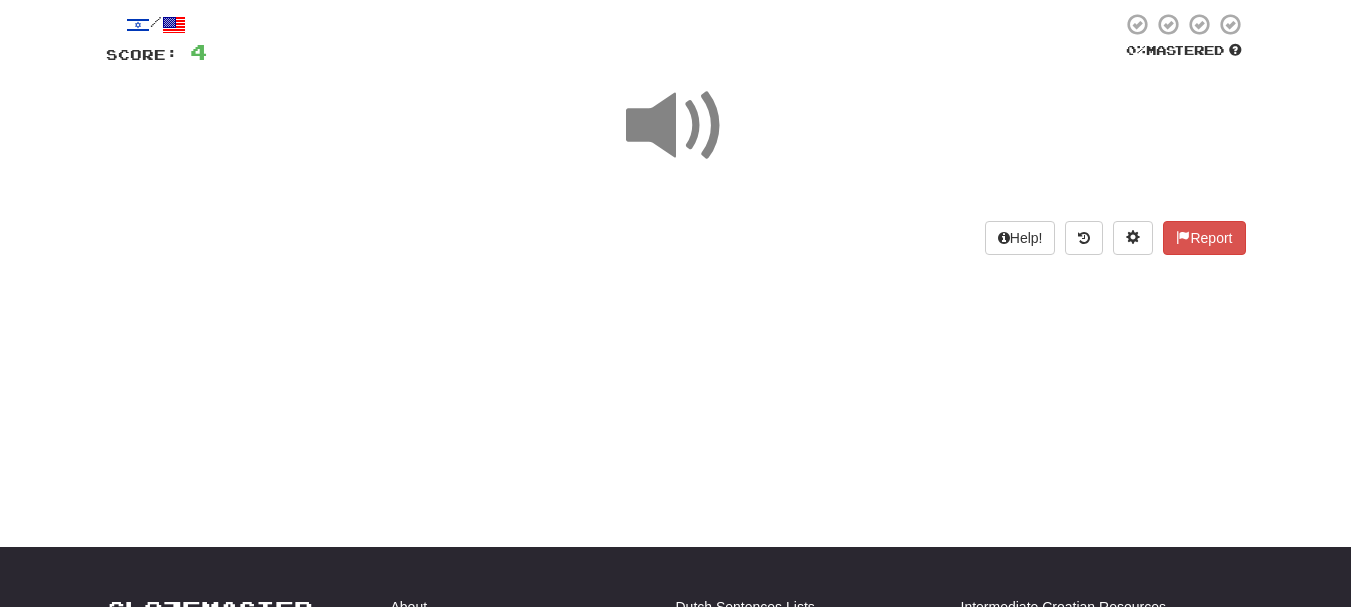 click on "Dashboard
Clozemaster
EmptyButterfly1804
/
Toggle Dropdown
Dashboard
Leaderboard
Activity Feed
Notifications
Profile
Discussions
עברית
/
English
Streak:
1
Review:
0
Points Today: 8
Languages
Account
Logout
EmptyButterfly1804
/
Toggle Dropdown
Dashboard
Leaderboard
Activity Feed
Notifications
Profile
Discussions
עברית
/
English
Streak:
1
Review:
0
Points Today: 8
Languages
Account
Logout
clozemaster
Correct   :   1 Incorrect   :   0 To go   :   9 Playing :  Fluency Fast Track  /  Score:   4 0 %  Mastered  Help!  Report" at bounding box center [675, 193] 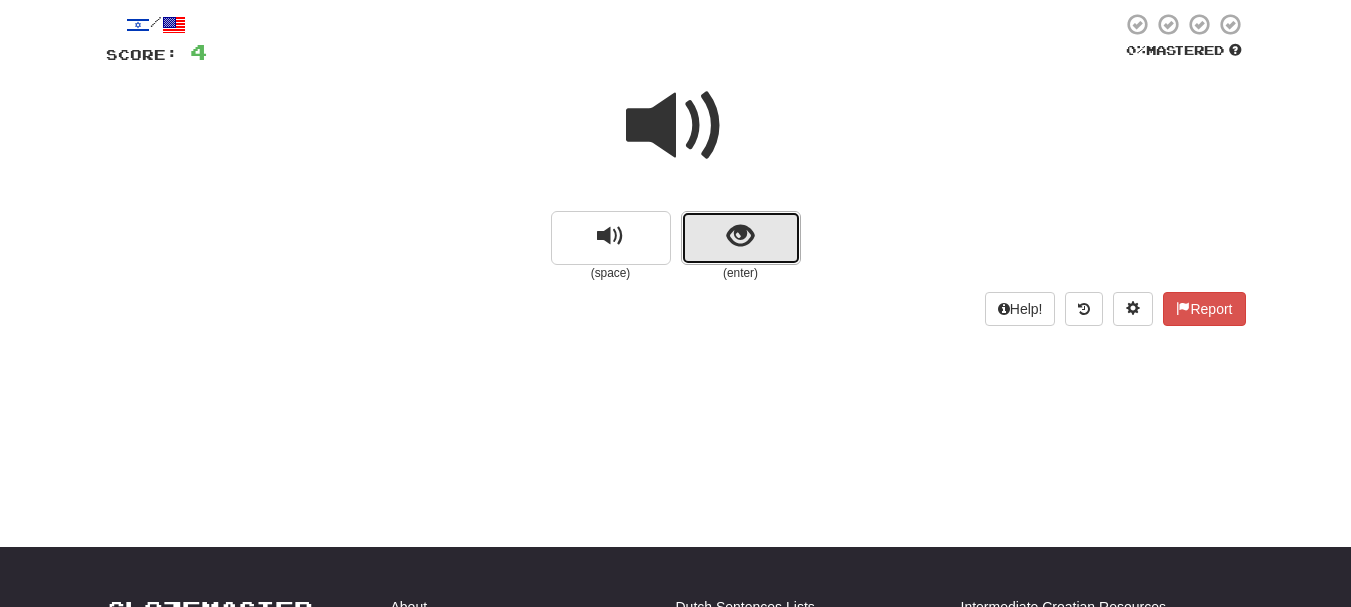 click at bounding box center (741, 238) 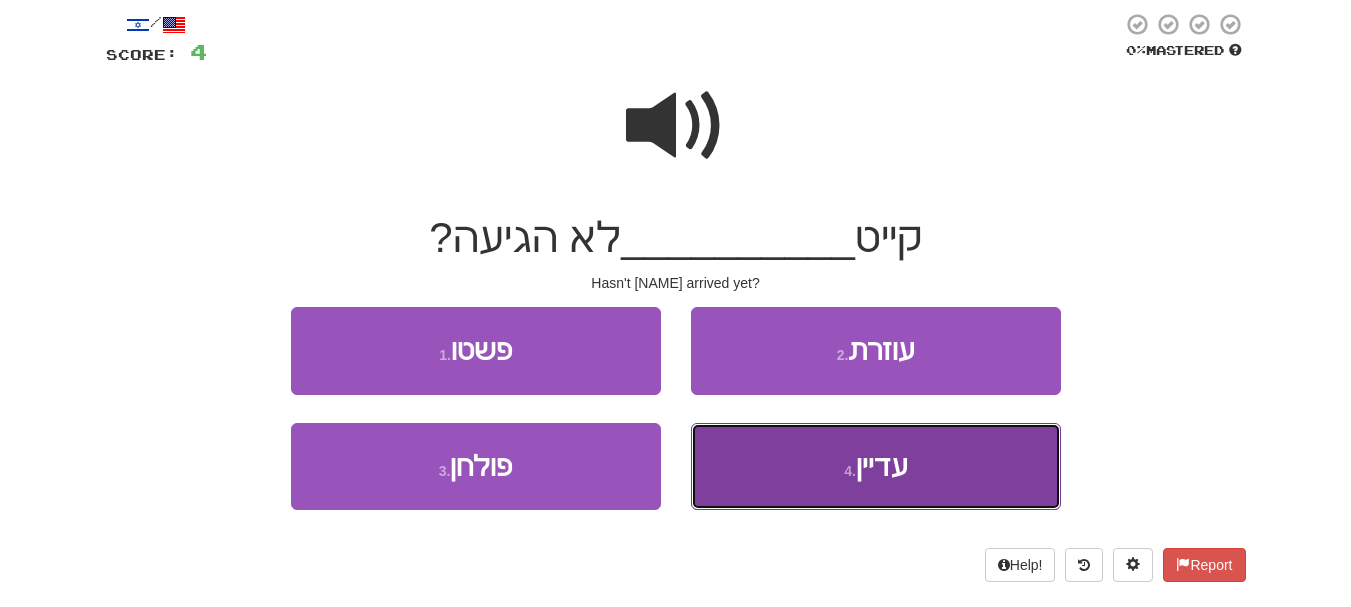 click on "4 .  עדיין" at bounding box center (876, 466) 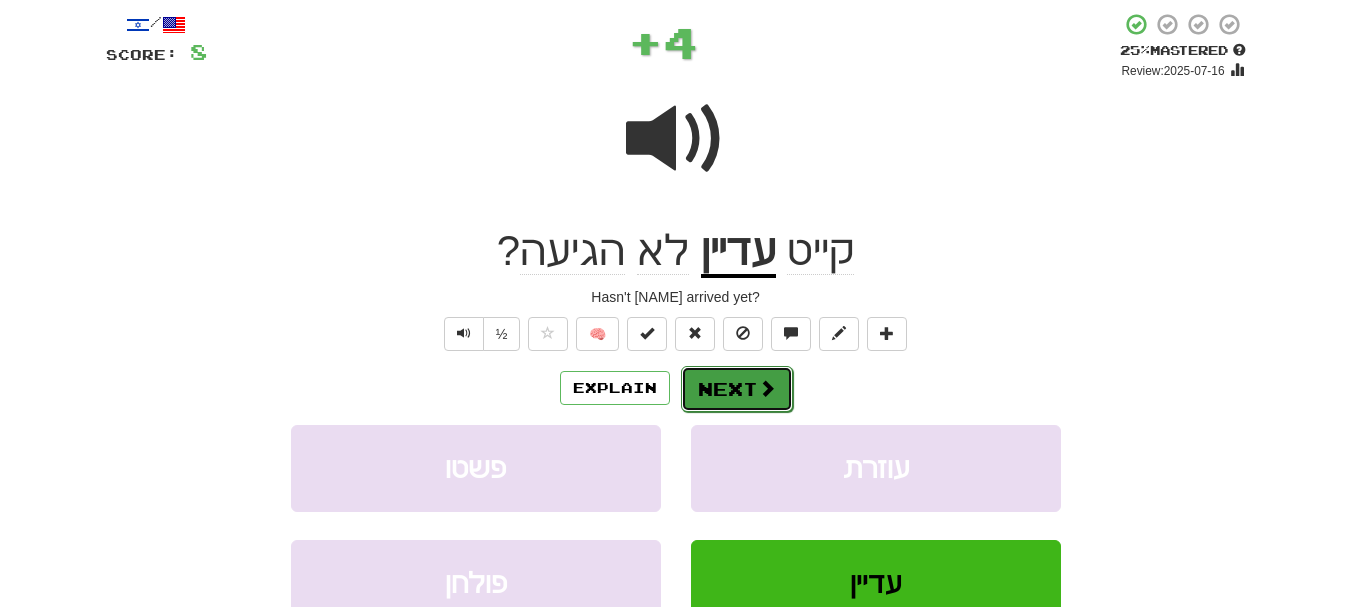 click on "Next" at bounding box center (737, 389) 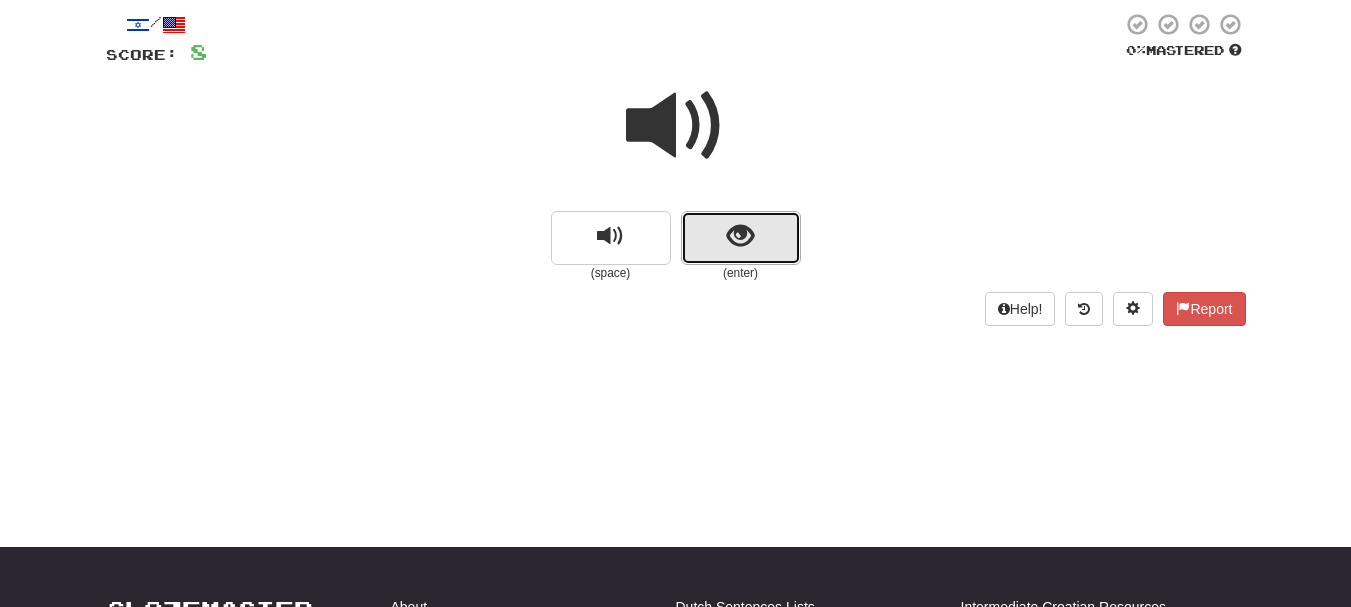 click at bounding box center [740, 236] 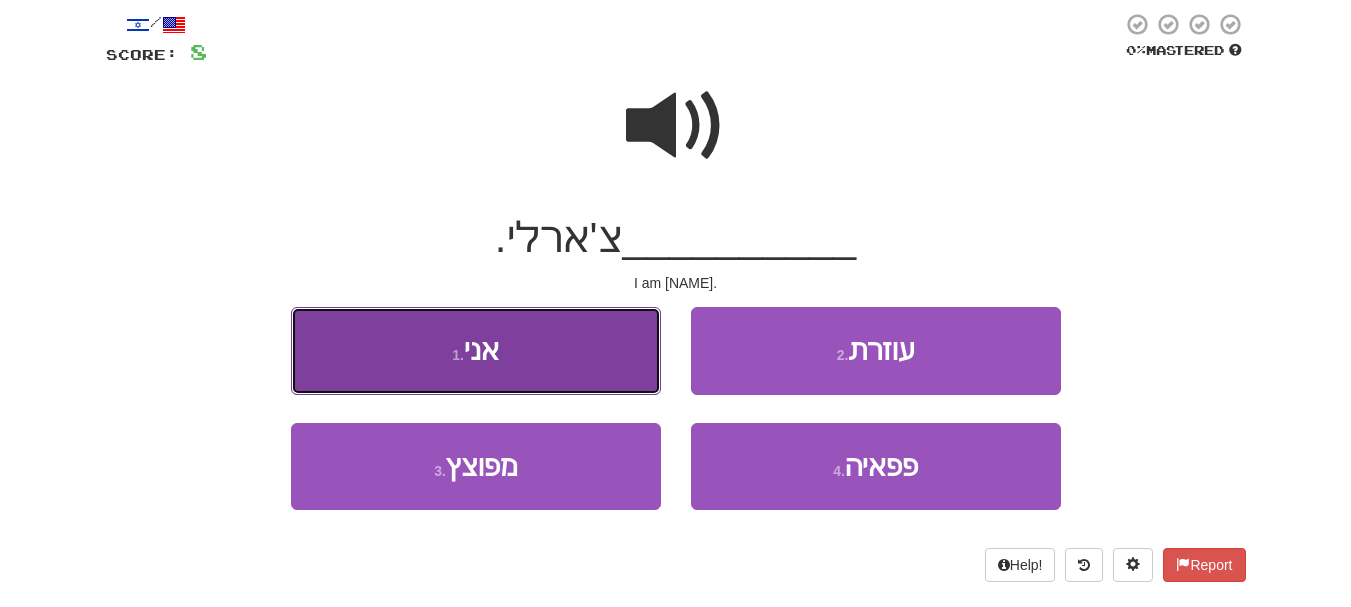 click on "1 .  אני" at bounding box center (476, 350) 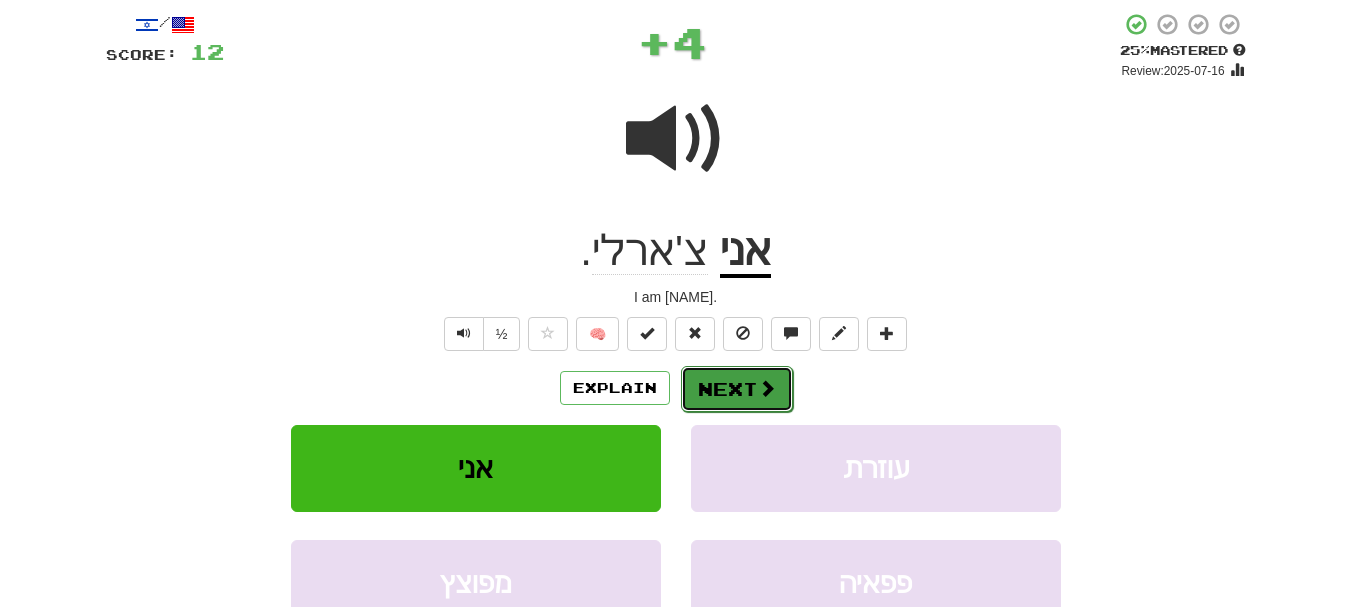 click on "Next" at bounding box center [737, 389] 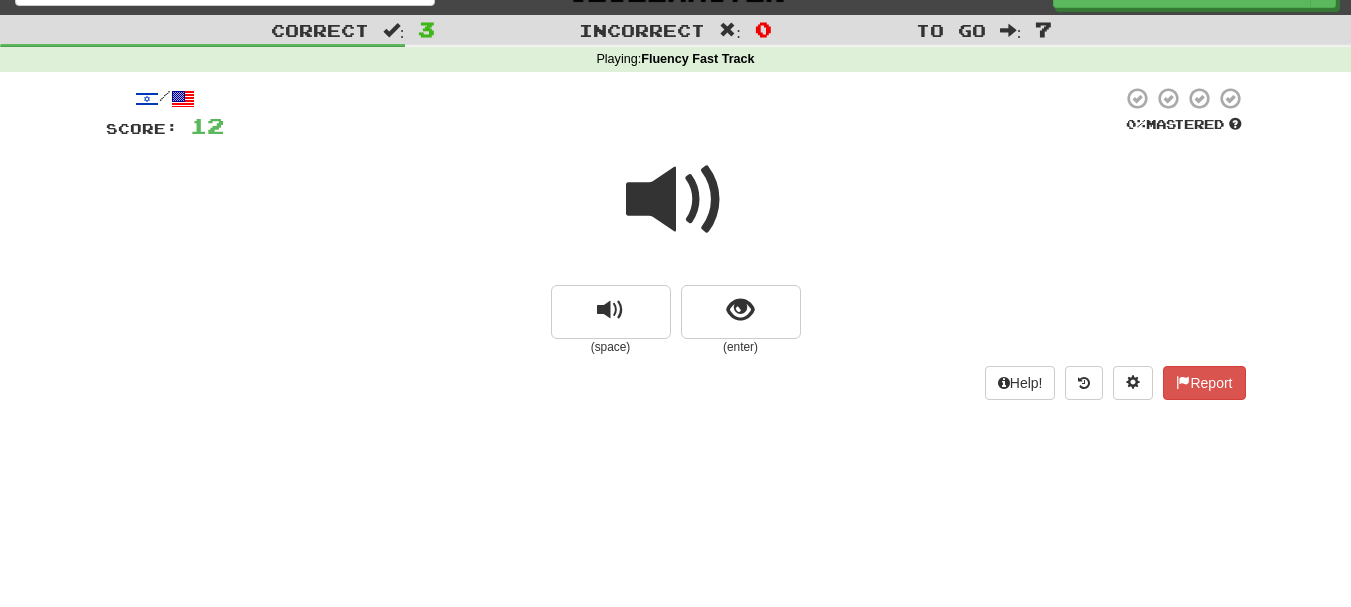 scroll, scrollTop: 0, scrollLeft: 0, axis: both 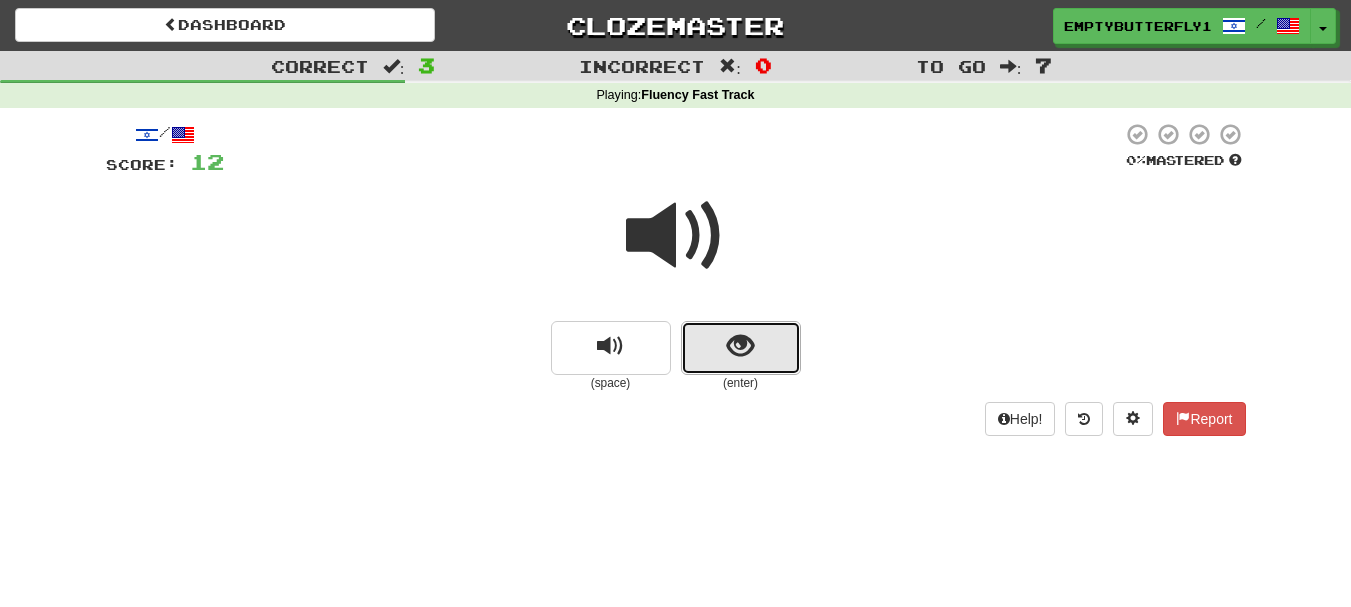 click at bounding box center [741, 348] 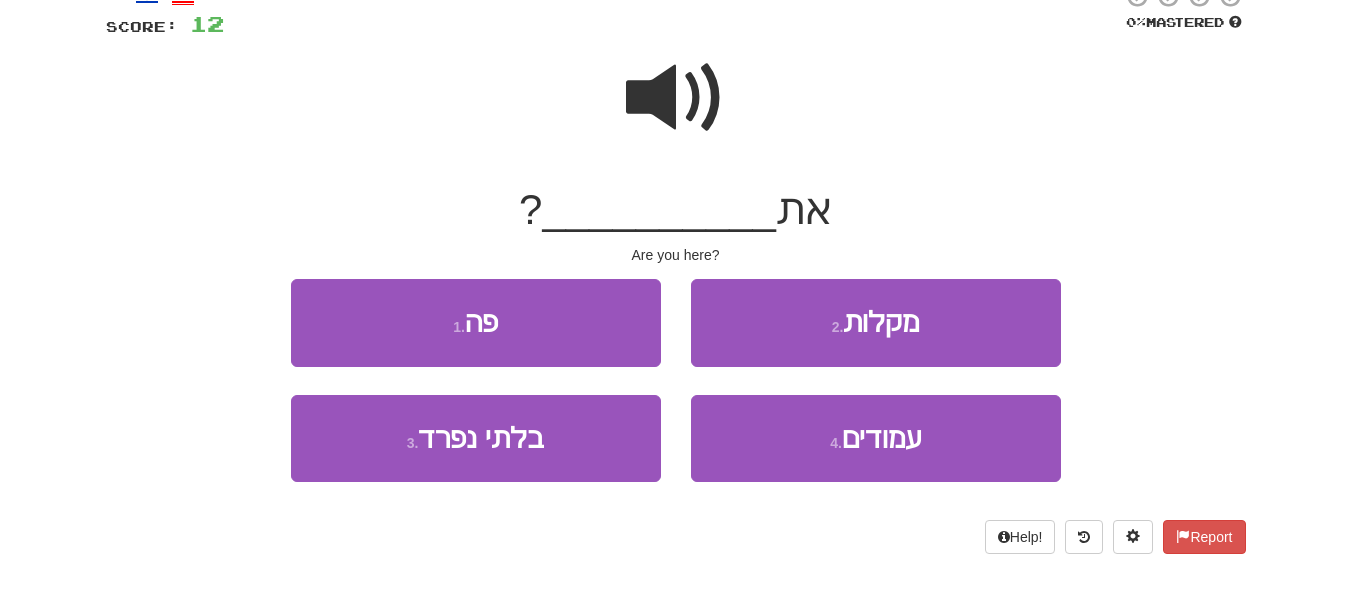 scroll, scrollTop: 145, scrollLeft: 0, axis: vertical 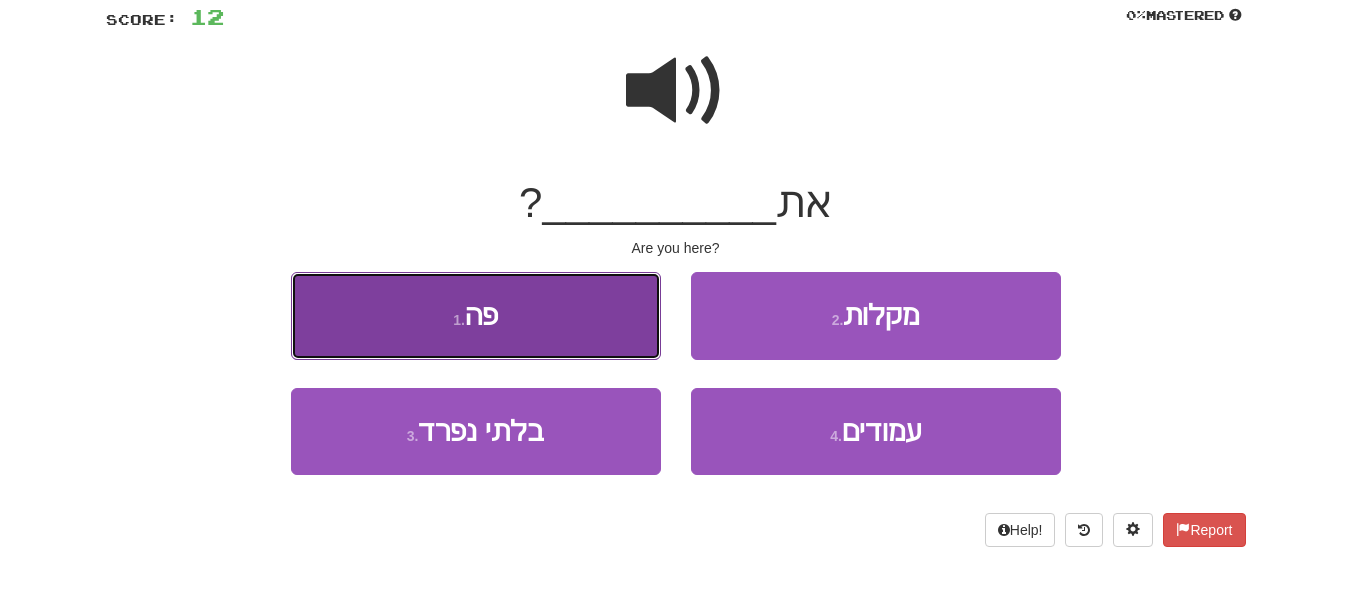 click on "1 .  פה" at bounding box center (476, 315) 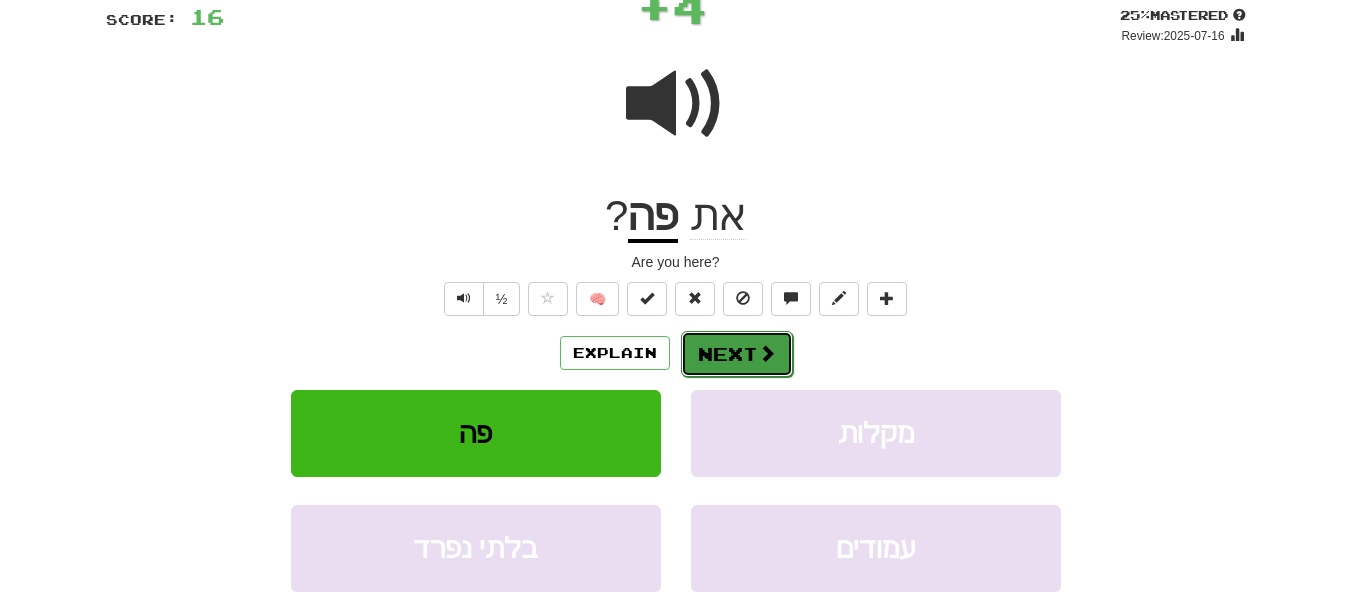 click on "Next" at bounding box center [737, 354] 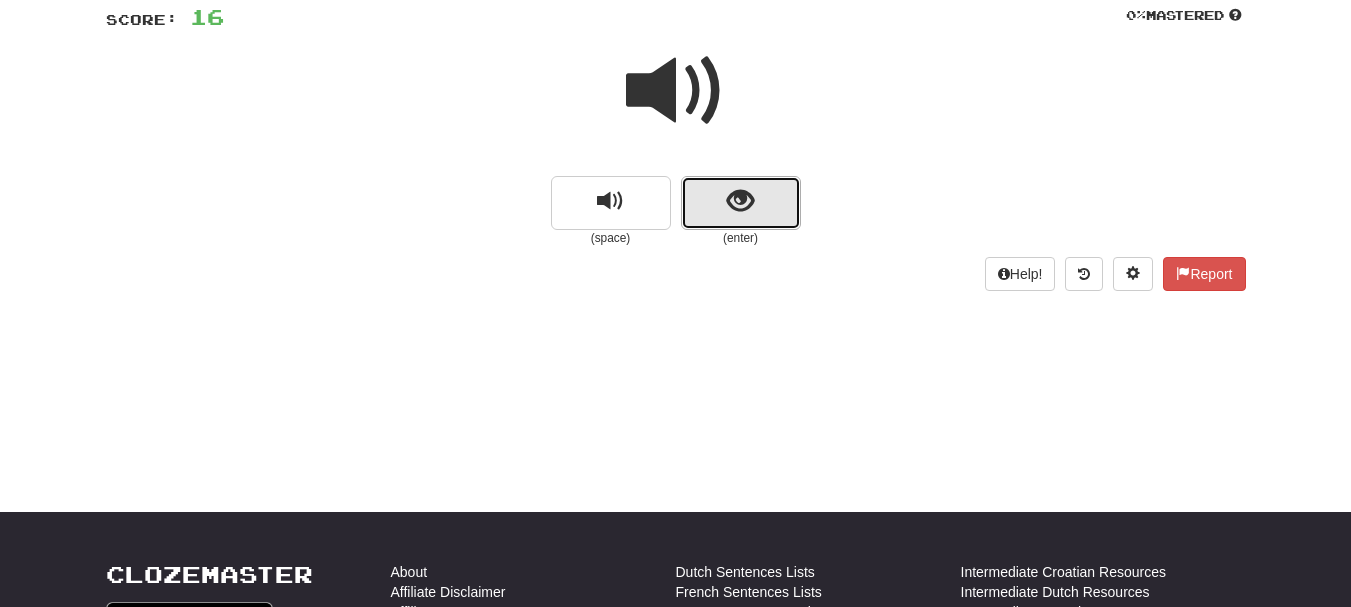 click at bounding box center [741, 203] 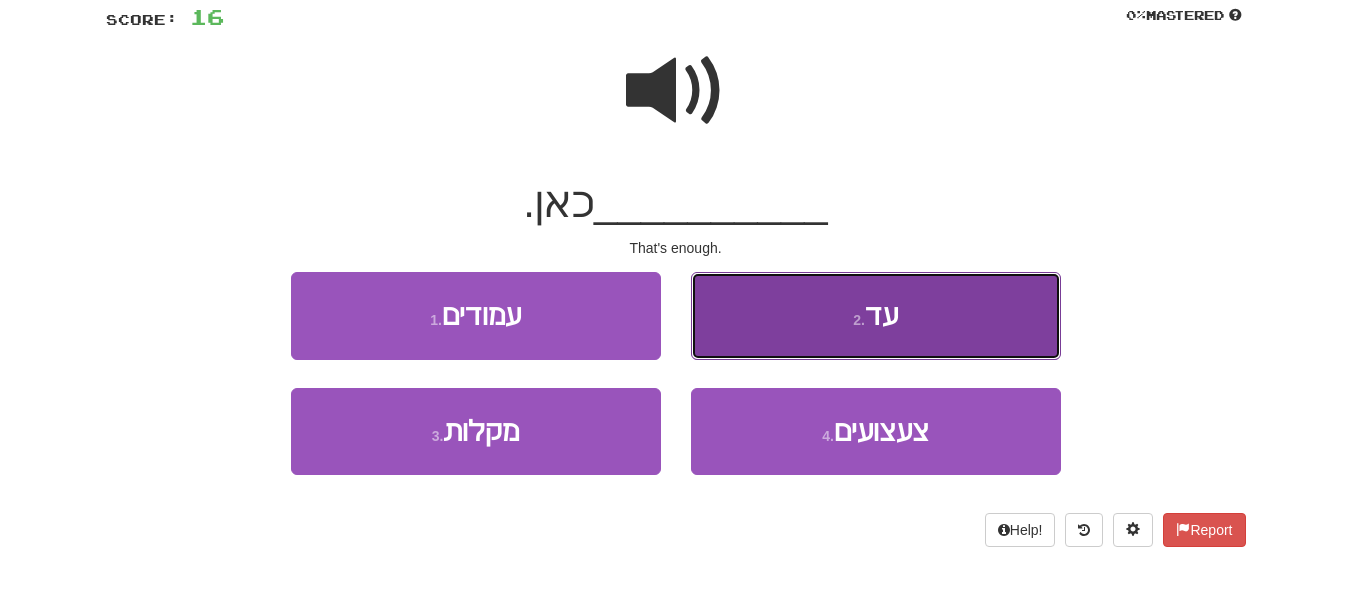 click on "עד" at bounding box center (881, 315) 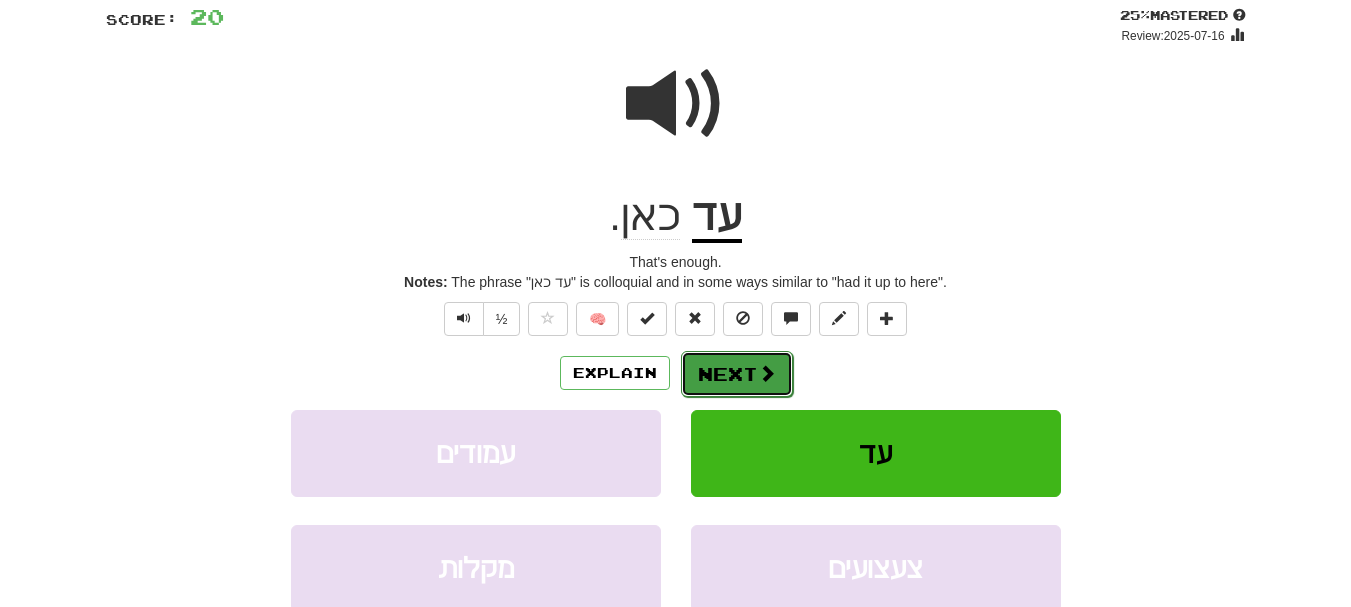 click on "Next" at bounding box center [737, 374] 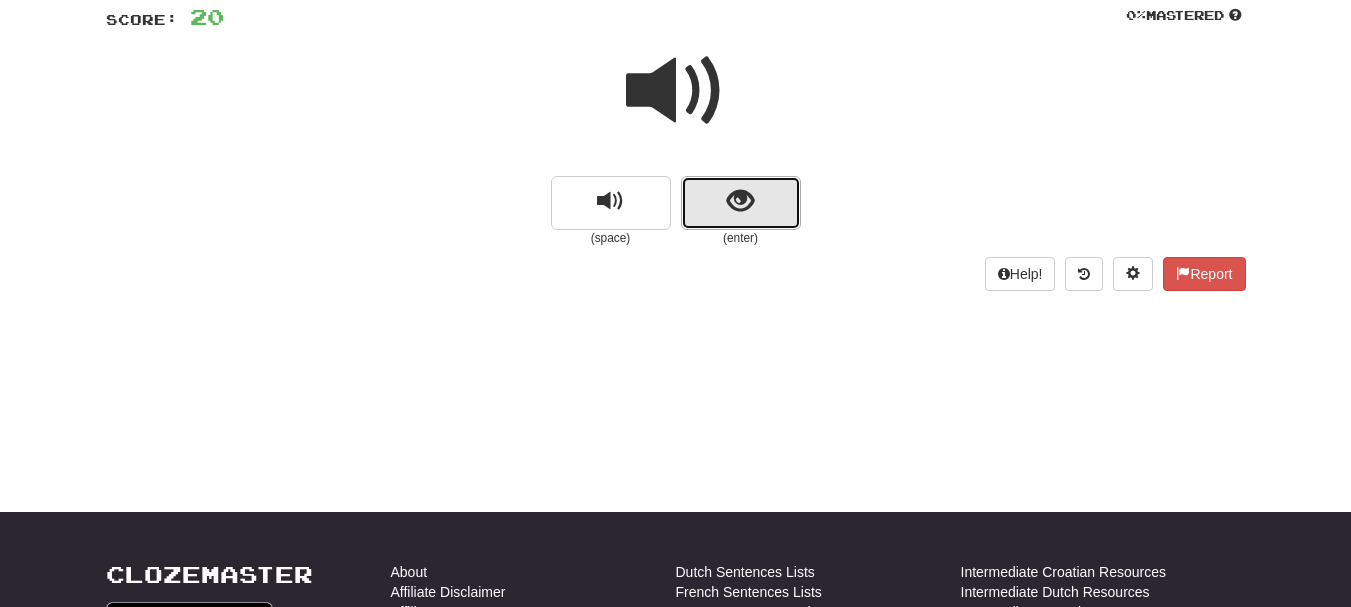 click at bounding box center [740, 201] 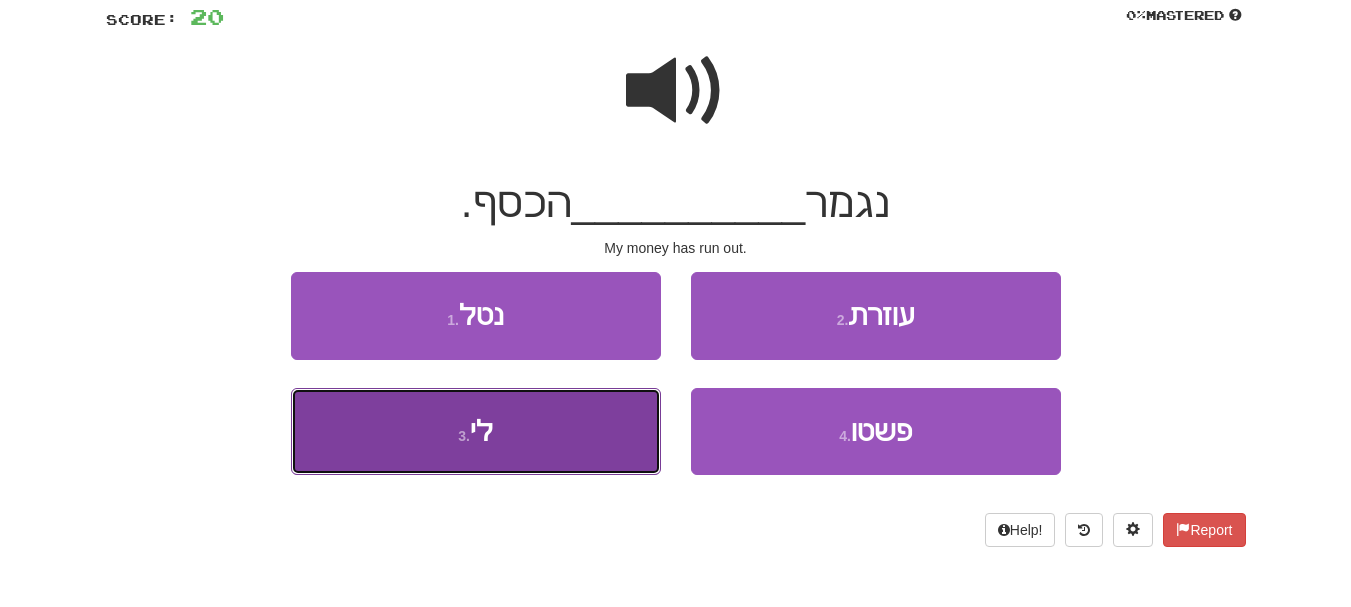 click on "3 .  לי" at bounding box center (476, 431) 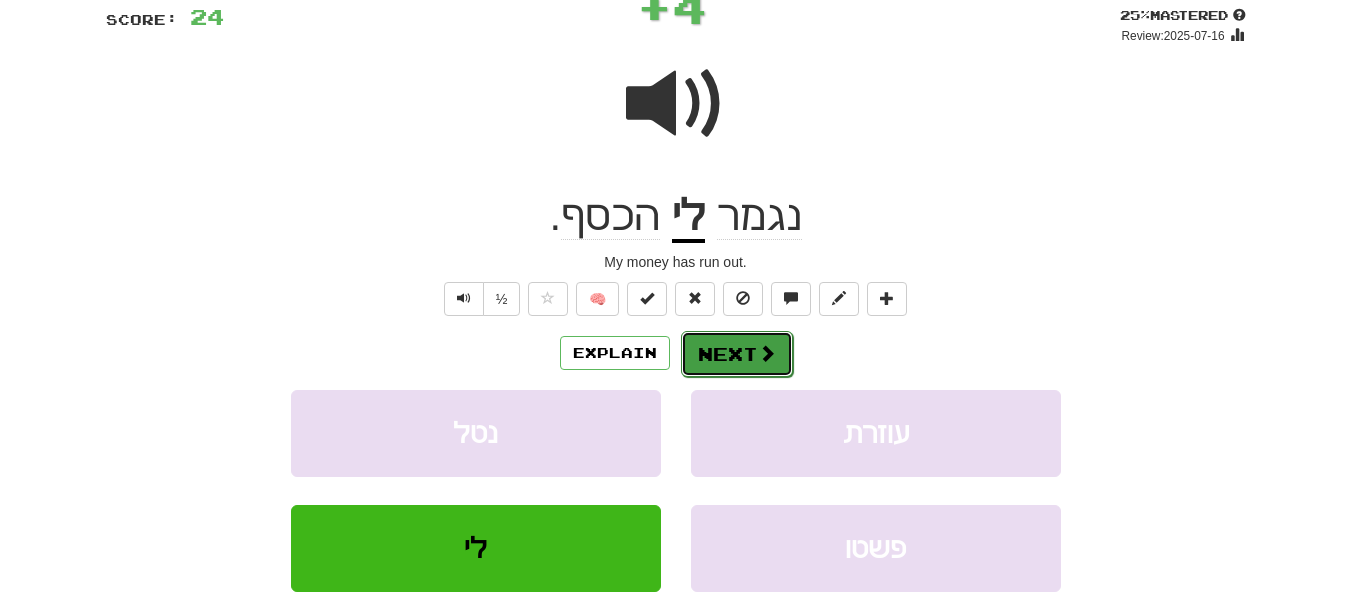 click on "Next" at bounding box center [737, 354] 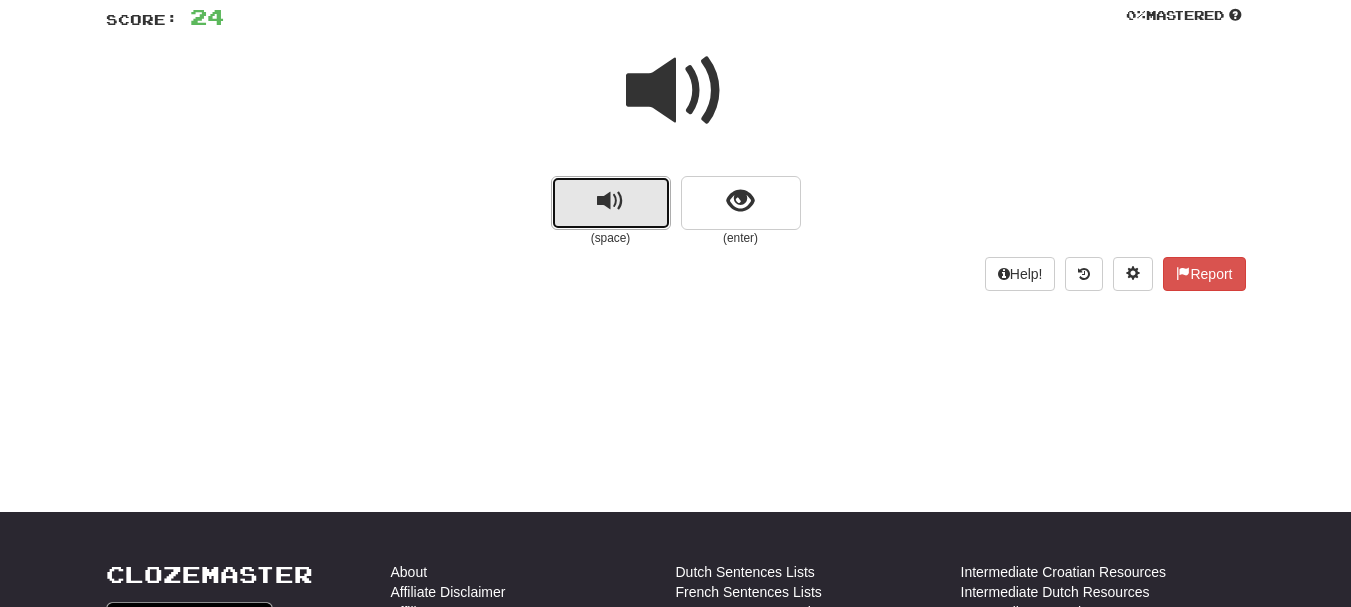 click at bounding box center [610, 201] 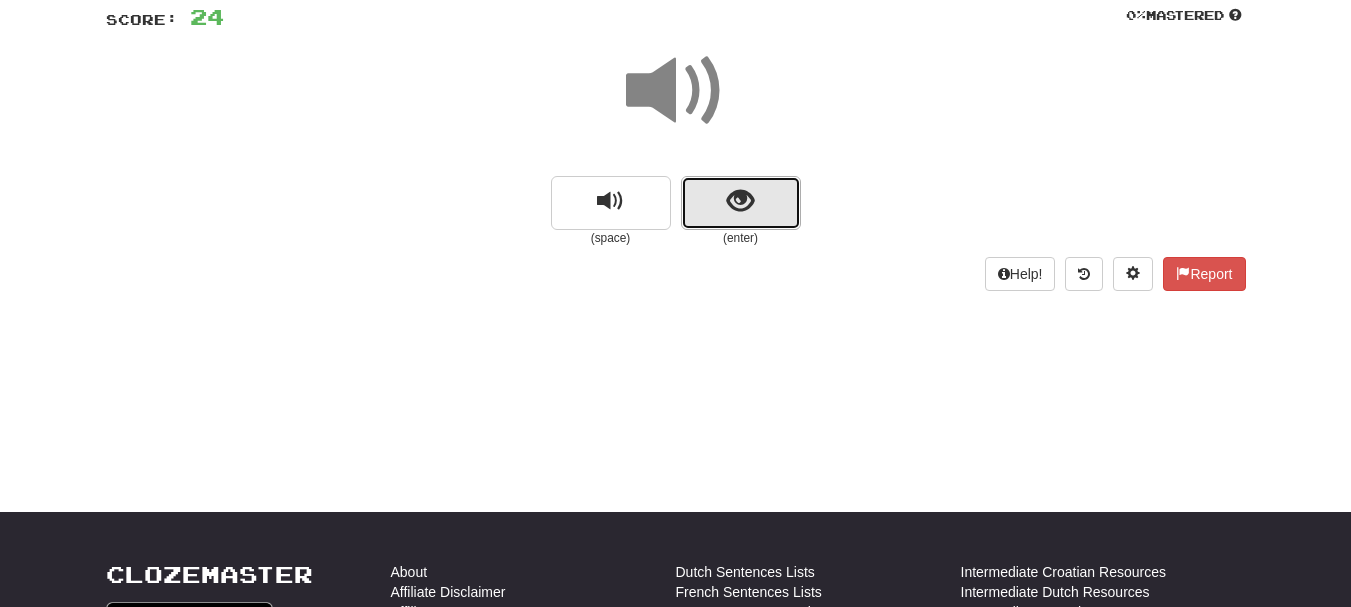 click at bounding box center (740, 201) 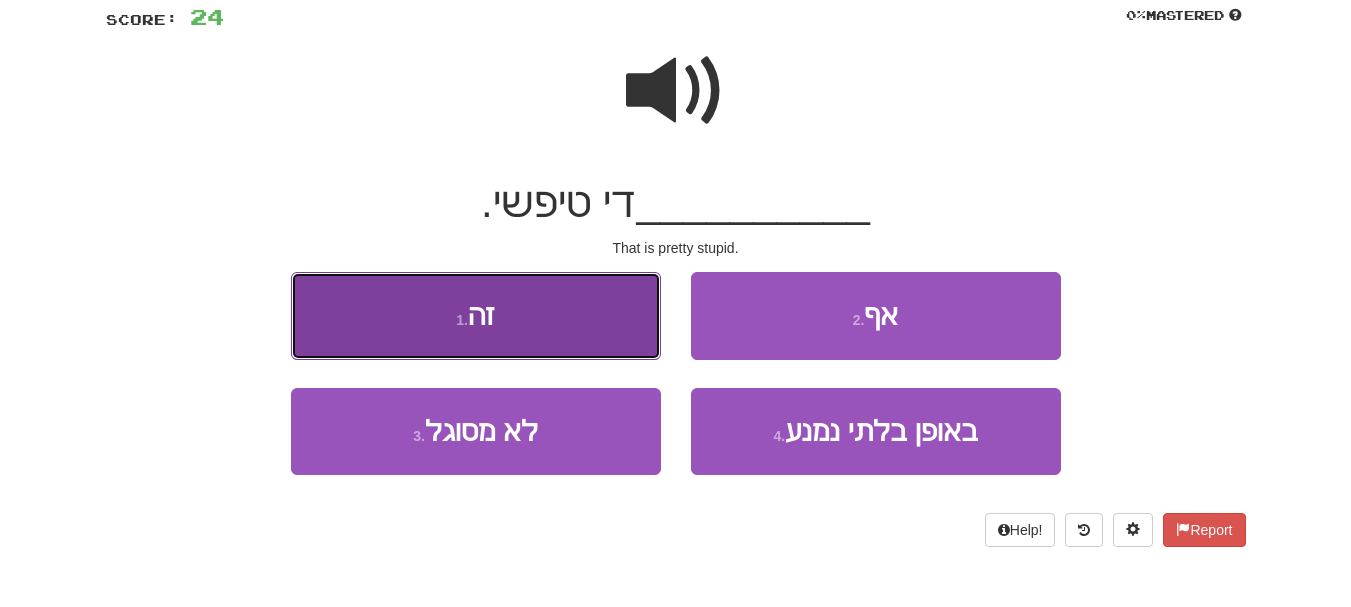 click on "1 .  זה" at bounding box center (476, 315) 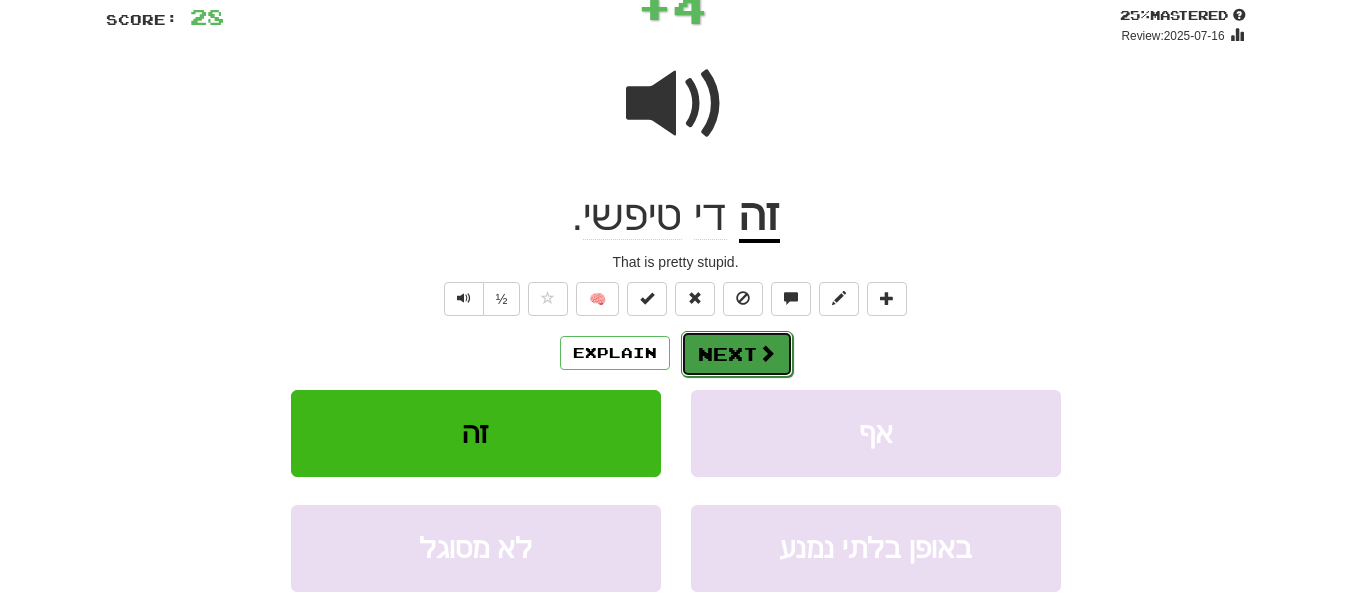 click on "Next" at bounding box center (737, 354) 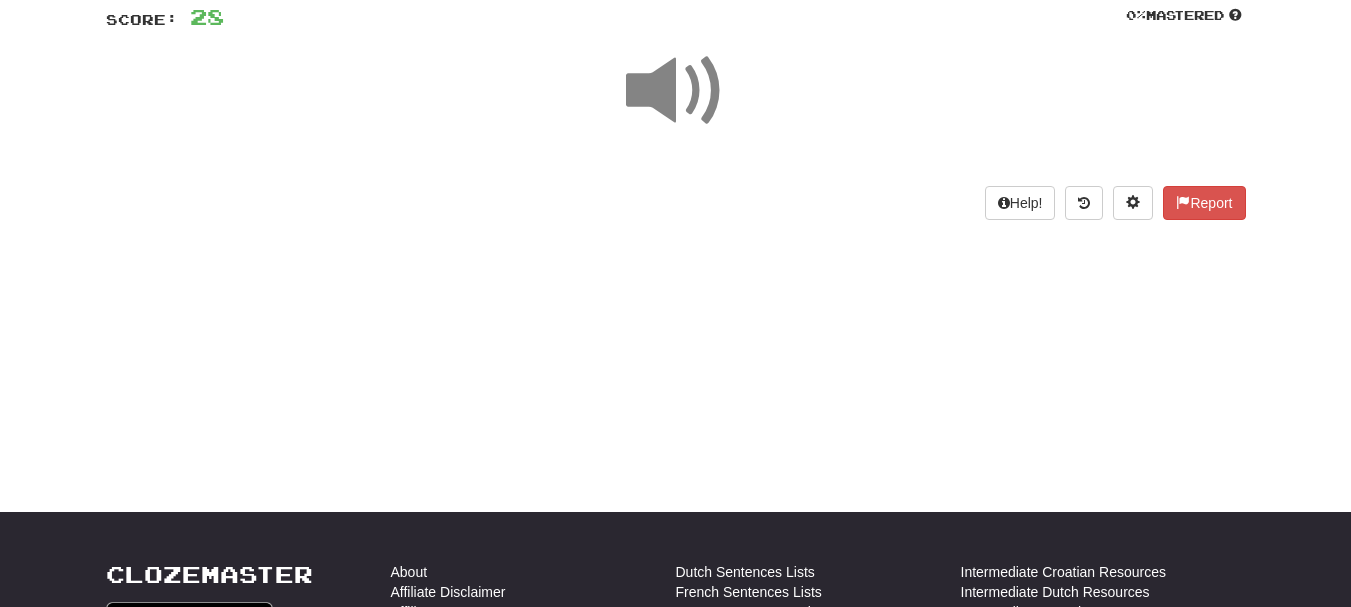 click at bounding box center [676, 91] 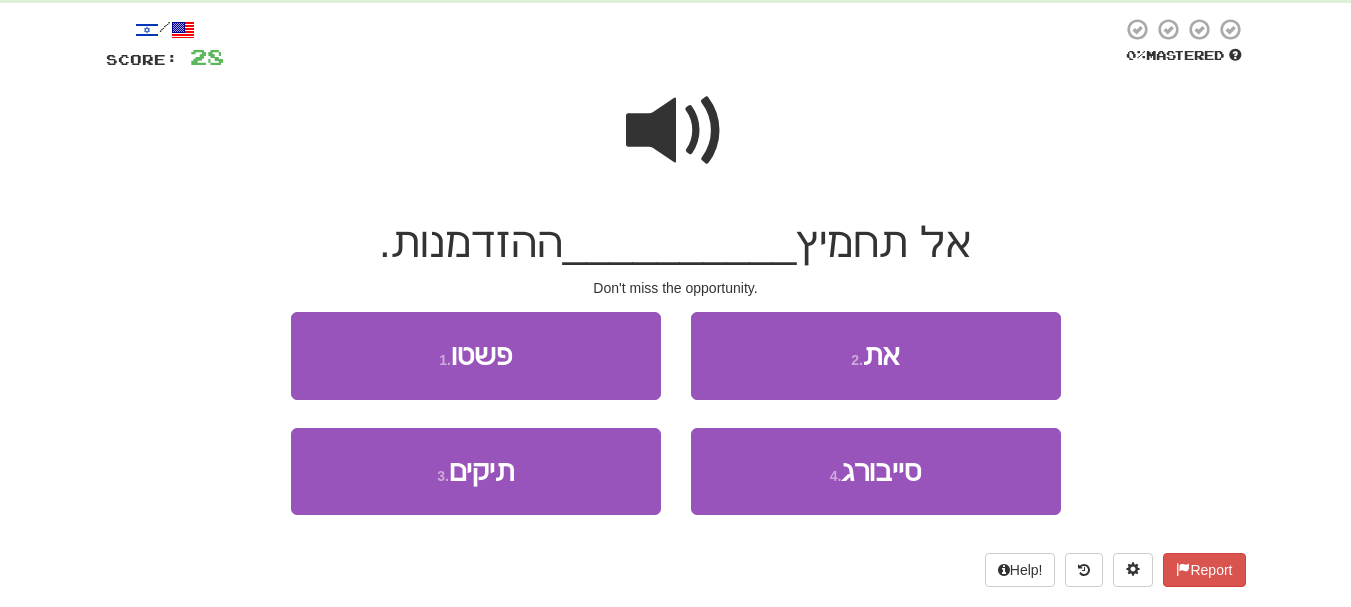 scroll, scrollTop: 108, scrollLeft: 0, axis: vertical 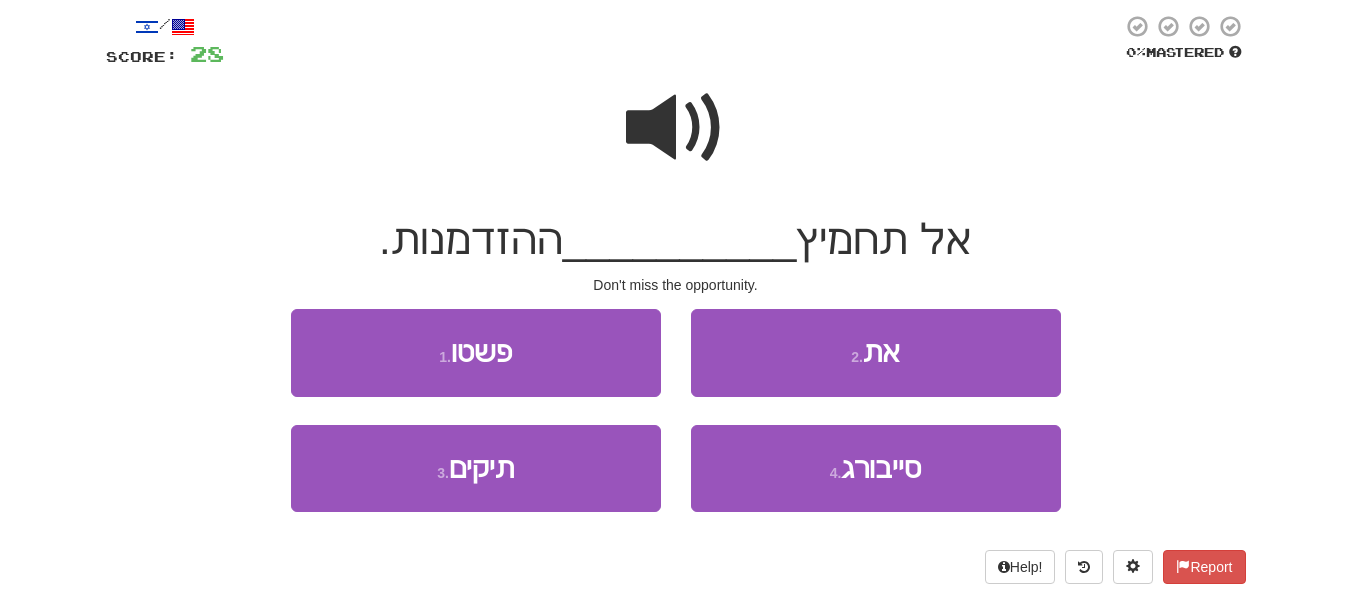 click at bounding box center (676, 128) 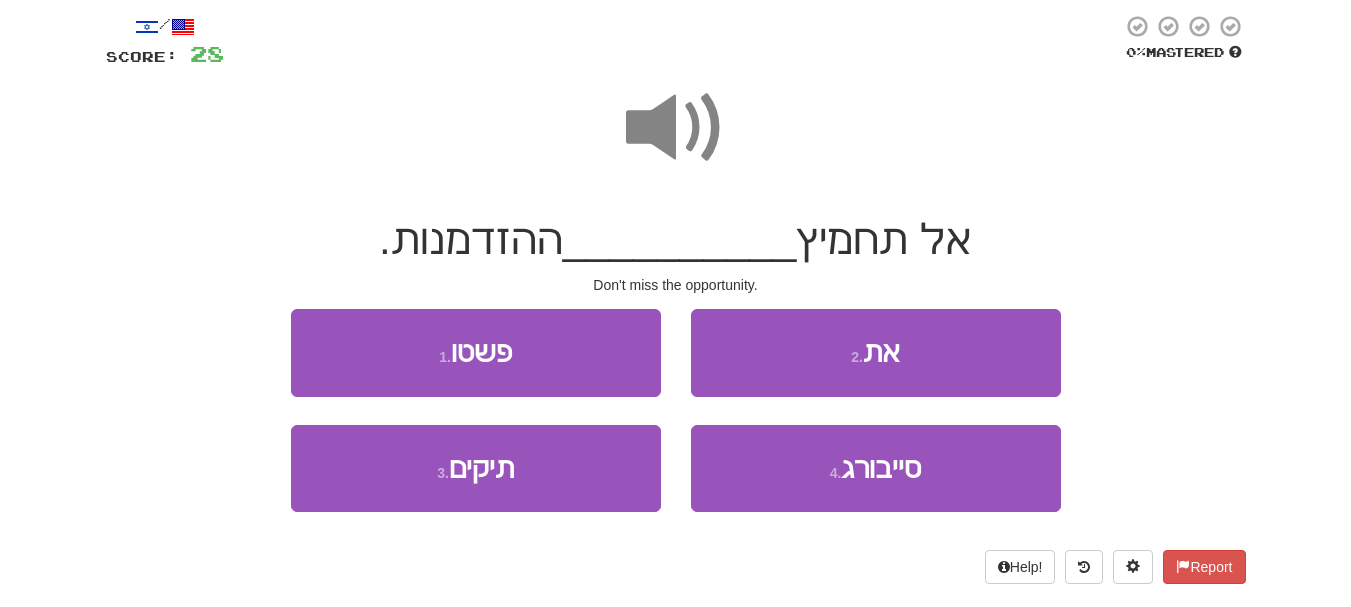 click at bounding box center (676, 128) 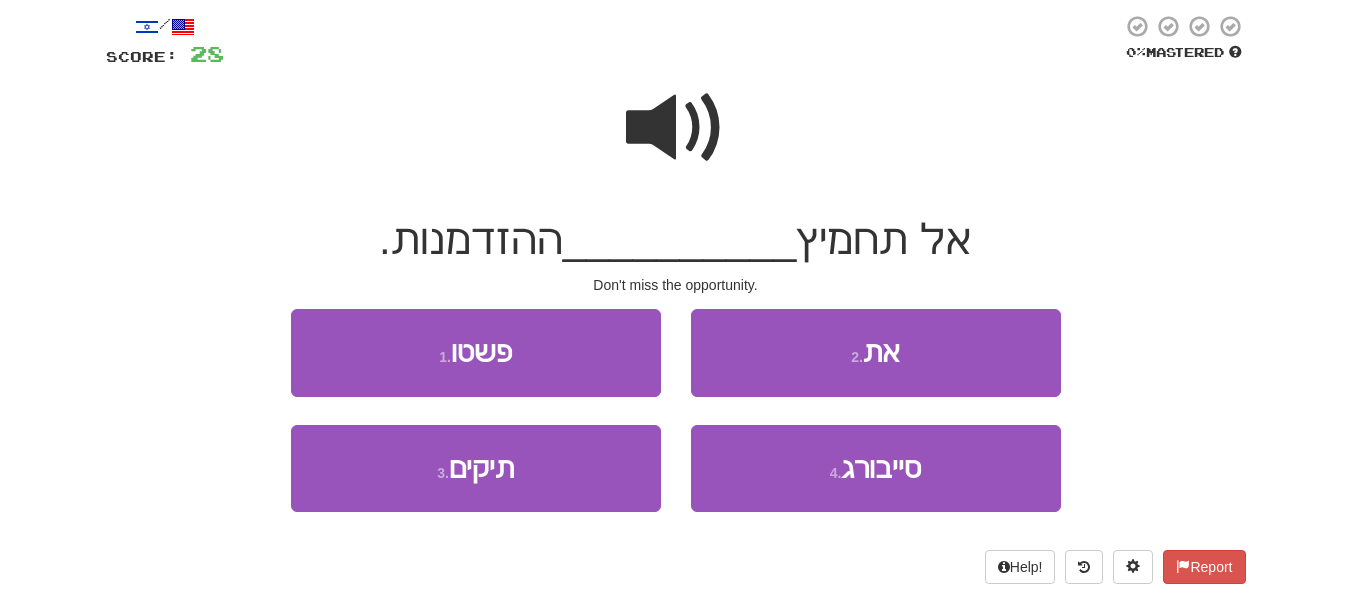 click at bounding box center [676, 128] 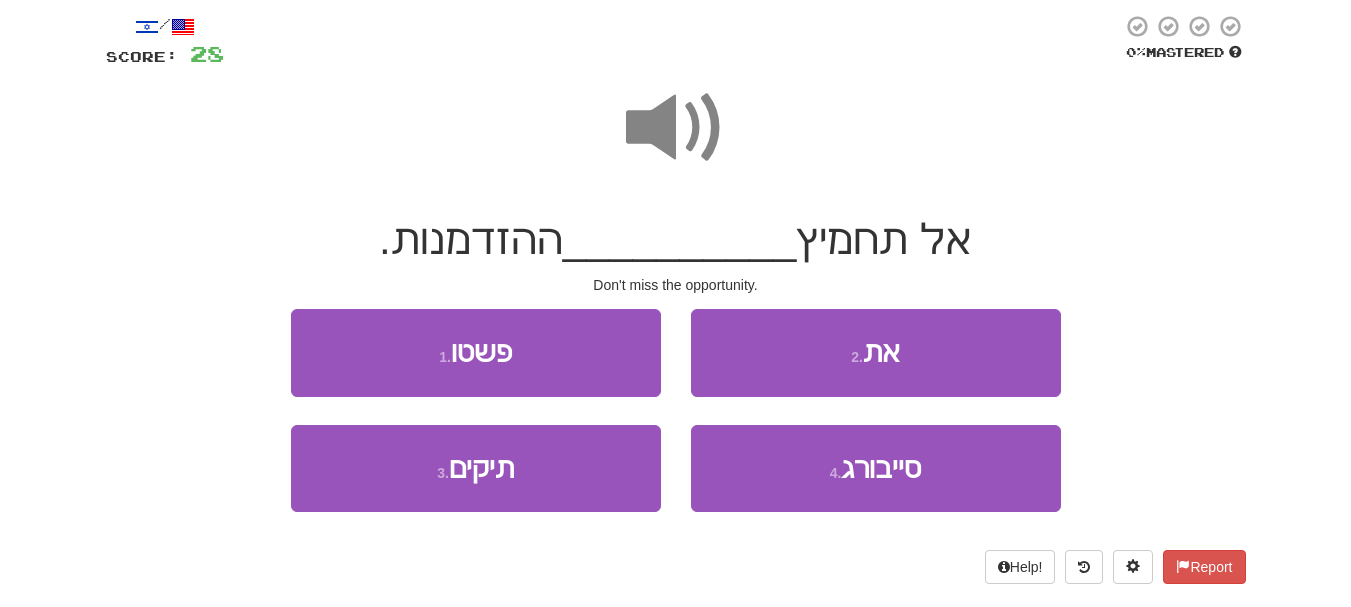 click at bounding box center [676, 128] 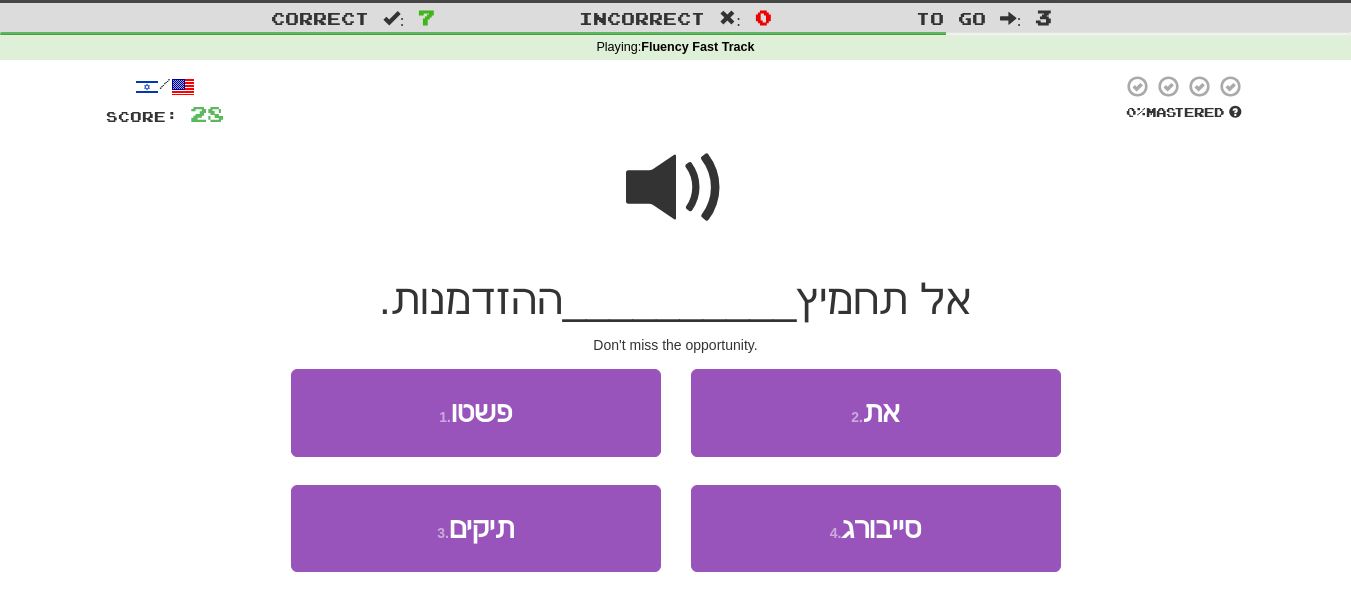 scroll, scrollTop: 50, scrollLeft: 0, axis: vertical 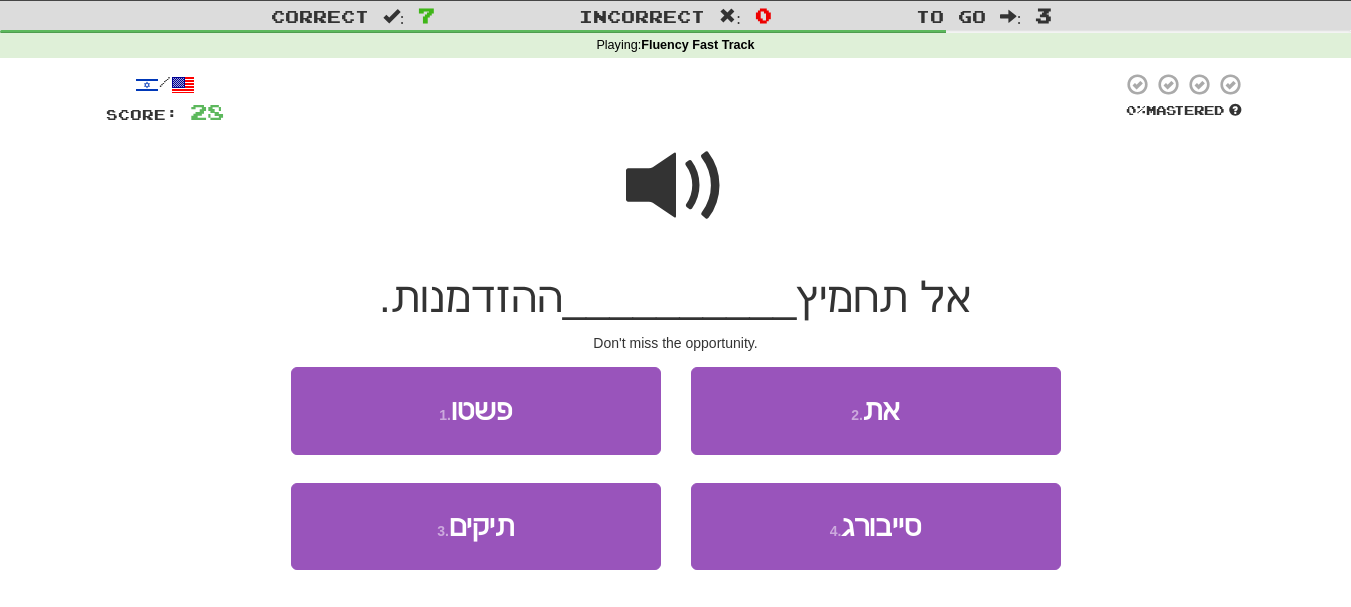 click at bounding box center [676, 186] 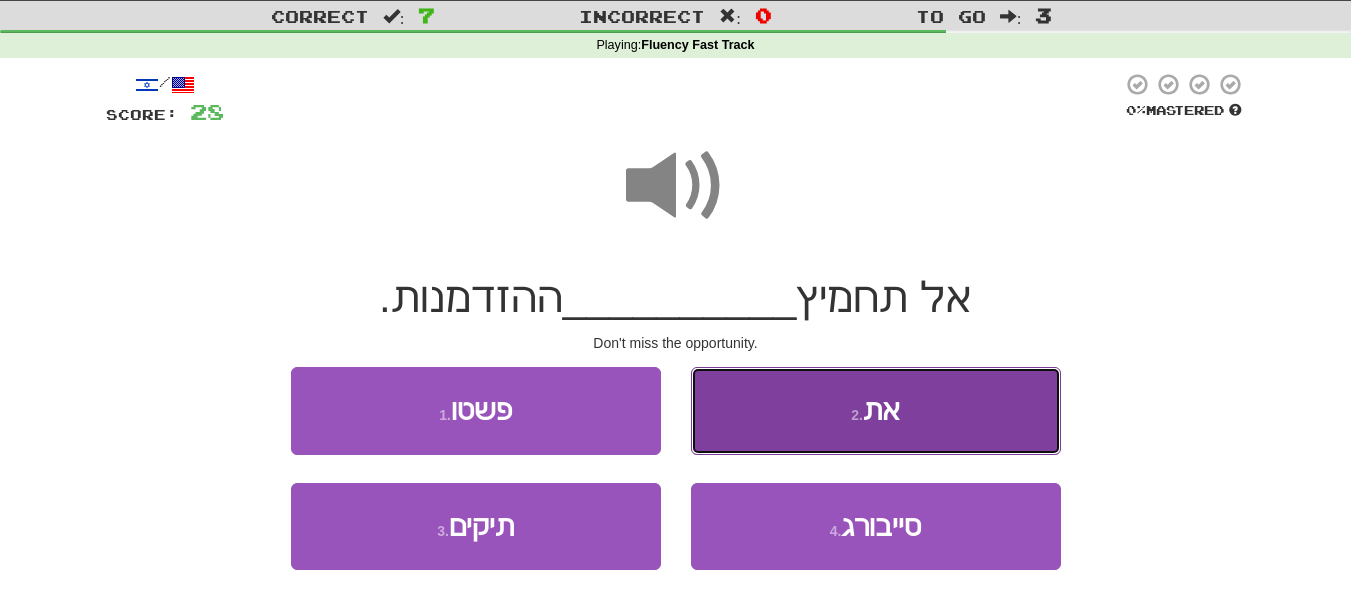 click on "2 .  את" at bounding box center (876, 410) 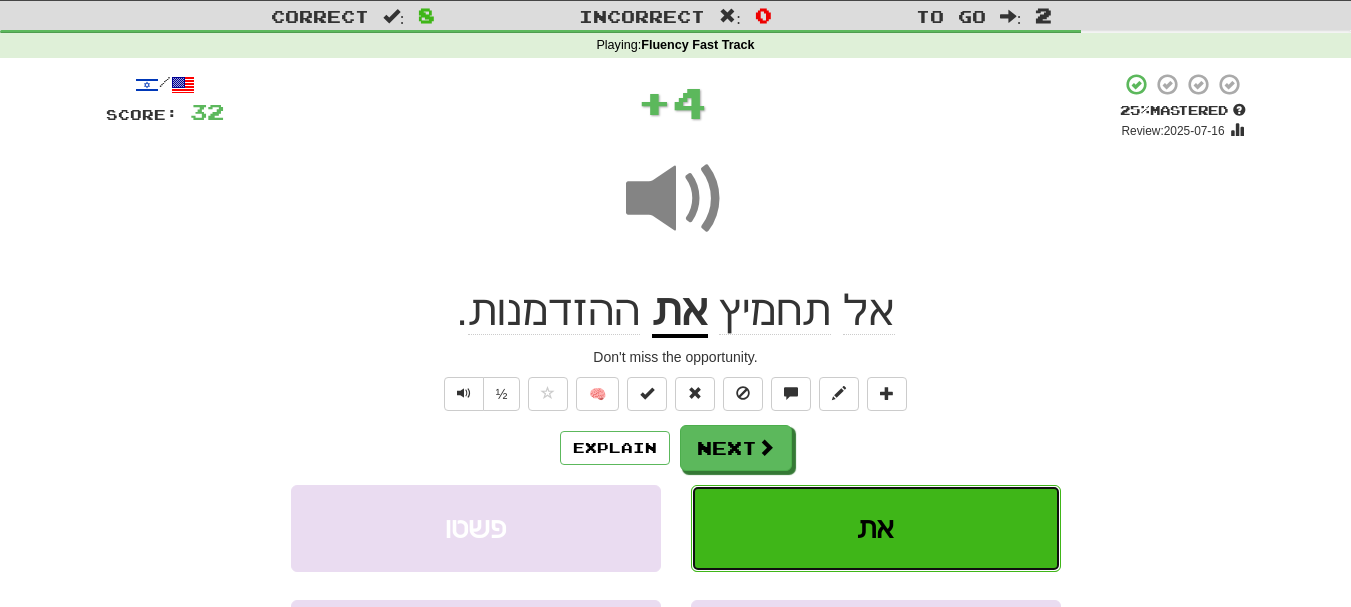 click on "את" at bounding box center (876, 528) 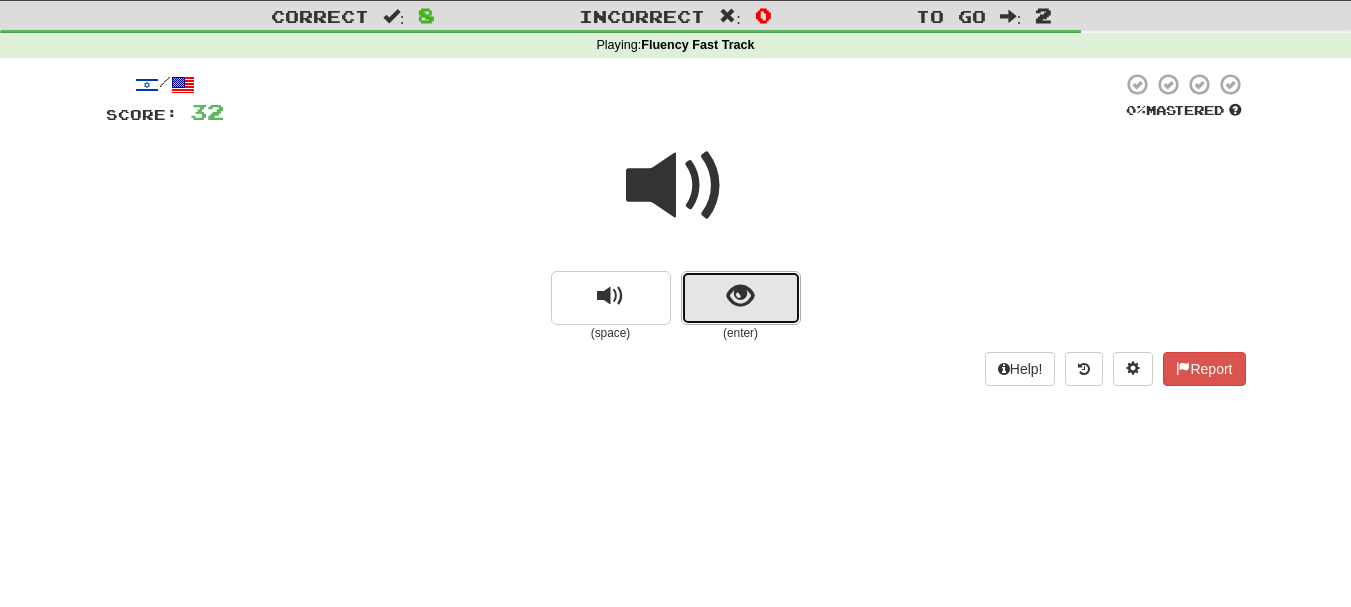 click at bounding box center (740, 296) 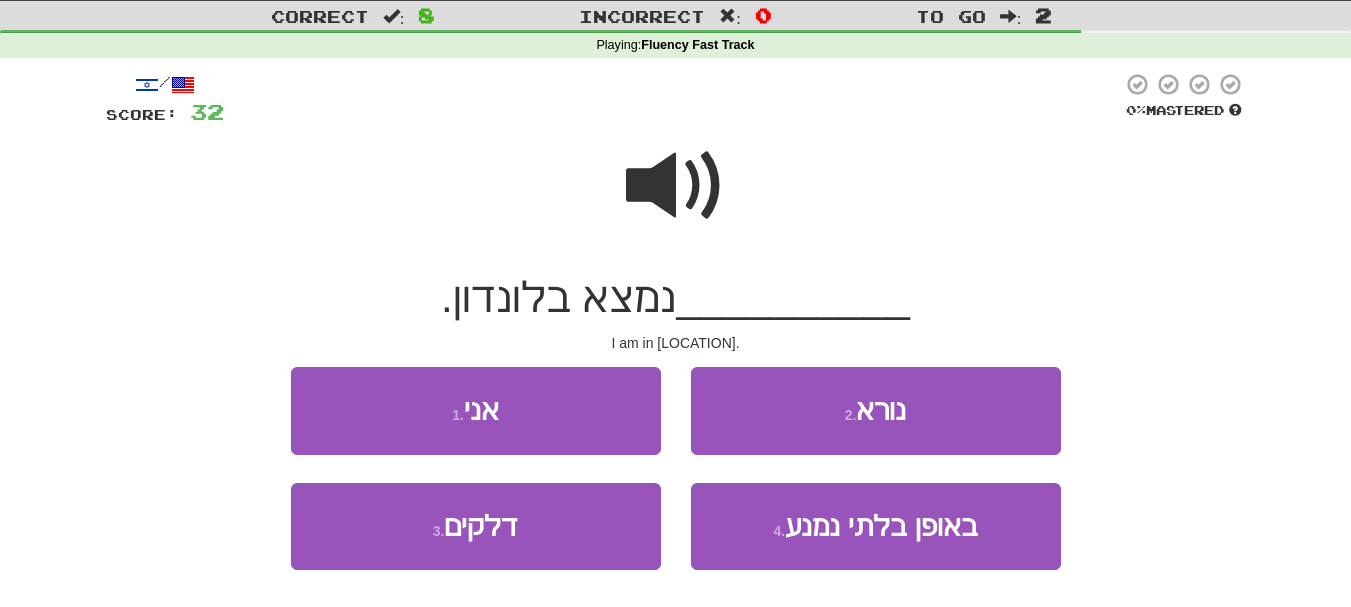 click at bounding box center [676, 186] 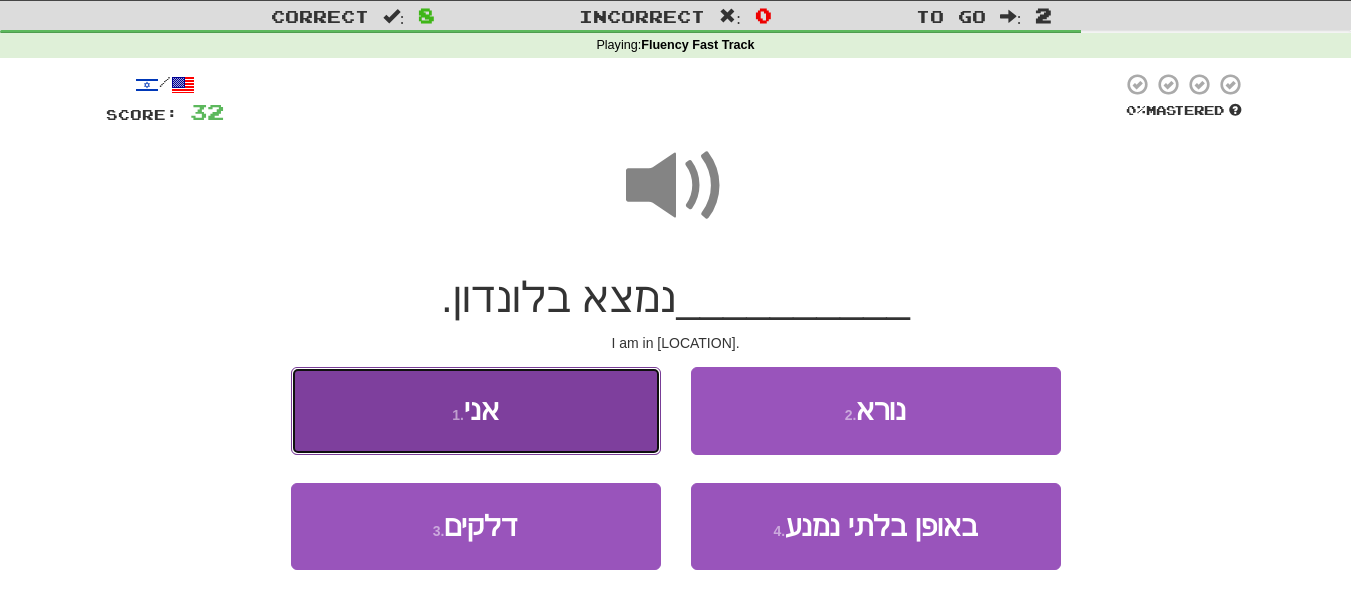 click on "1 .  אני" at bounding box center [476, 410] 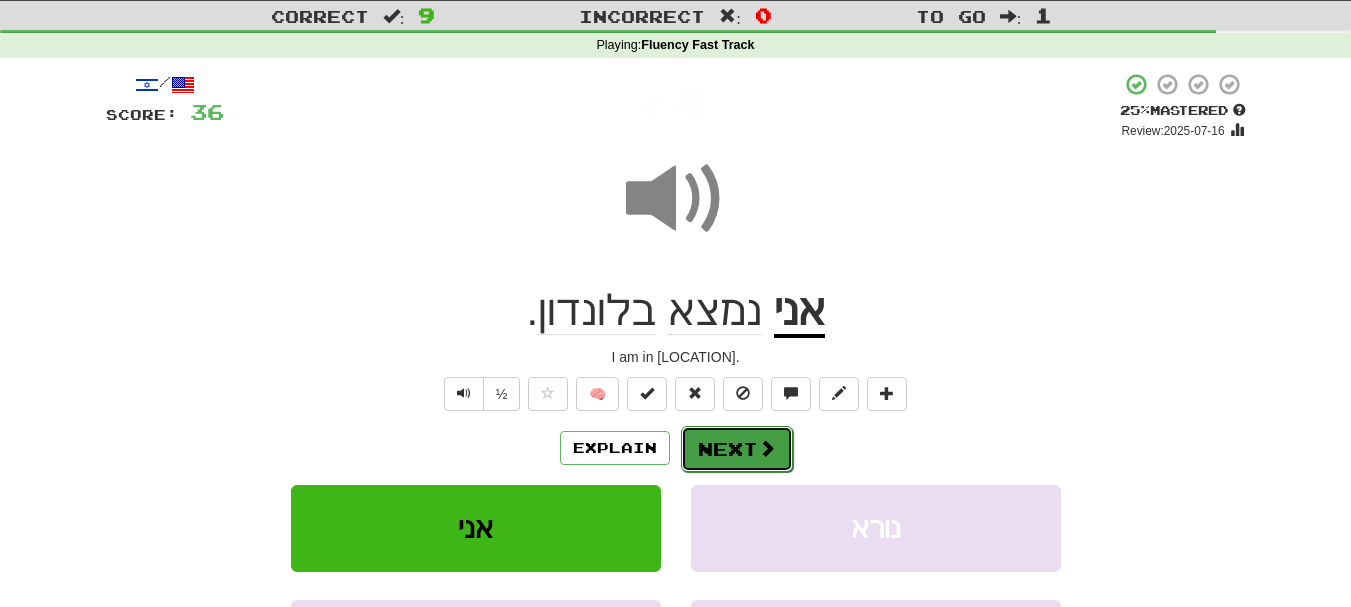 click on "Next" at bounding box center (737, 449) 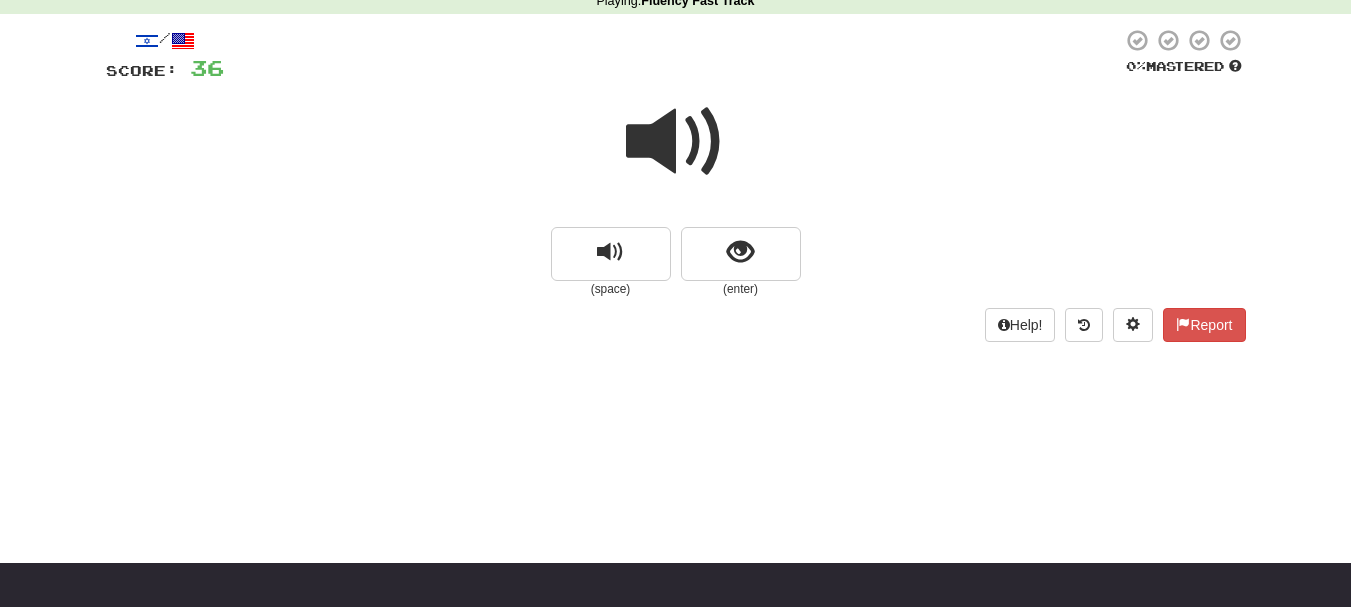 scroll, scrollTop: 98, scrollLeft: 0, axis: vertical 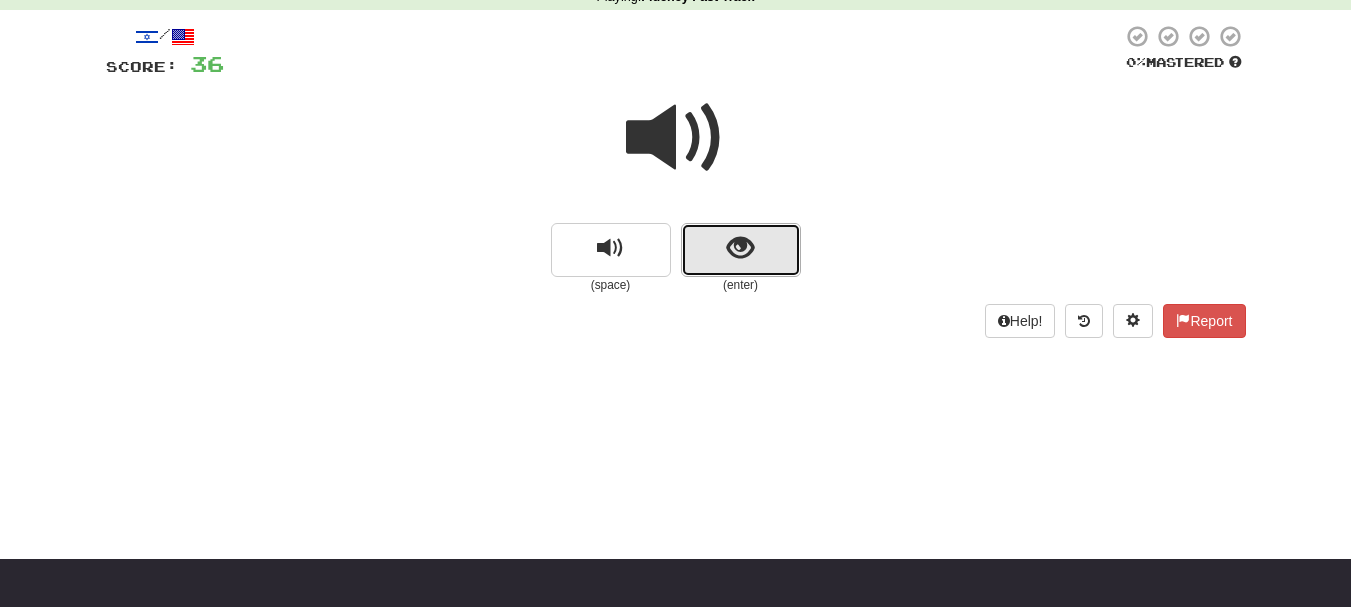 click at bounding box center [740, 248] 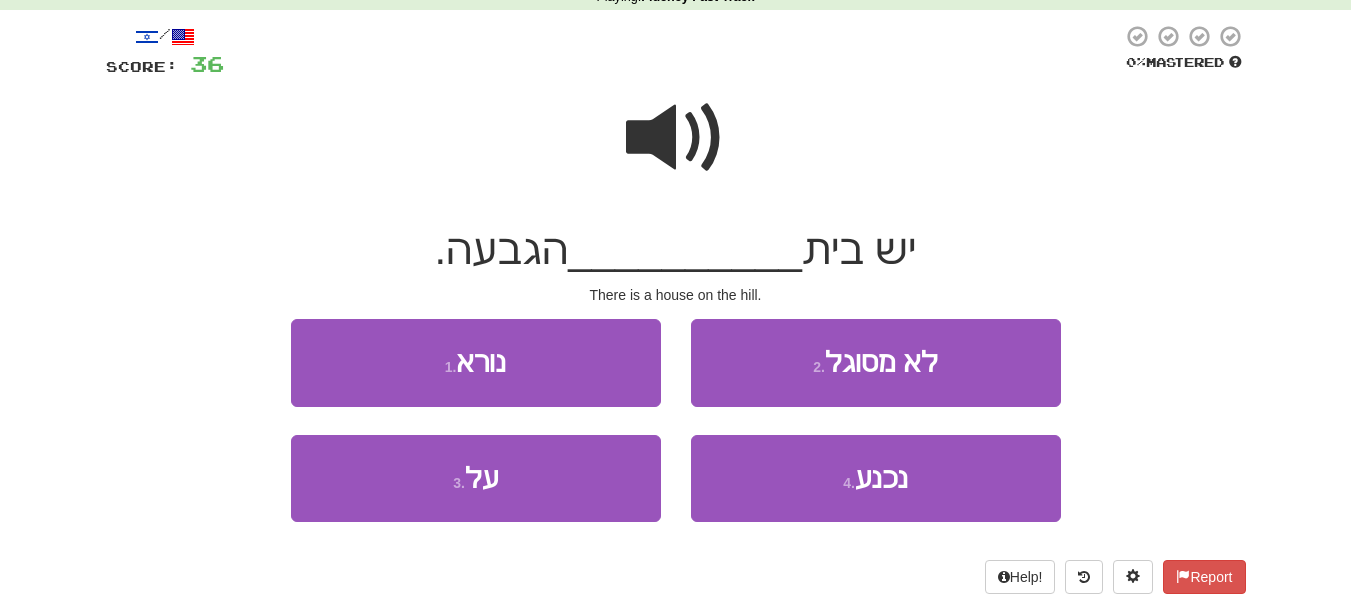 click at bounding box center [676, 138] 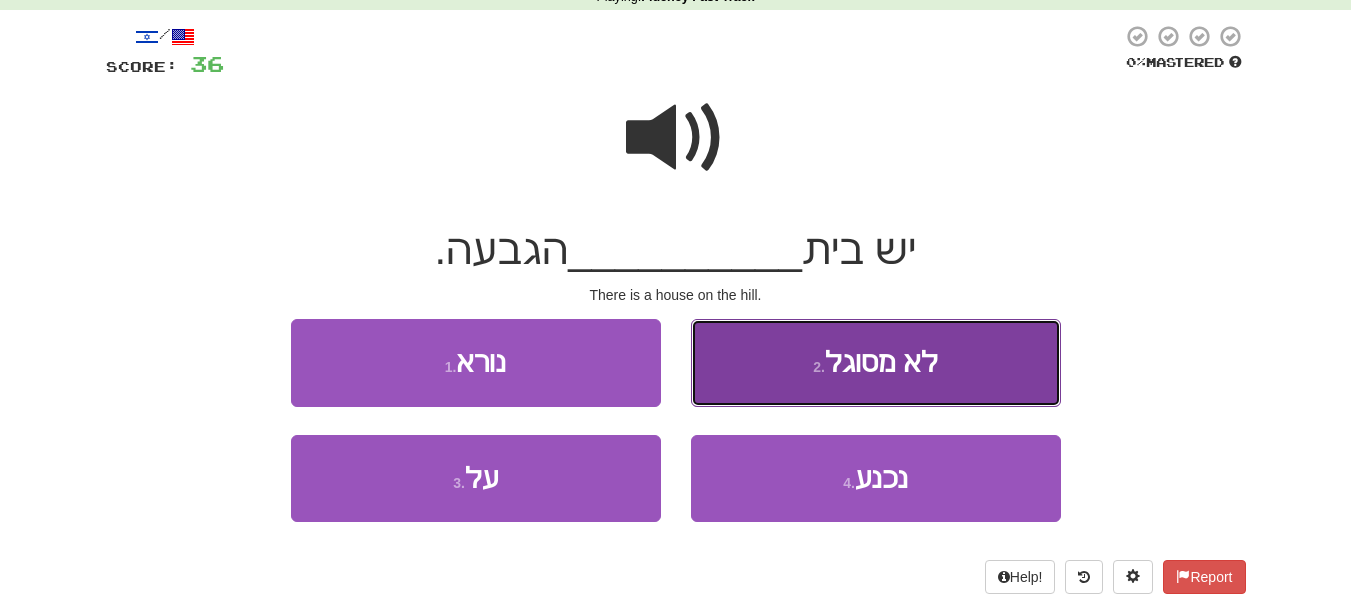 click on "לא מסוגל" at bounding box center [881, 362] 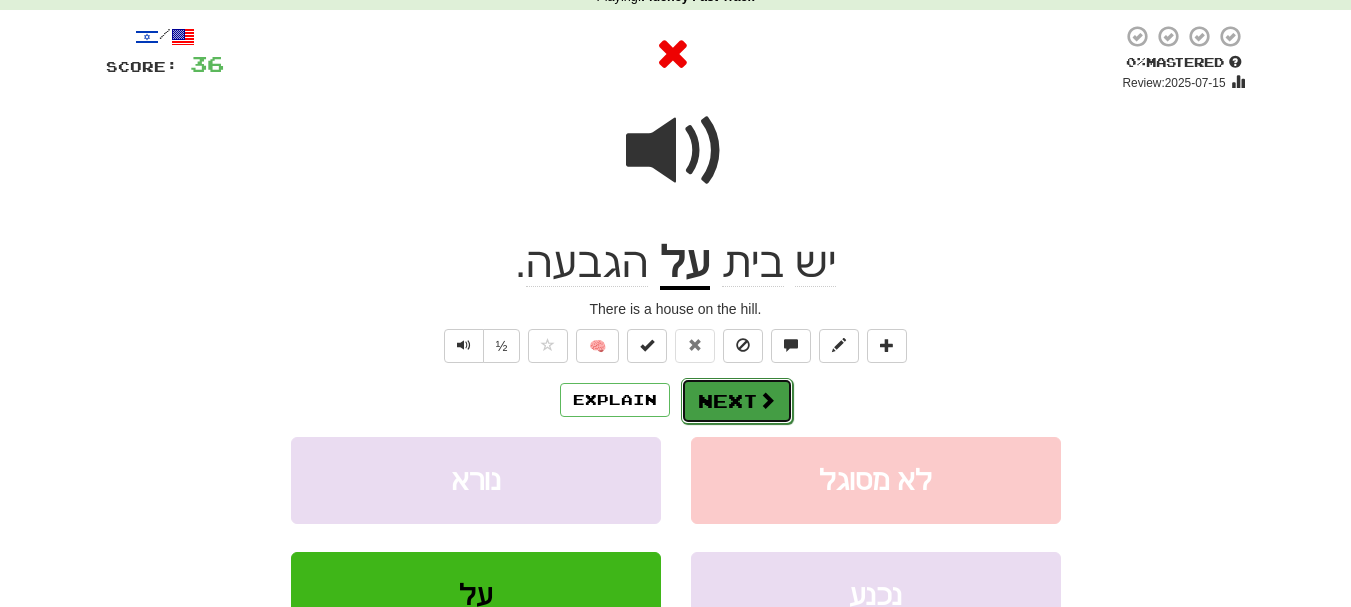 click at bounding box center (767, 400) 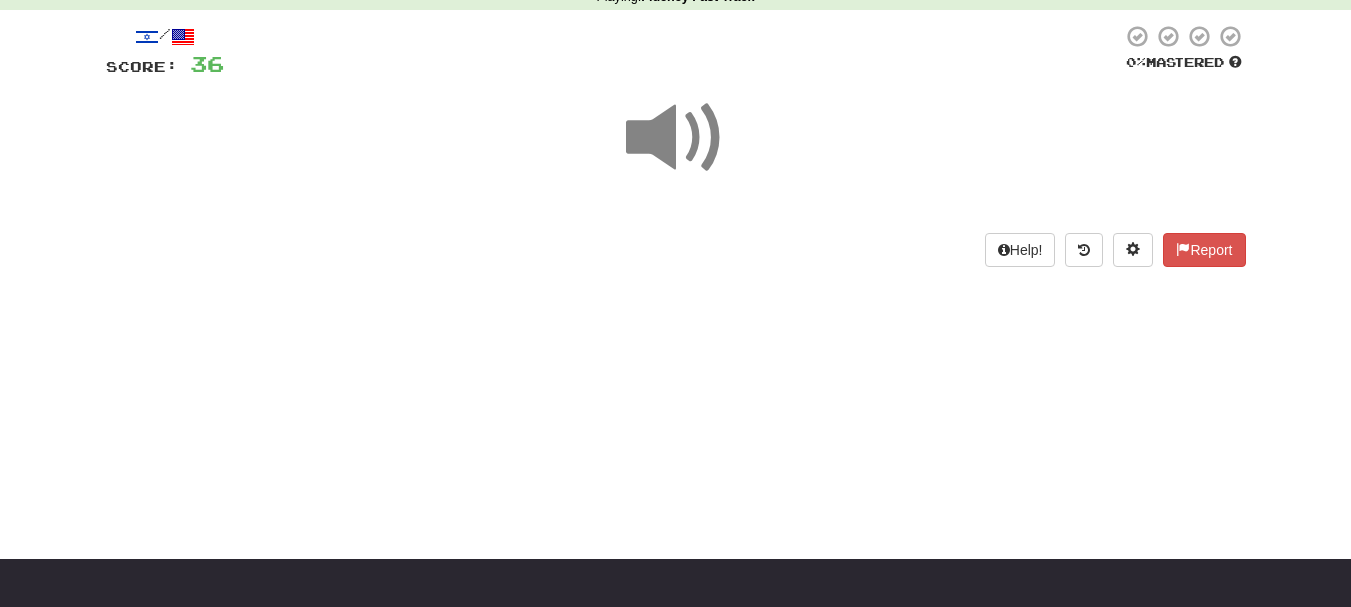 scroll, scrollTop: 0, scrollLeft: 0, axis: both 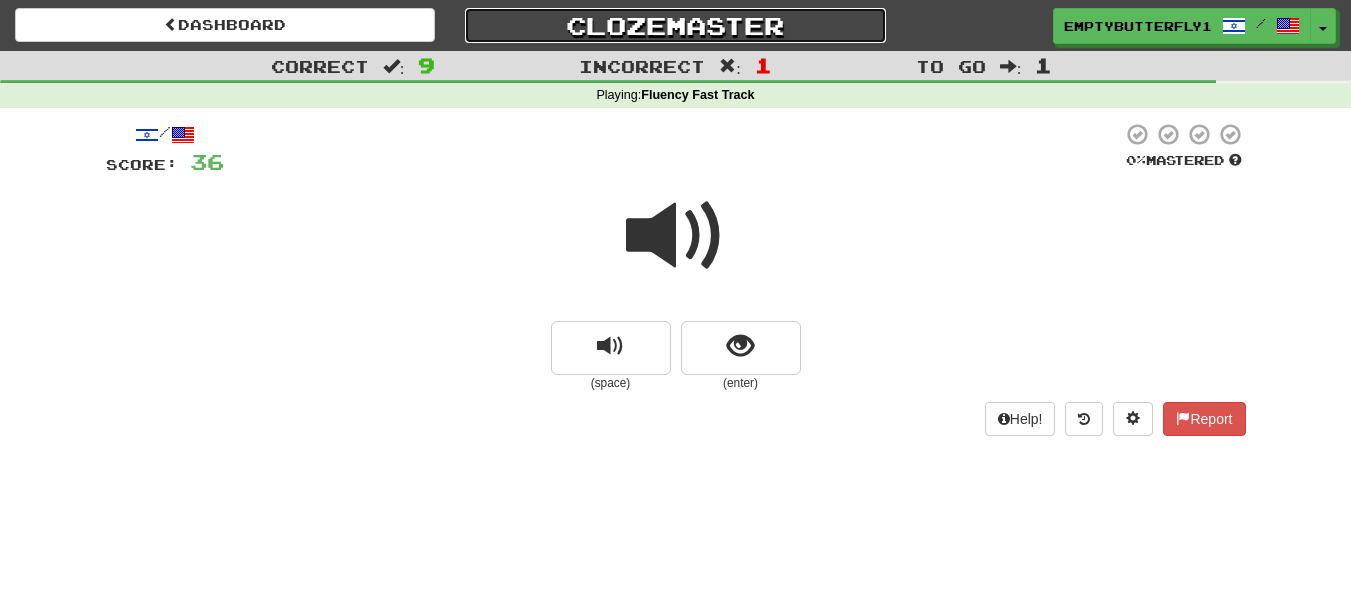click on "Clozemaster" at bounding box center (675, 25) 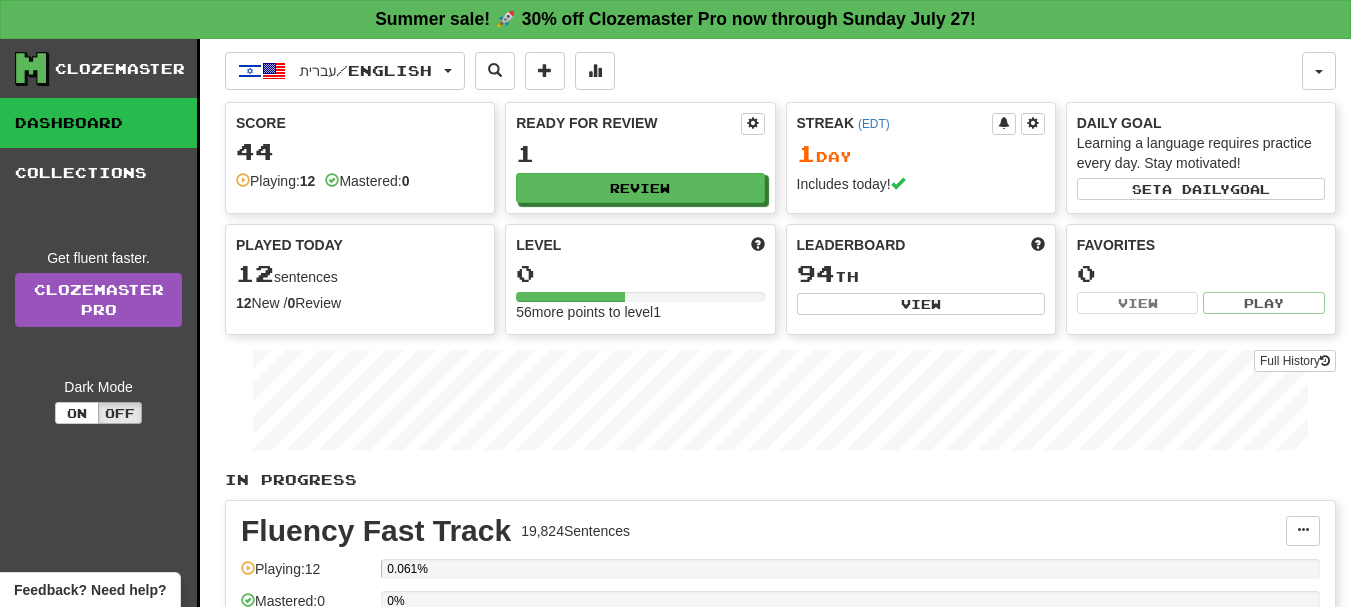 scroll, scrollTop: 0, scrollLeft: 0, axis: both 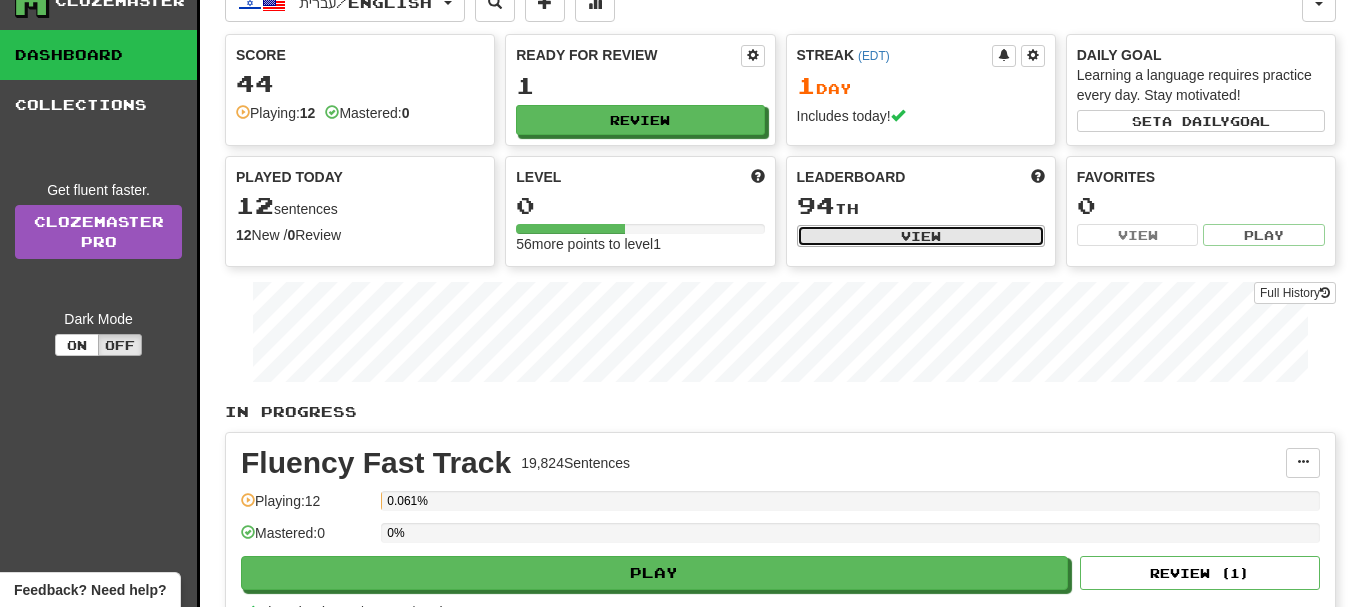 click on "View" at bounding box center [921, 236] 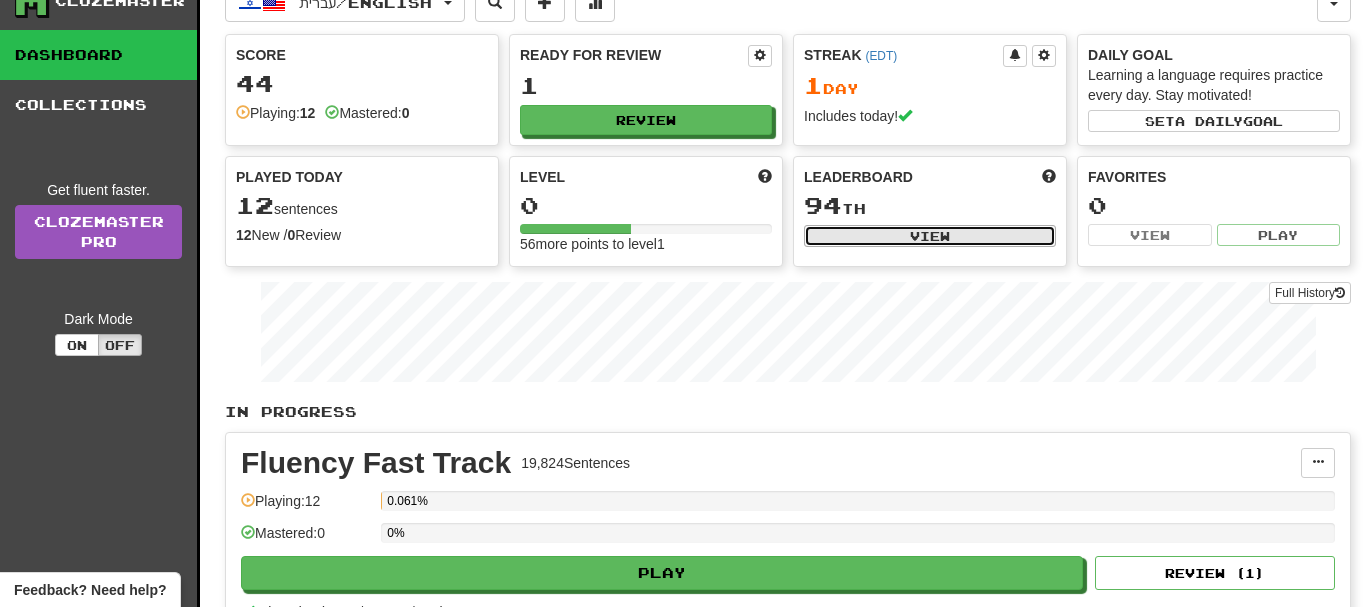 select on "**********" 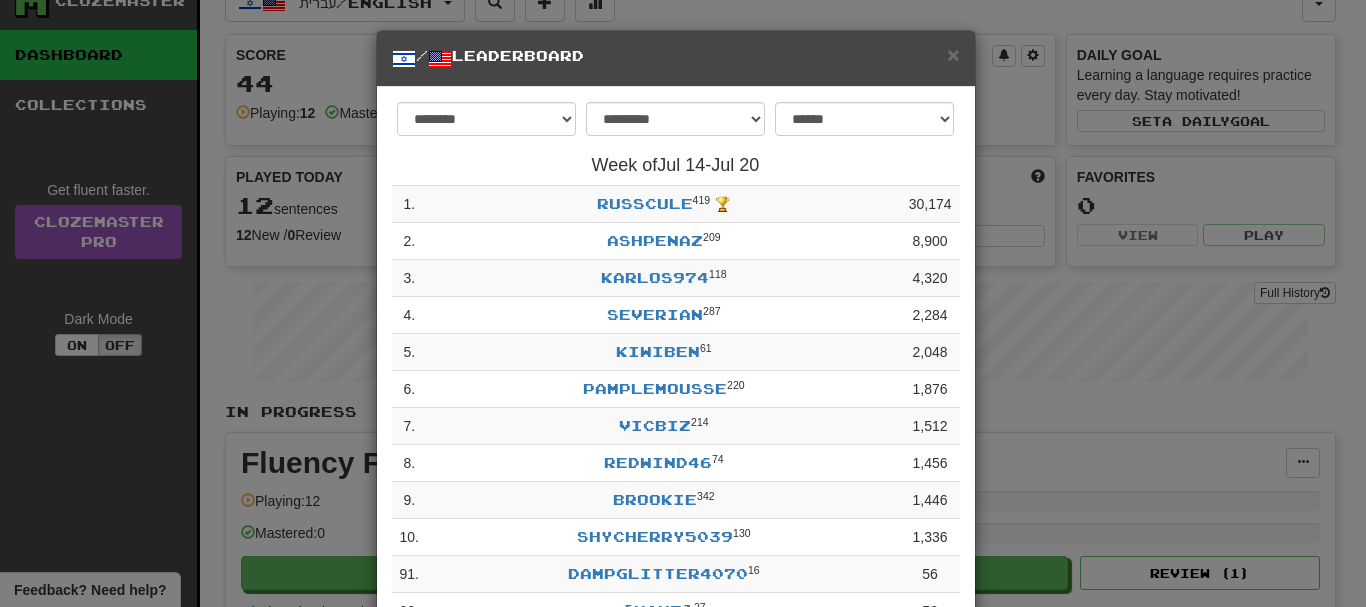 click on "/   Leaderboard" at bounding box center (676, 58) 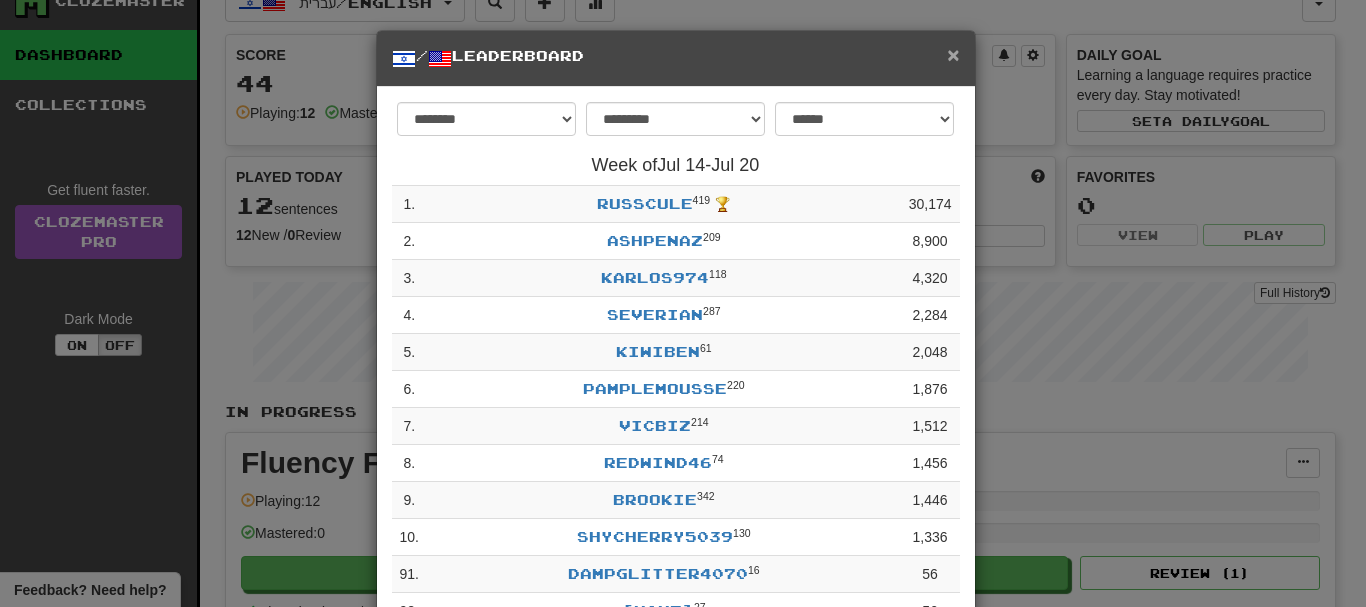 click on "×" at bounding box center [953, 54] 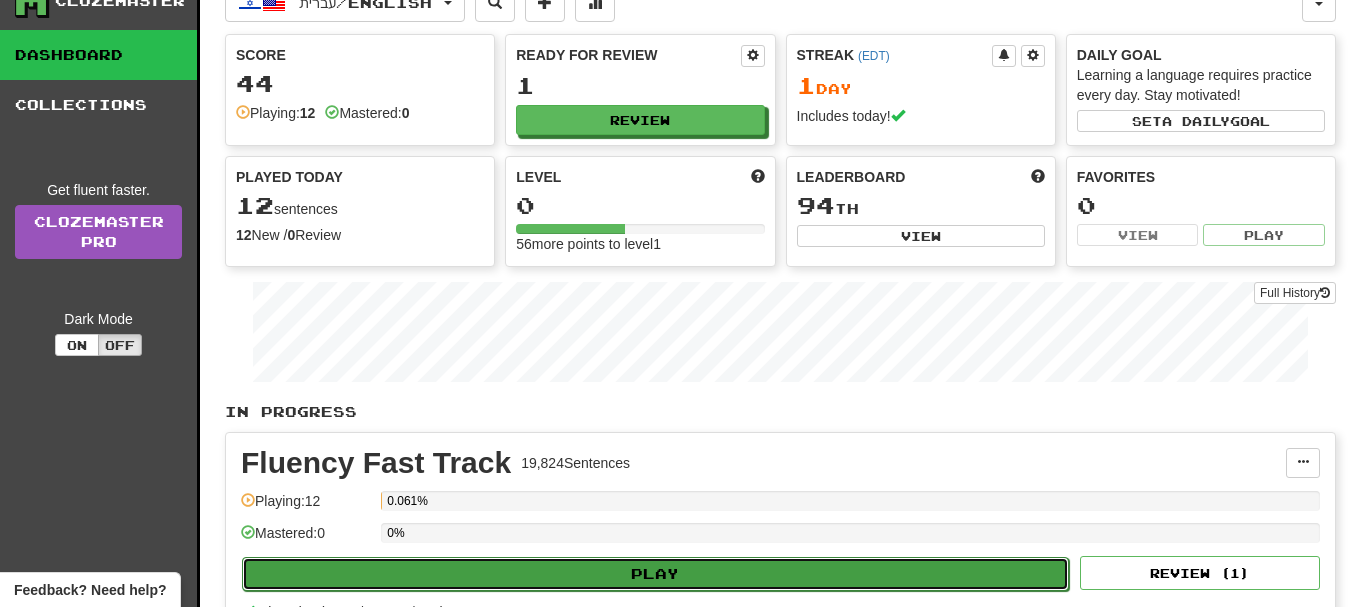 click on "Play" at bounding box center (655, 574) 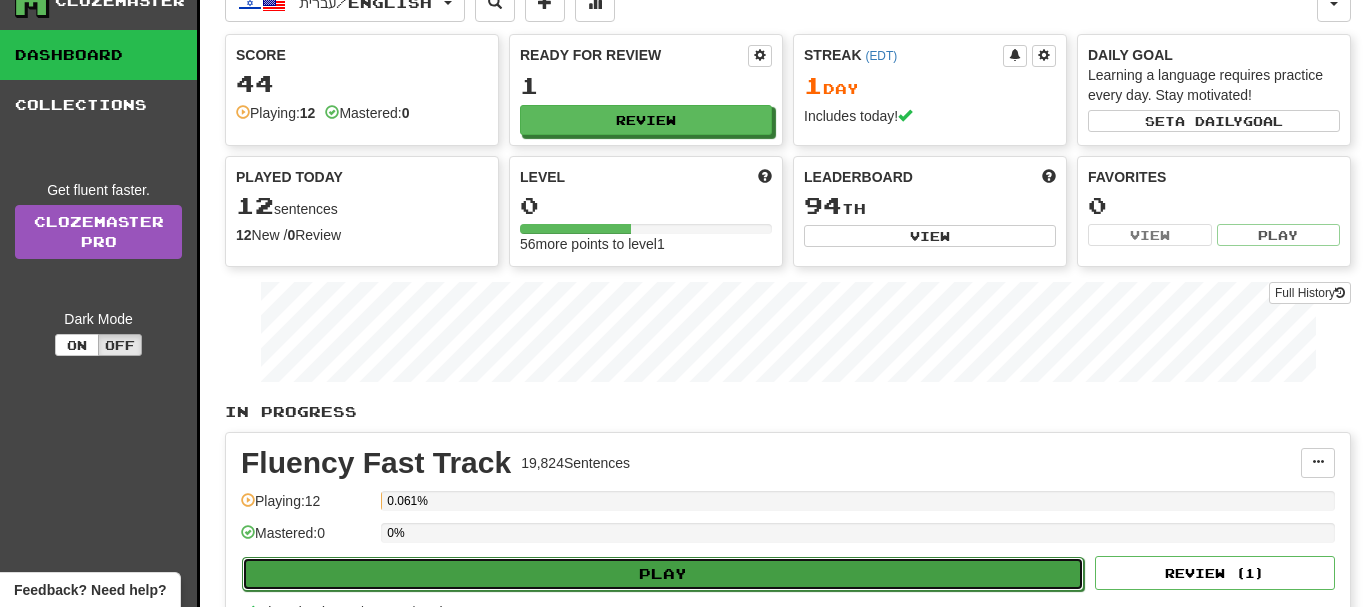 select on "**" 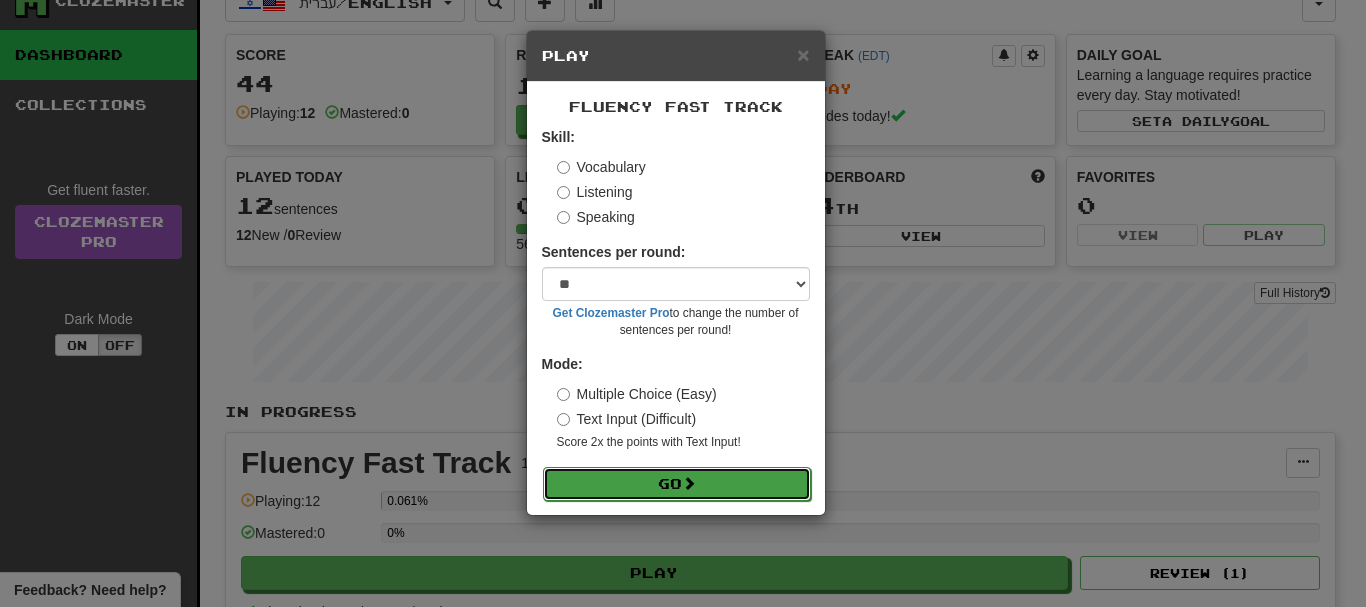 click on "Go" at bounding box center [677, 484] 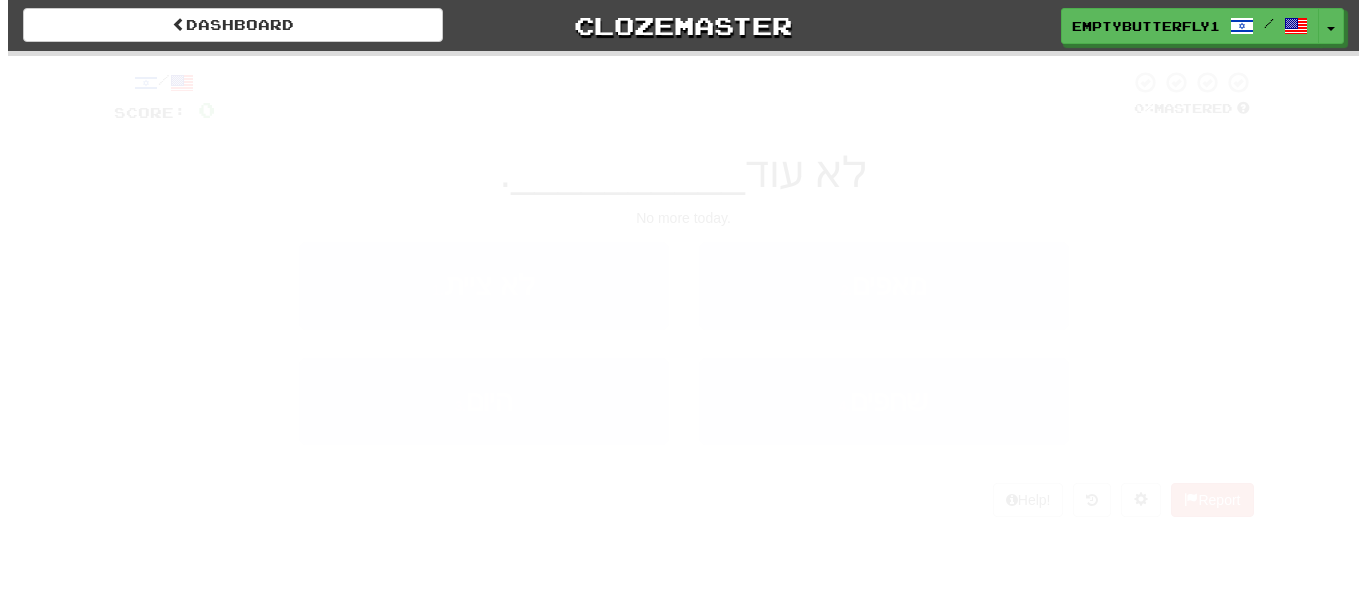 scroll, scrollTop: 0, scrollLeft: 0, axis: both 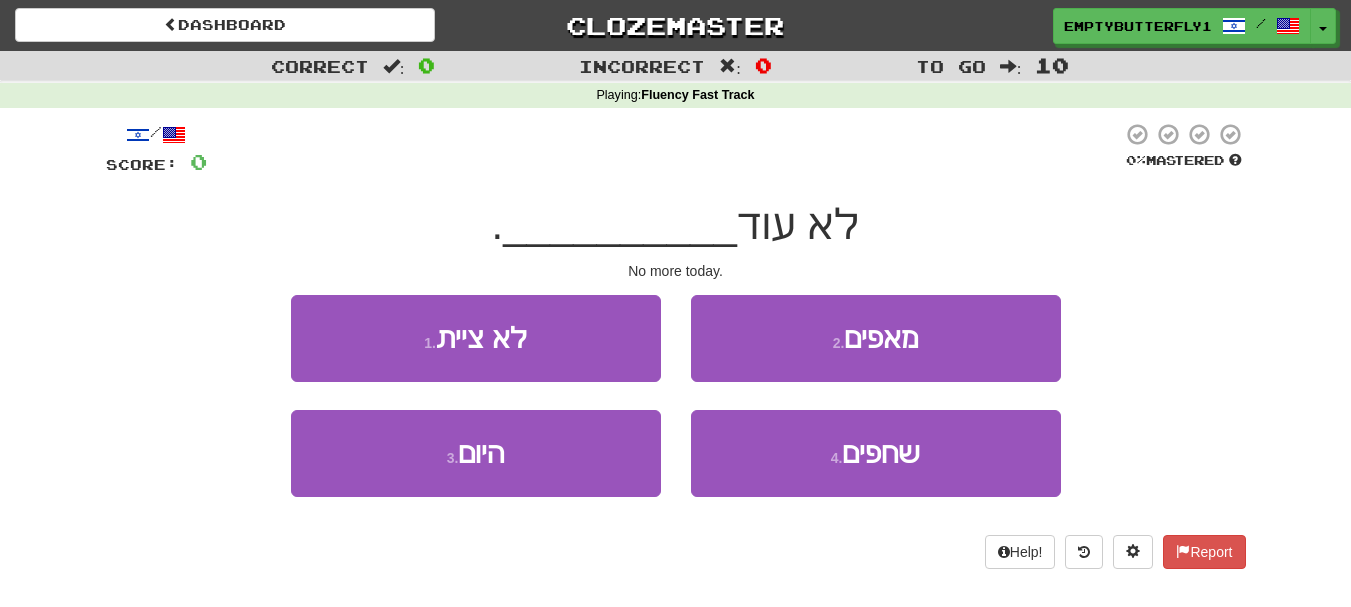click on "לא עוד" at bounding box center [798, 224] 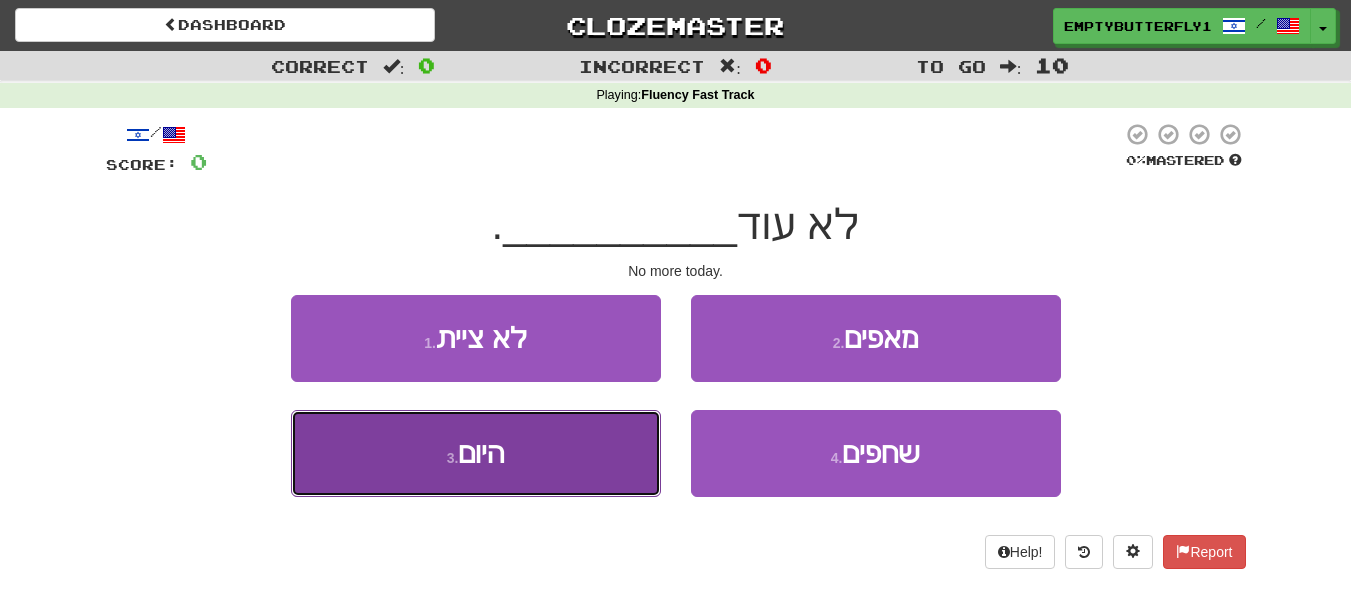 click on "3 .  היום" at bounding box center (476, 453) 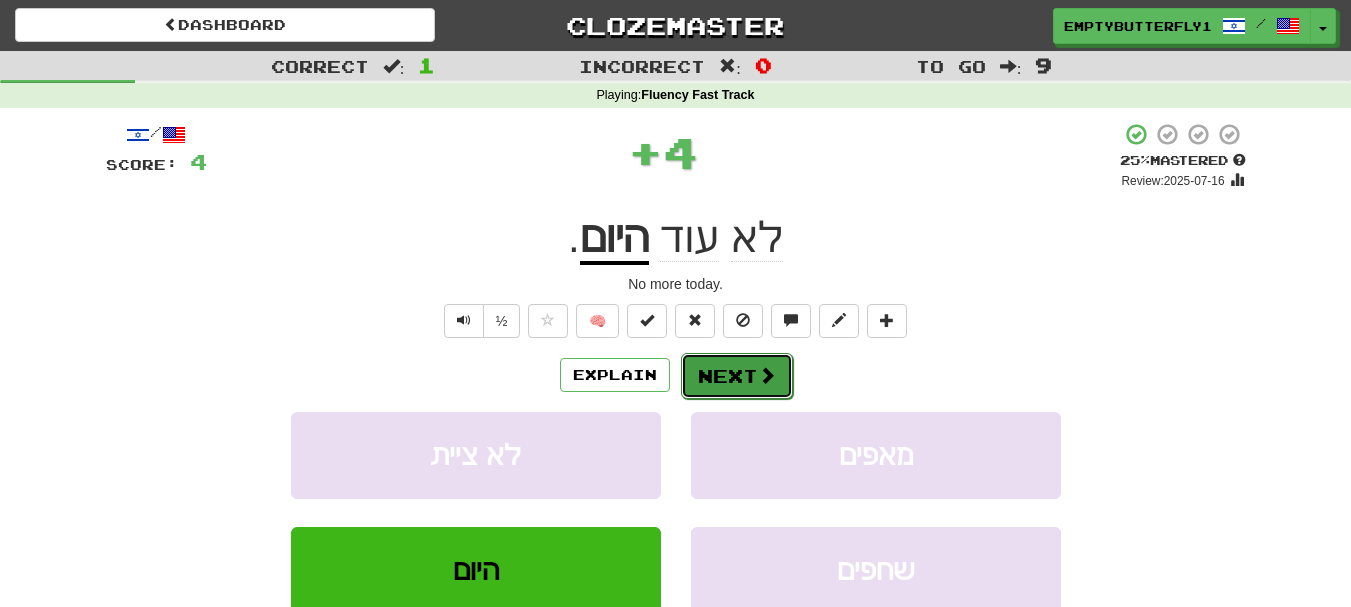 click on "Next" at bounding box center (737, 376) 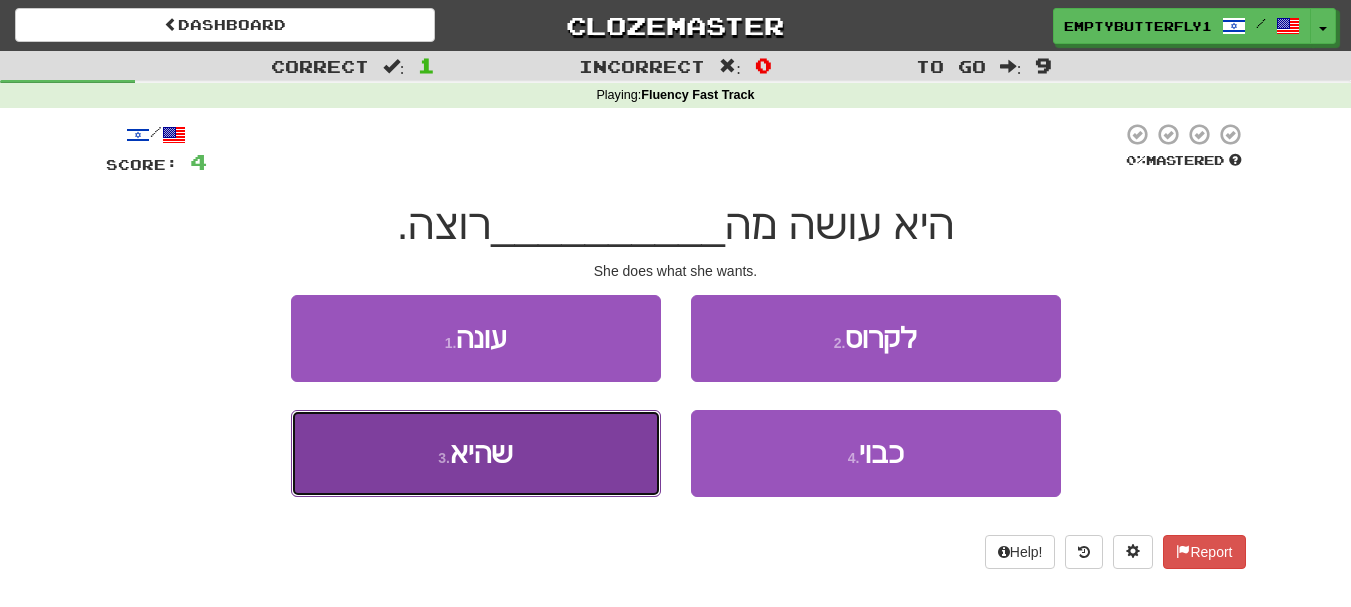 click on "3 .  שהיא" at bounding box center (476, 453) 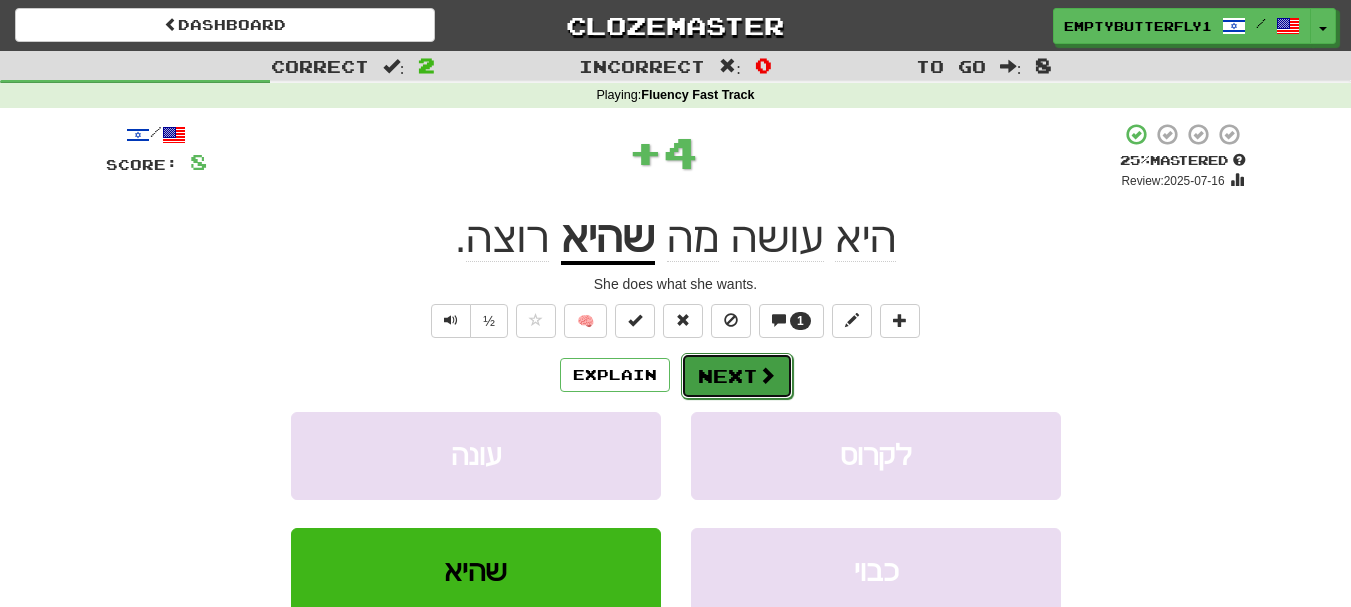 click on "Next" at bounding box center (737, 376) 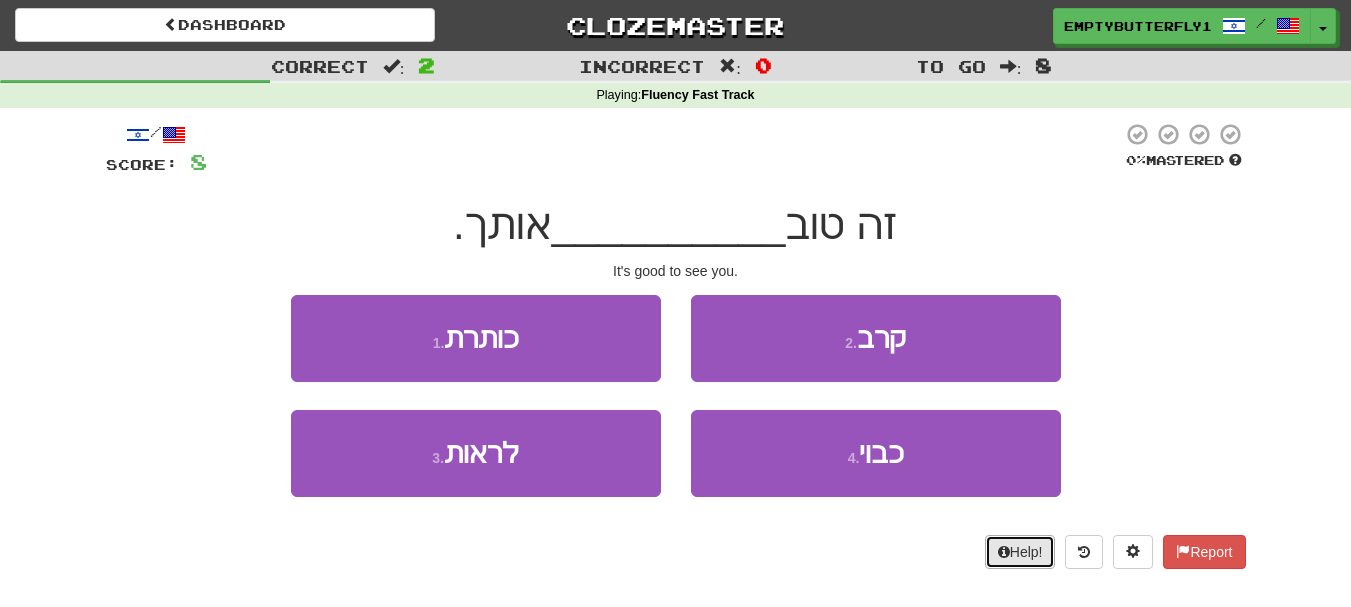 click on "Help!" at bounding box center (1020, 552) 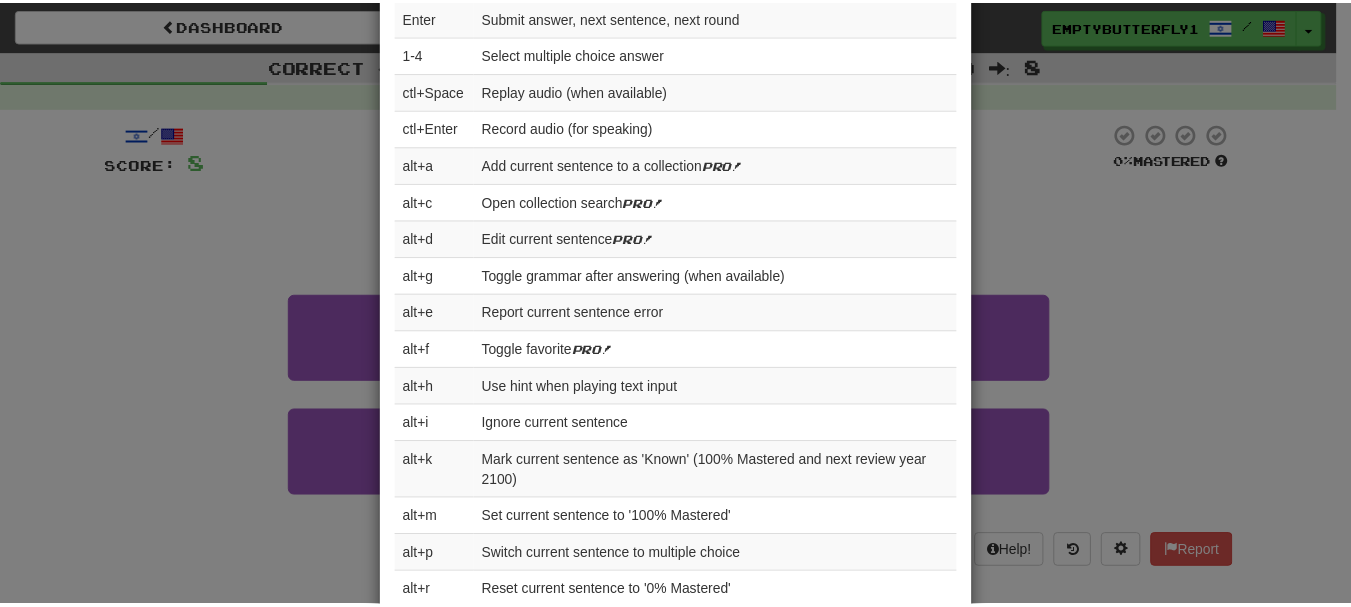 scroll, scrollTop: 560, scrollLeft: 0, axis: vertical 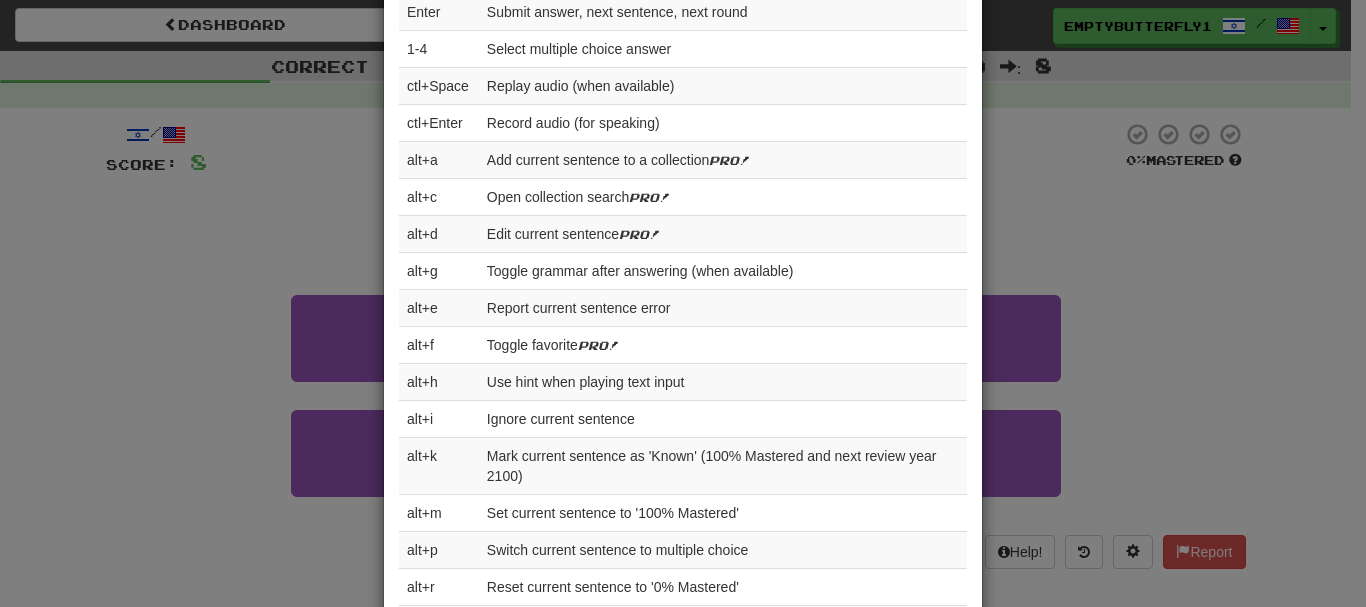 click on "× Help Complete the sentence with the correct missing word! 👉 Run Tutorial 👈 Points are determined as follows: (4 points for multiple choice, 8 points for text input)  x ( % Mastered  divided by 25) Points are cut in half if you use a hint while playing text input or you review a sentence before it's ready for review. An incorrect answer gets 0 points. Playing favorites doesn't use the same equation - correct answers always get 2 points. Clozemaster uses a spaced-repetition system to help maximize your learning efficiency with sentences starting at 0% Mastered. If a sentence is answered correctly it goes to 25% Mastered and is set to review the next day. Correct again? It goes to 50% Mastered and is set to review 10 days in the future. 75% Mastered is 30 days in the future, and 100% Mastered is 180 days in the future. Incorrect at any point resets the sentence to 0% Mastered. Pro users can customize these intervals via the Dashboard. Questions? Something else you'd like to see here?  Let us know . 1-4" at bounding box center [683, 303] 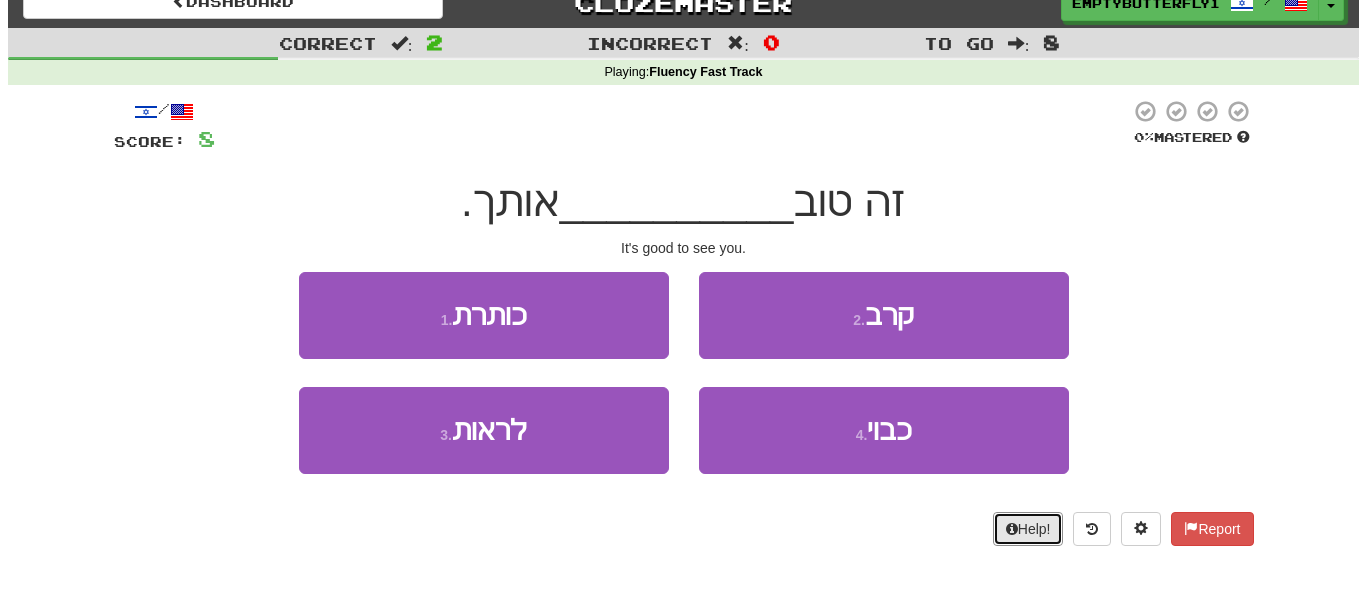 scroll, scrollTop: 25, scrollLeft: 0, axis: vertical 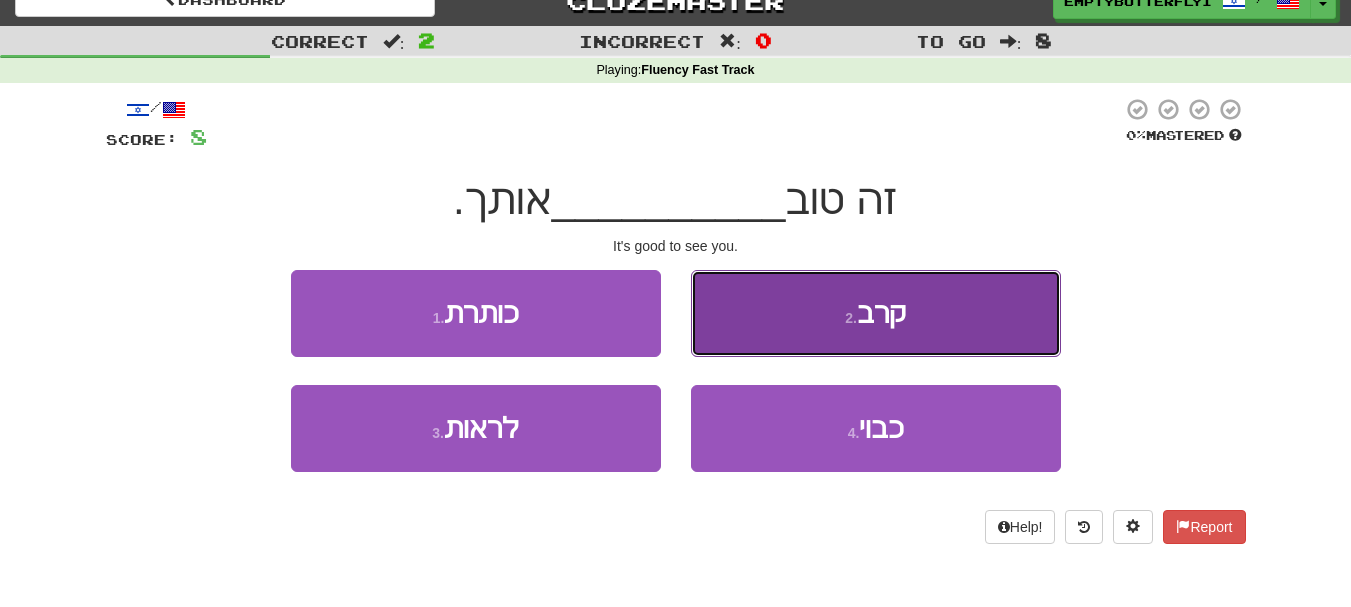 click on "2 ." at bounding box center [851, 318] 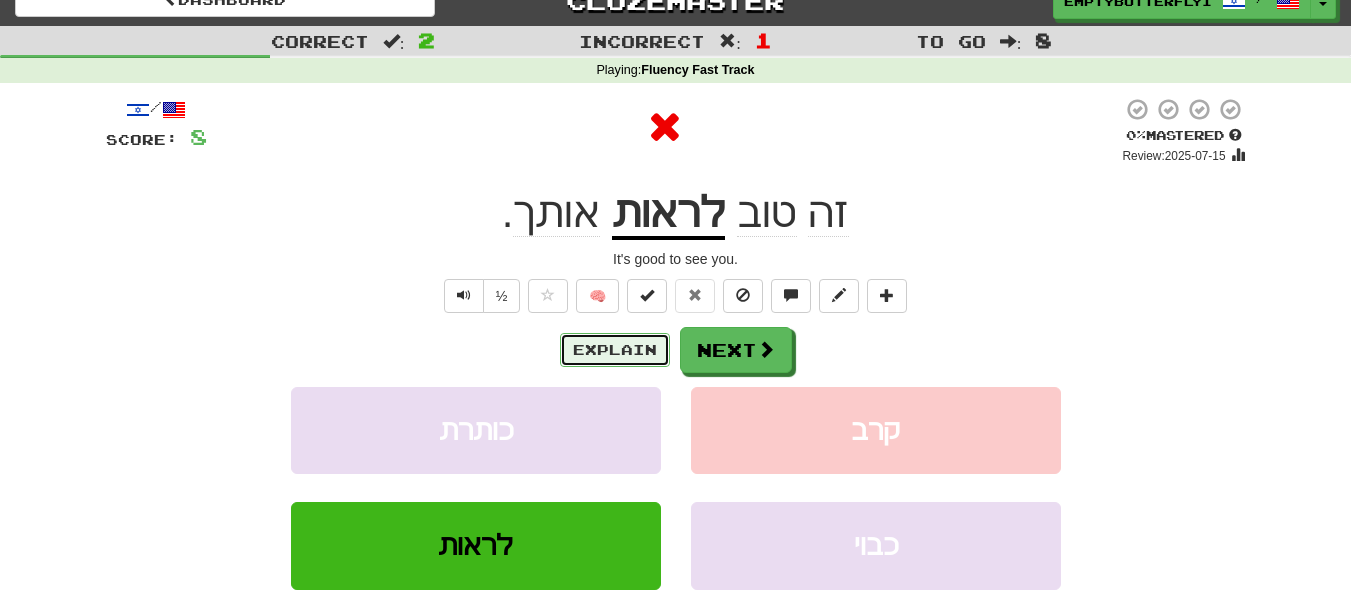 click on "Explain" at bounding box center [615, 350] 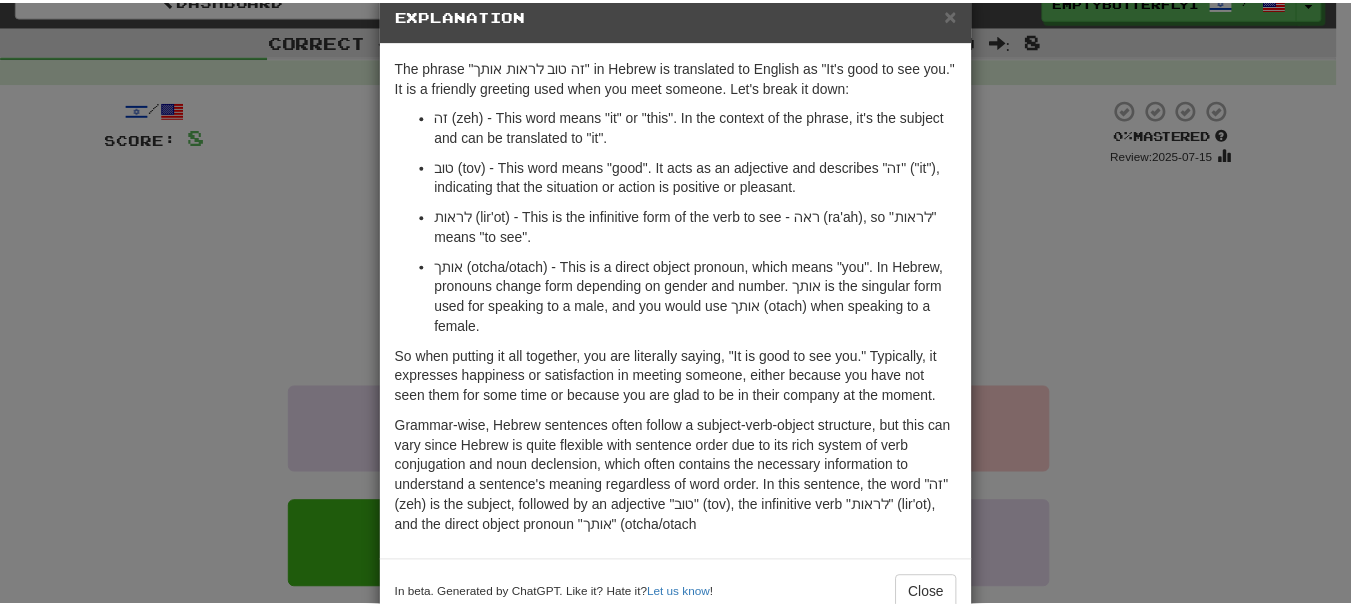 scroll, scrollTop: 80, scrollLeft: 0, axis: vertical 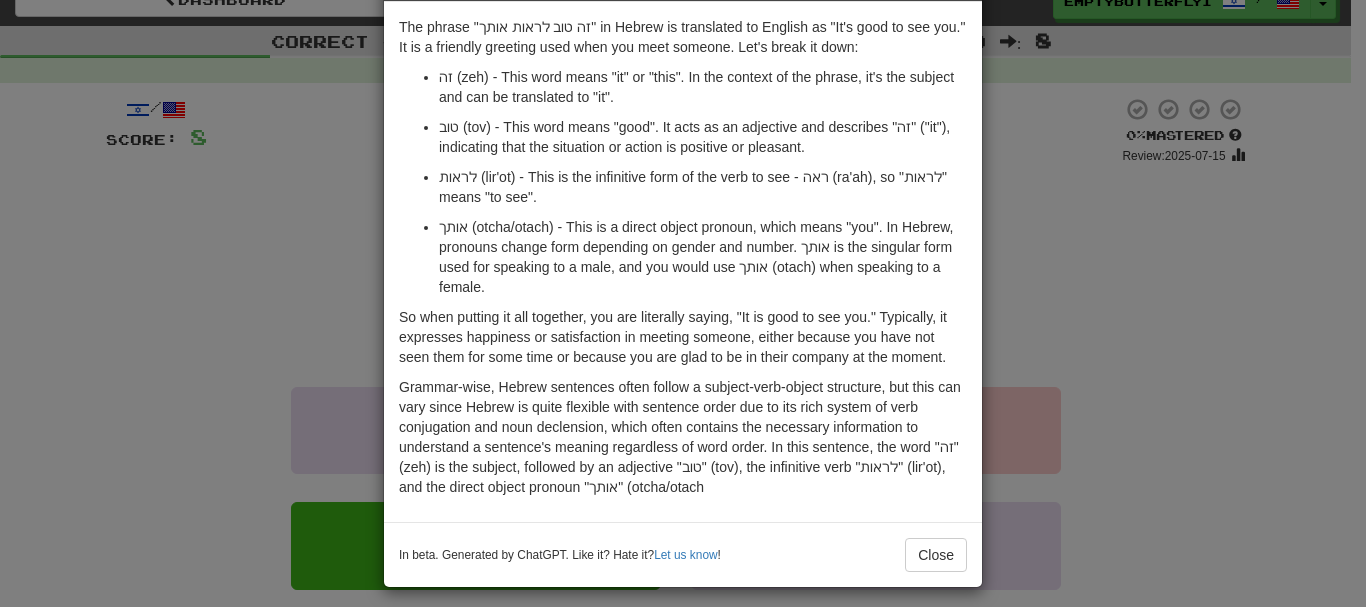 click on "× Explanation The phrase "זה טוב לראות אותך" in Hebrew is translated to English as "It's good to see you." It is a friendly greeting used when you meet someone. Let's break it down:
זה (zeh) - This word means "it" or "this". In the context of the phrase, it's the subject and can be translated to "it".
טוב (tov) - This word means "good". It acts as an adjective and describes "זה" ("it"), indicating that the situation or action is positive or pleasant.
לראות (lir'ot) - This is the infinitive form of the verb to see - ראה (ra'ah), so "לראות" means "to see".
אותך (otcha/otach) - This is a direct object pronoun, which means "you". In Hebrew, pronouns change form depending on gender and number. אותך is the singular form used for speaking to a male, and you would use אותך (otach) when speaking to a female.
In beta. Generated by ChatGPT. Like it? Hate it?  Let us know ! Close" at bounding box center [683, 303] 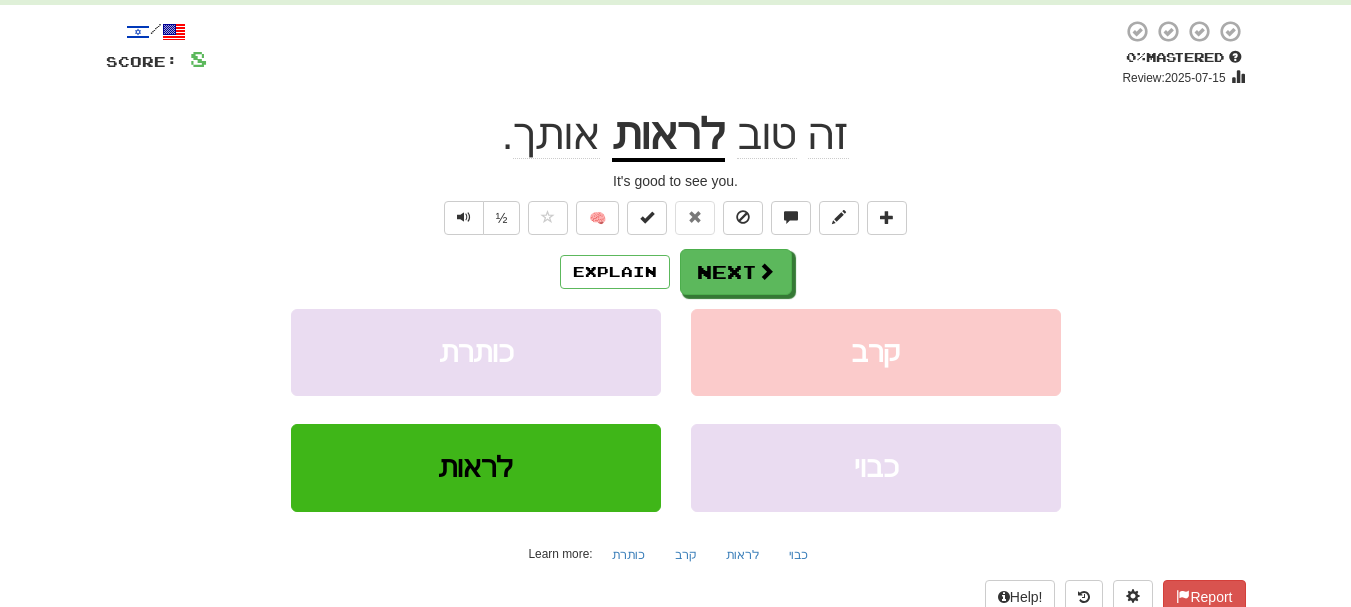 scroll, scrollTop: 105, scrollLeft: 0, axis: vertical 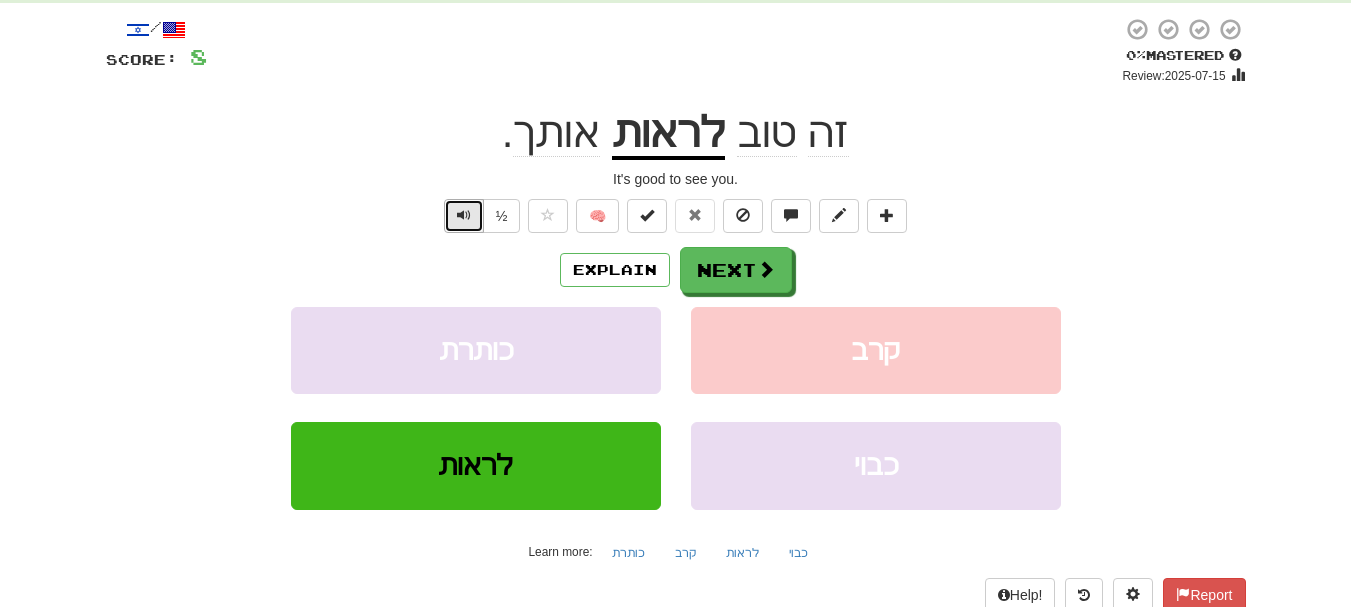 click at bounding box center (464, 215) 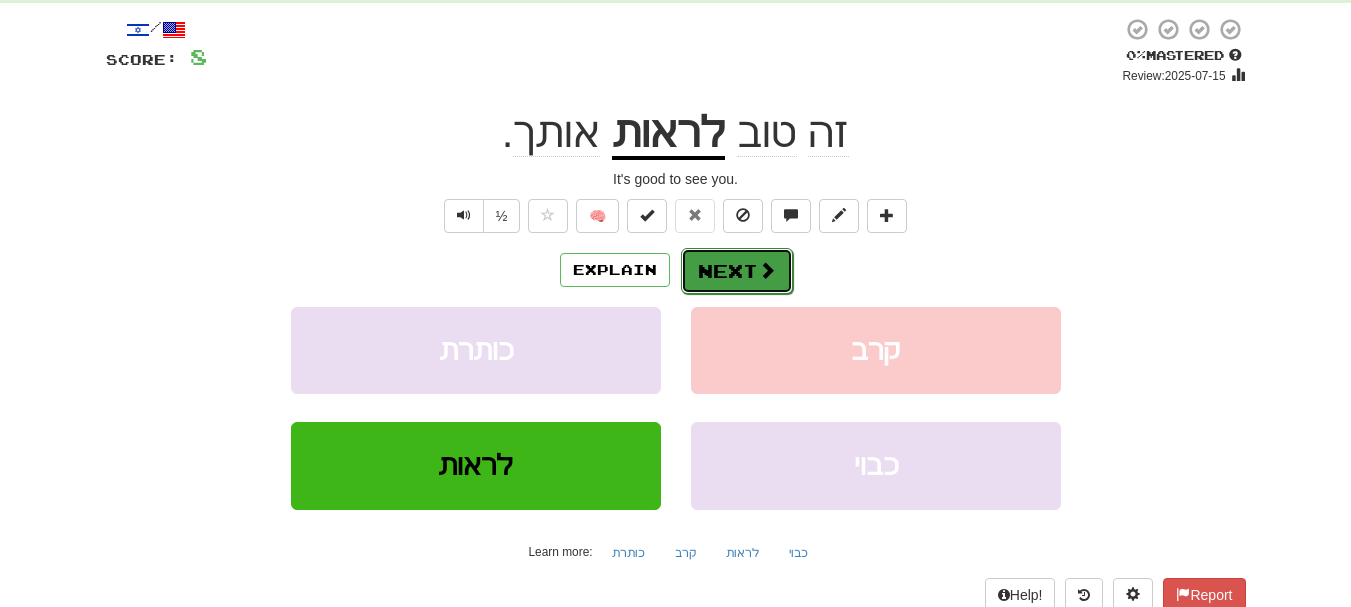 click on "Next" at bounding box center [737, 271] 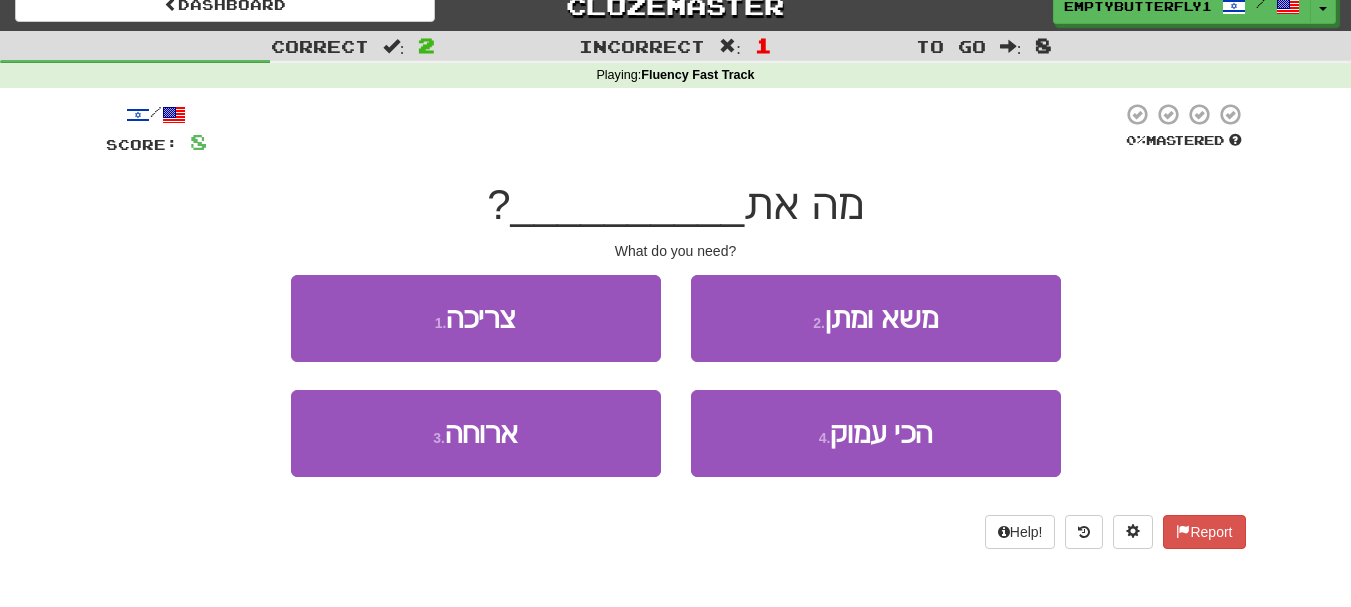 scroll, scrollTop: 0, scrollLeft: 0, axis: both 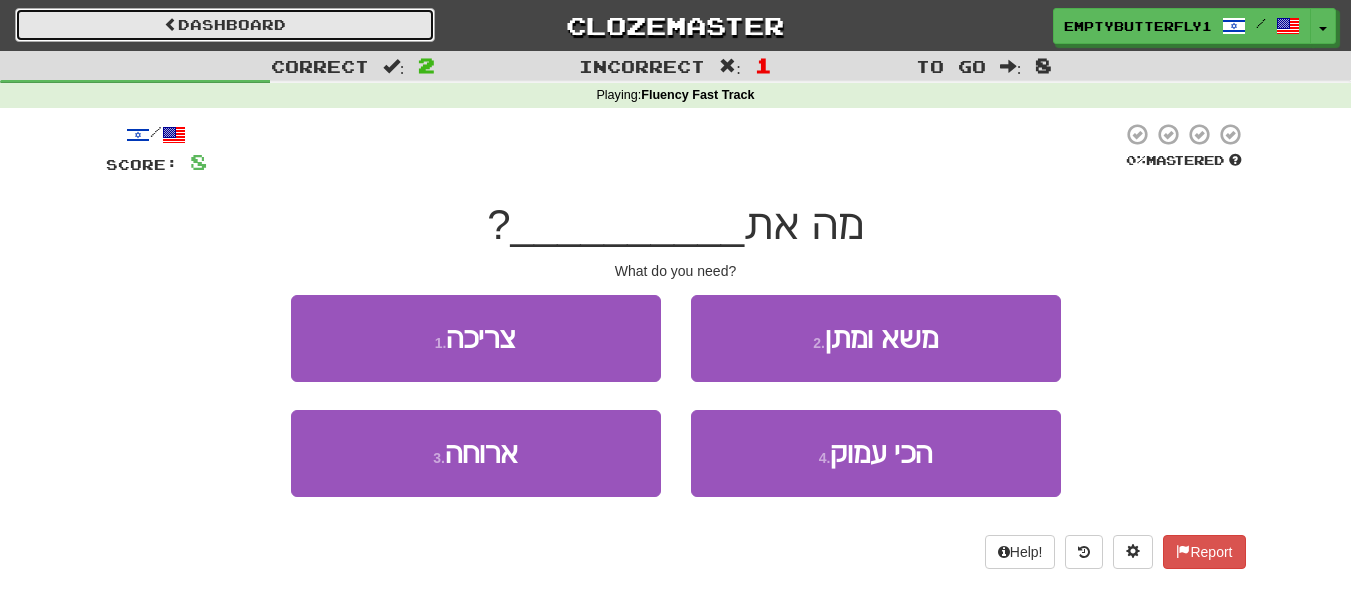 click on "Dashboard" at bounding box center [225, 25] 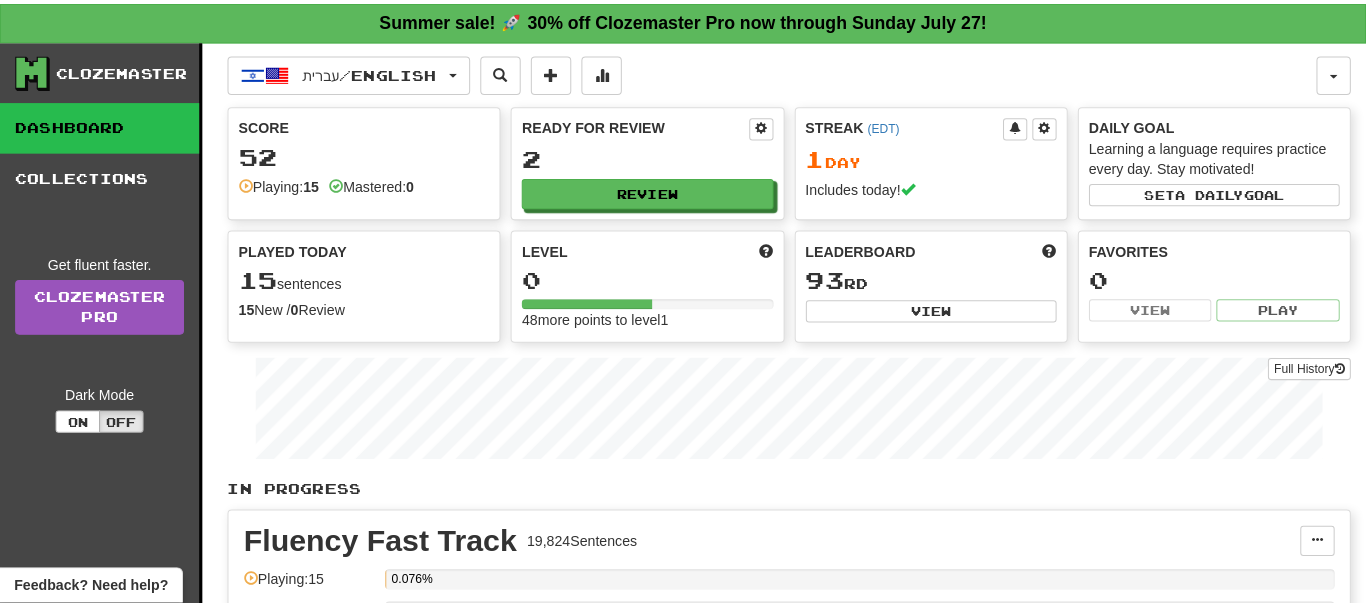 scroll, scrollTop: 0, scrollLeft: 0, axis: both 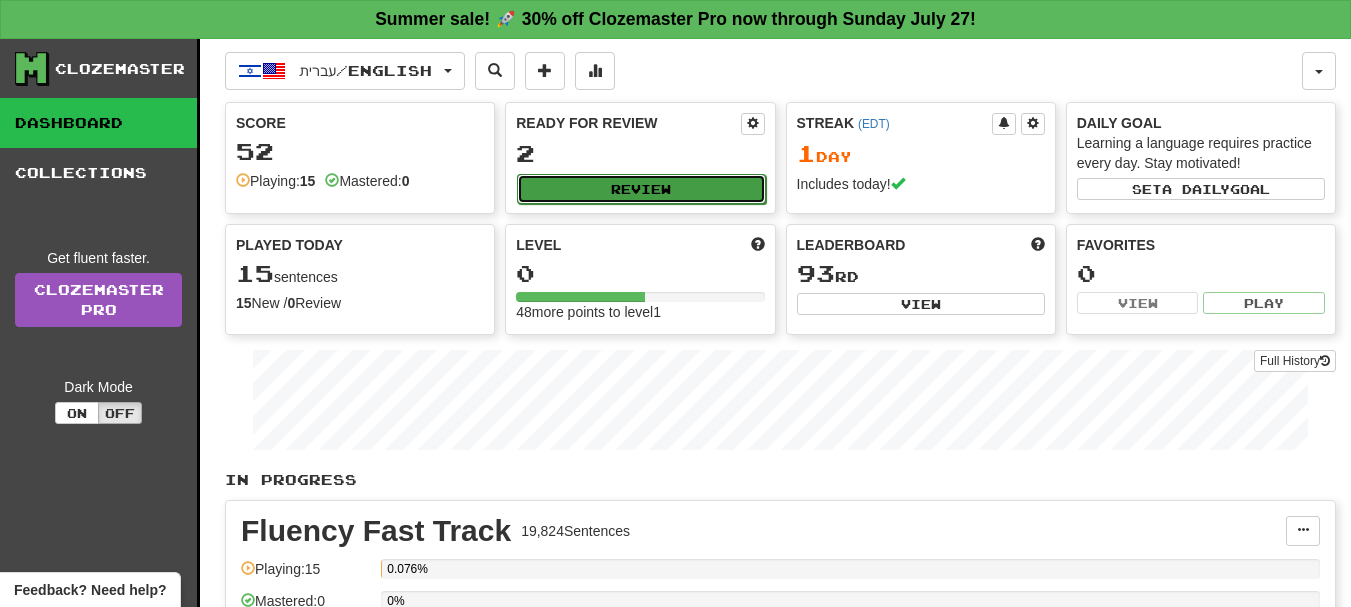 click on "Review" at bounding box center (641, 189) 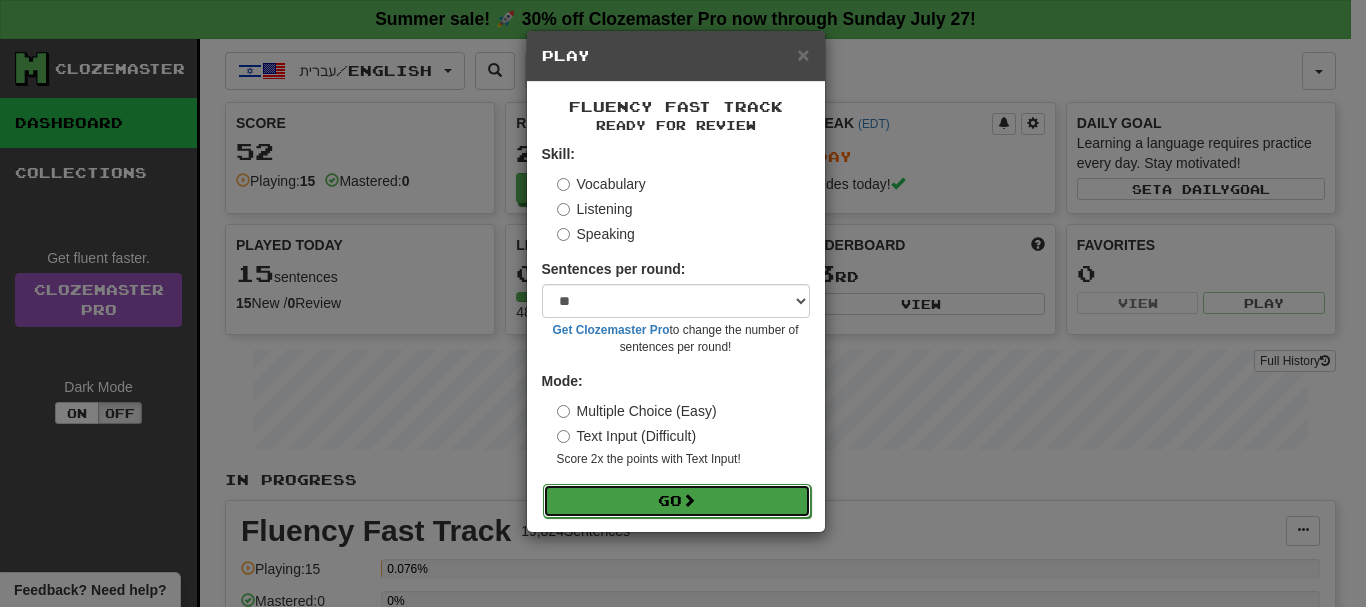 click on "Go" at bounding box center [677, 501] 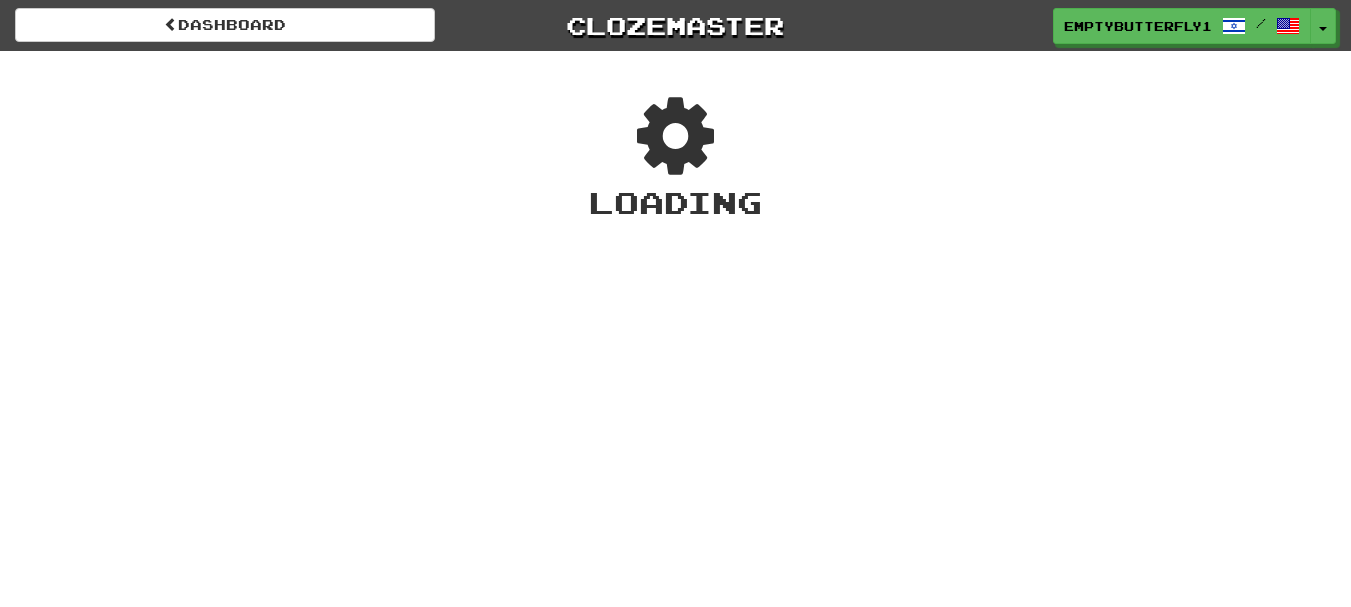 scroll, scrollTop: 0, scrollLeft: 0, axis: both 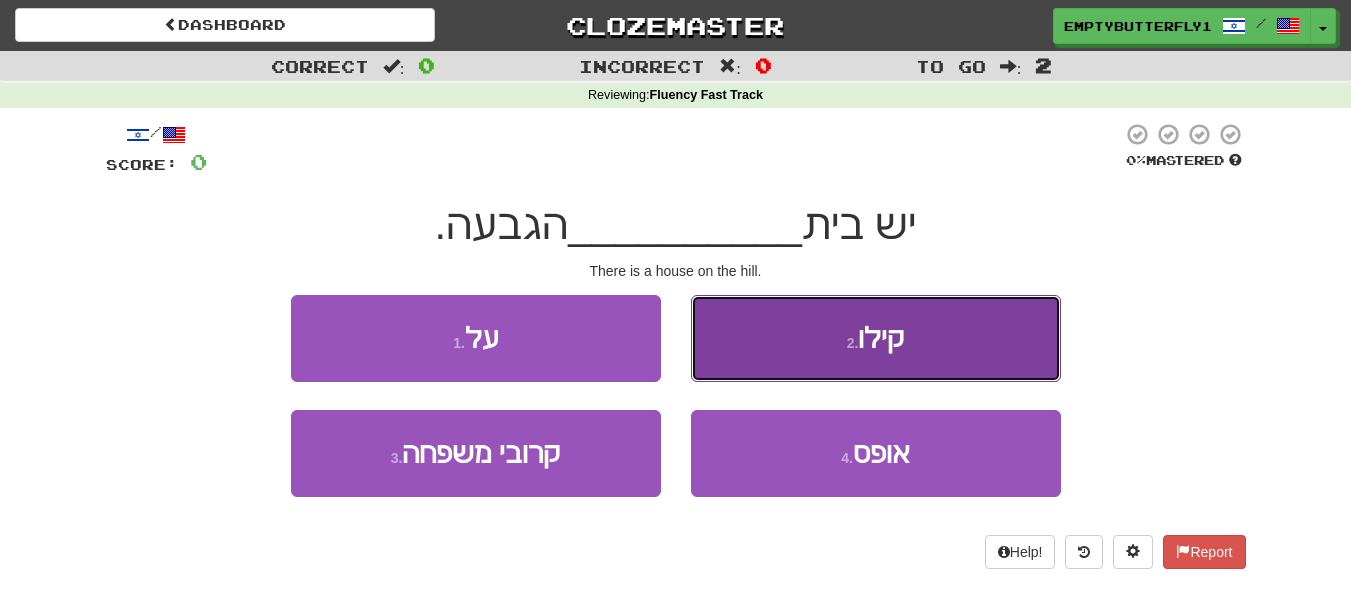 click on "2 .  קילו" at bounding box center [876, 338] 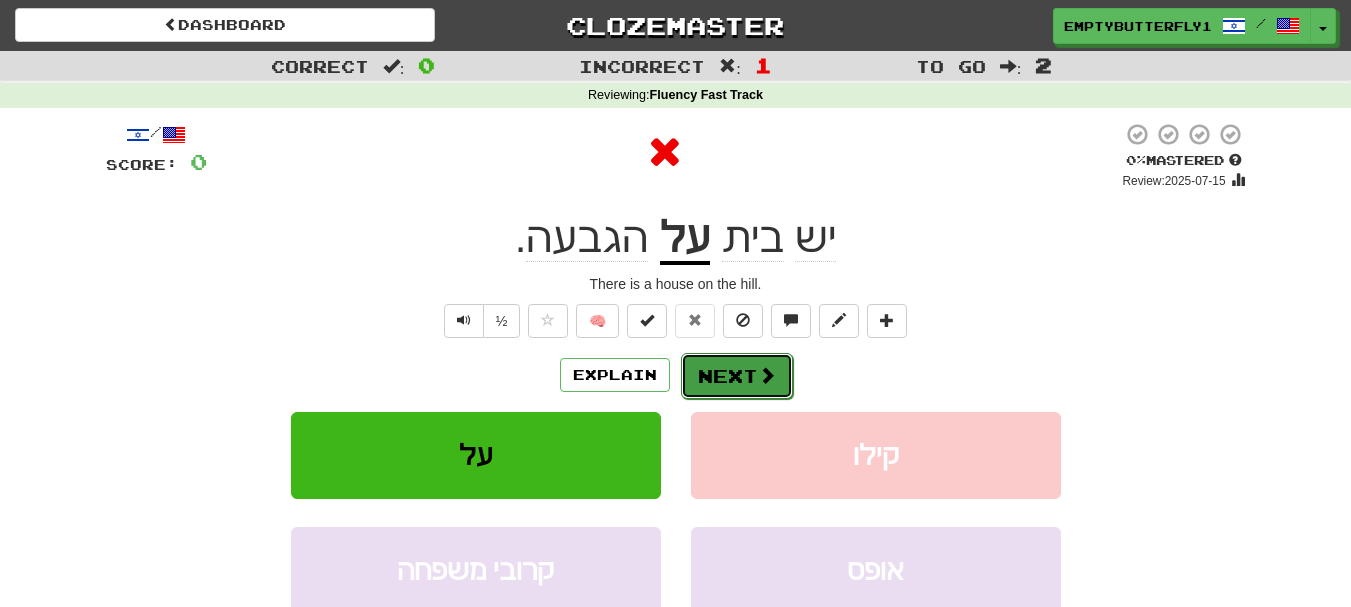 click on "Next" at bounding box center [737, 376] 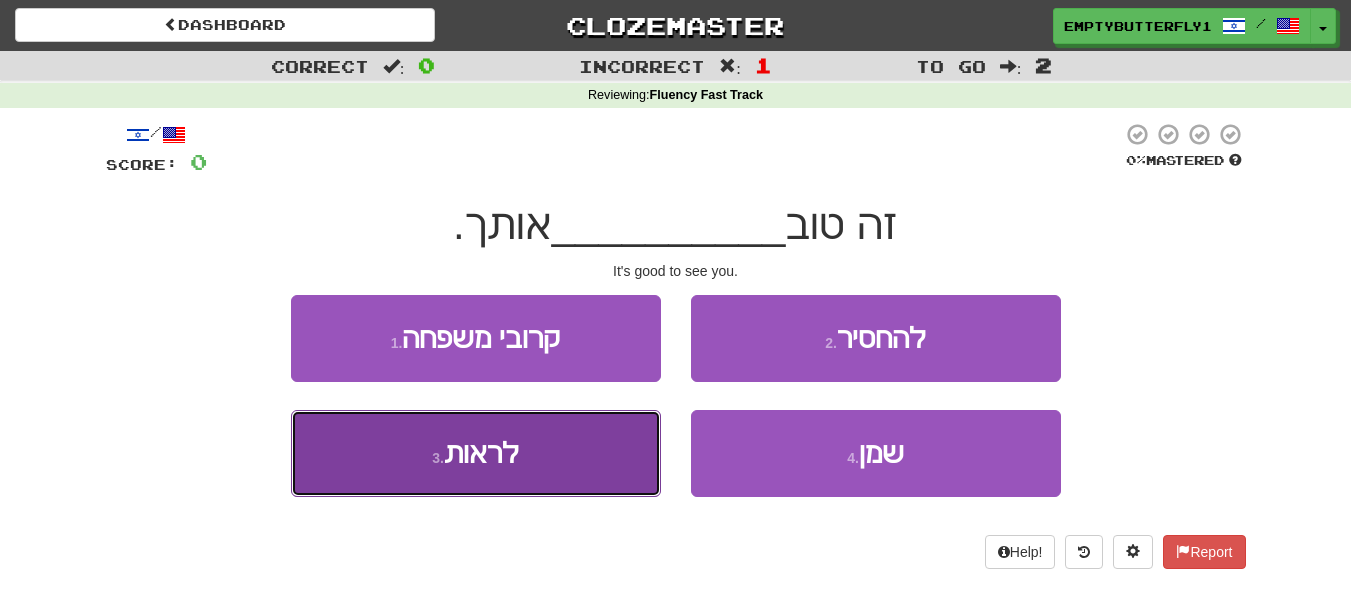 click on "3 .  לראות" at bounding box center (476, 453) 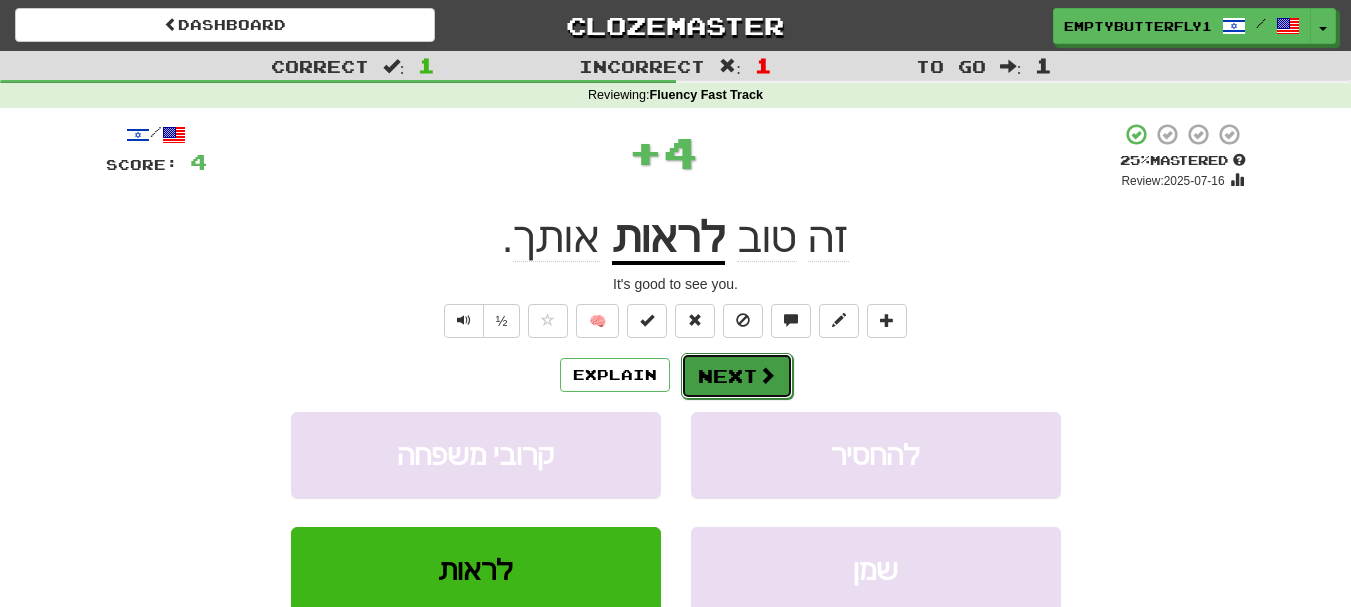 click on "Next" at bounding box center (737, 376) 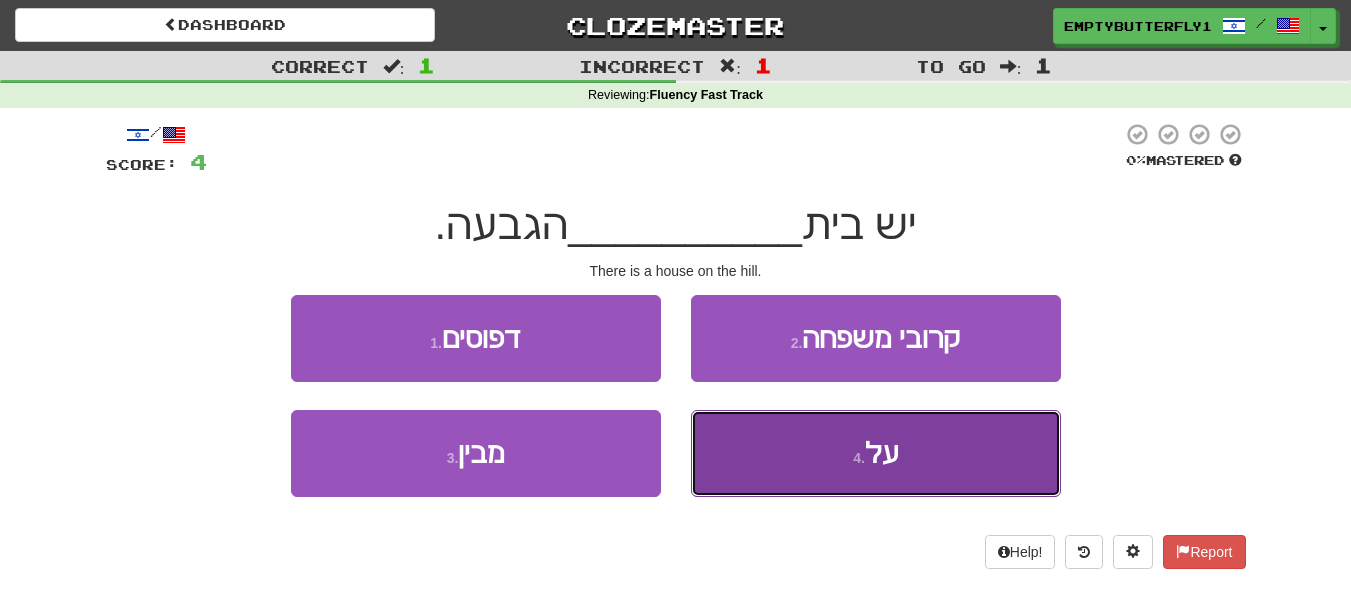 click on "על" at bounding box center (881, 453) 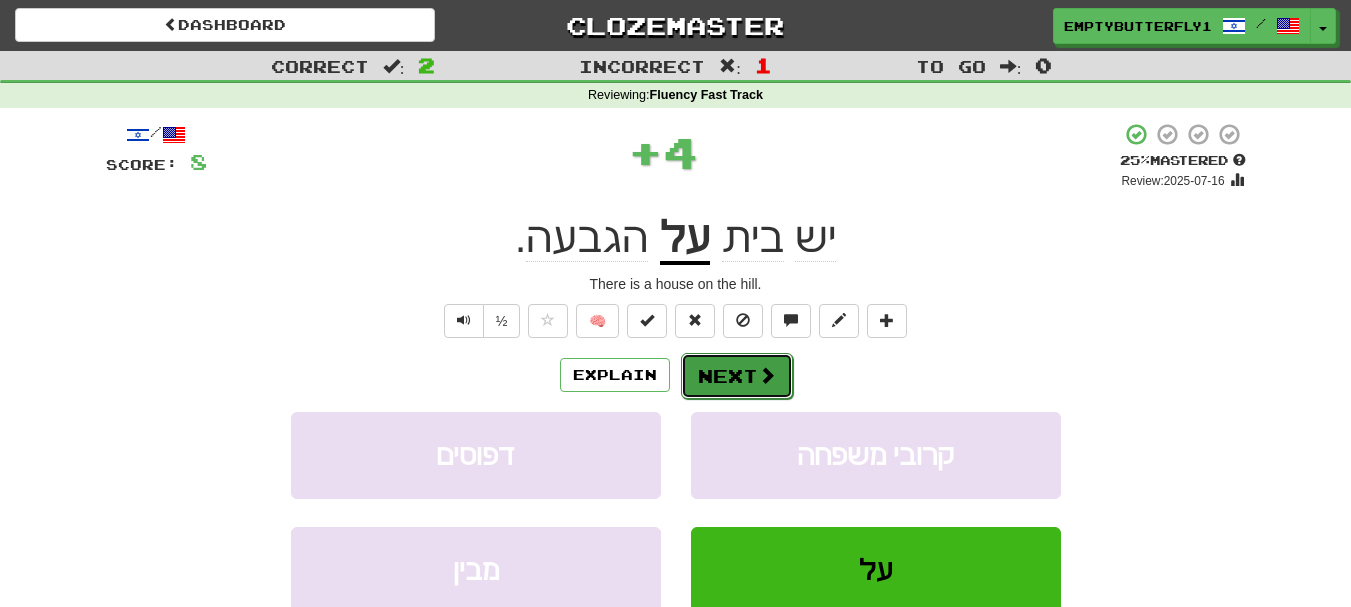 click on "Next" at bounding box center (737, 376) 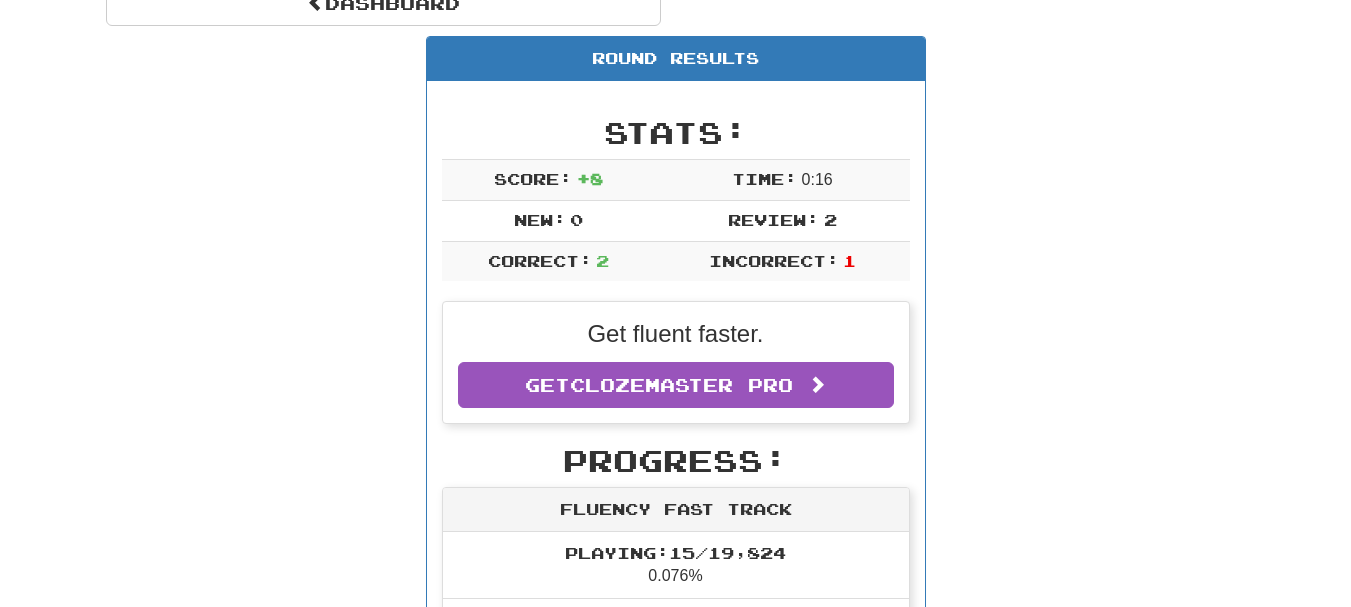 scroll, scrollTop: 228, scrollLeft: 0, axis: vertical 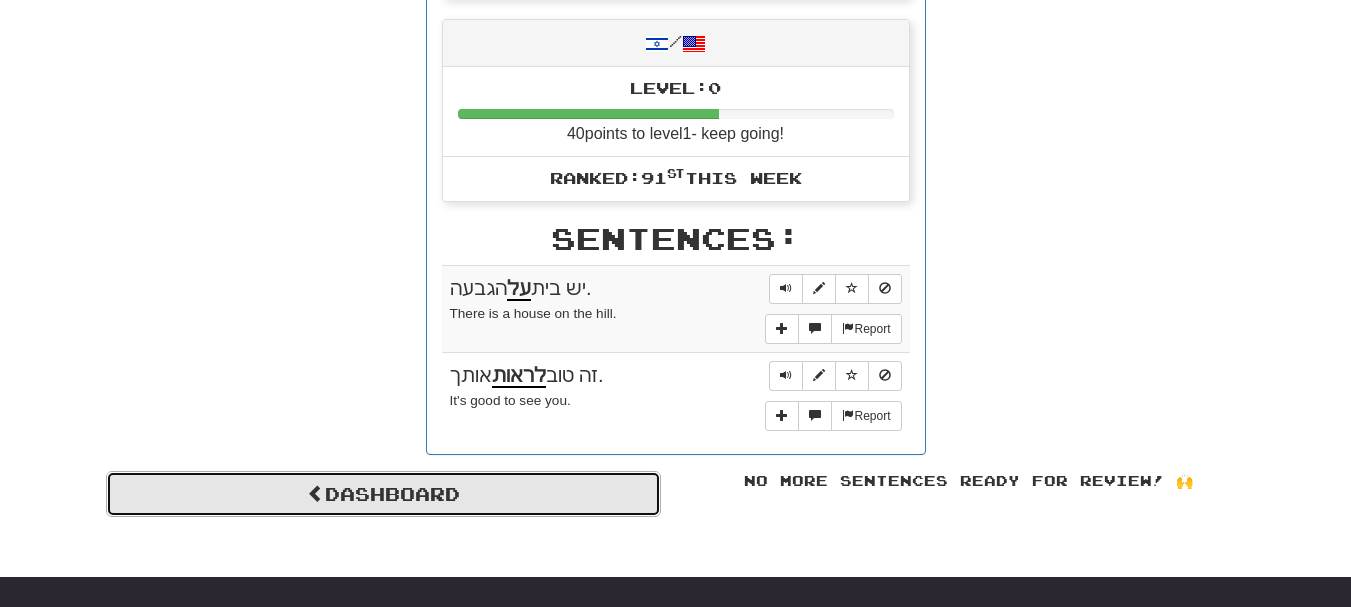 click on "Dashboard" at bounding box center [383, 494] 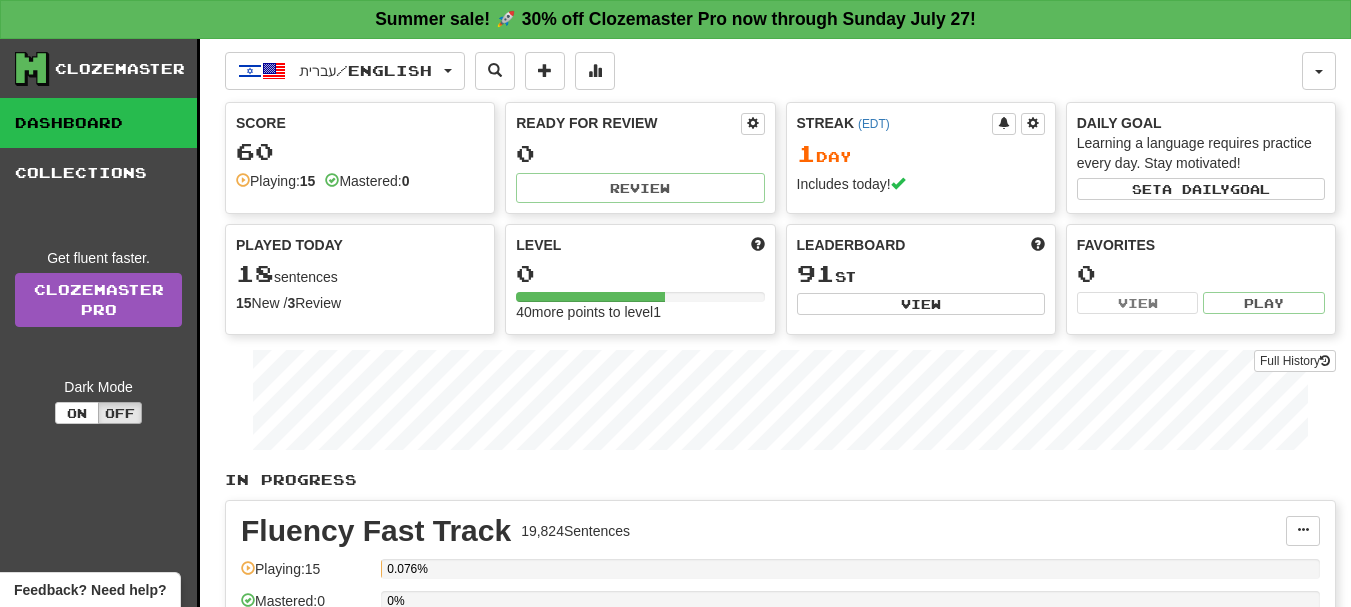 scroll, scrollTop: 0, scrollLeft: 0, axis: both 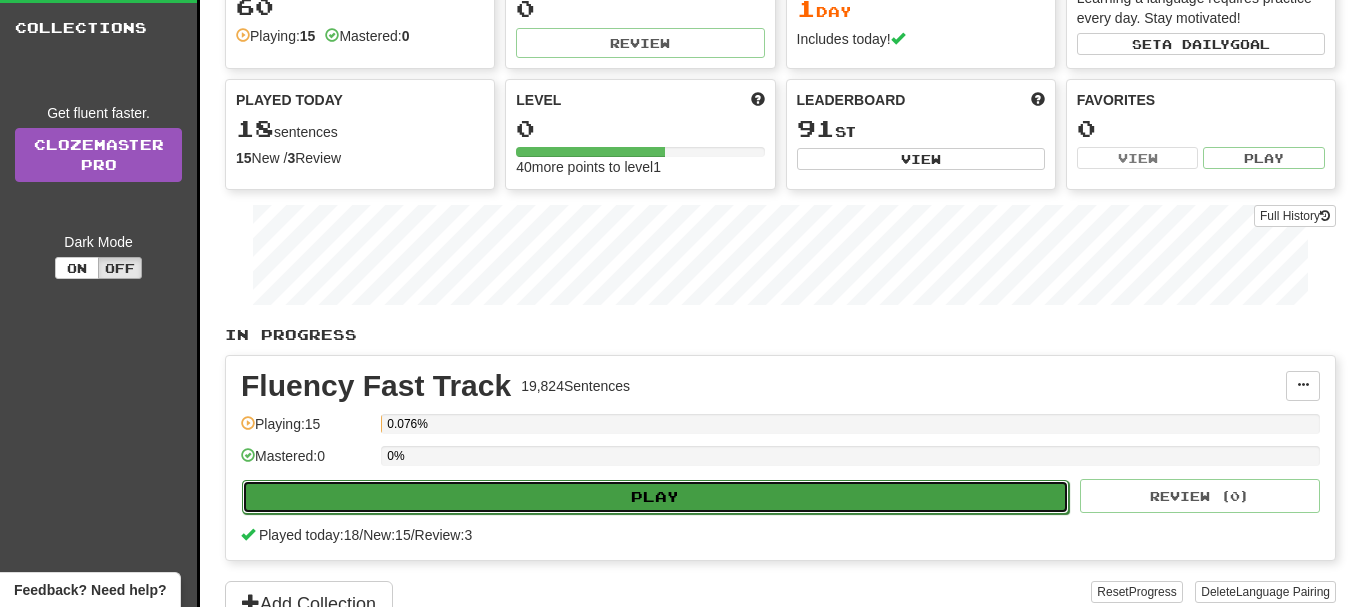 click on "Play" at bounding box center [655, 497] 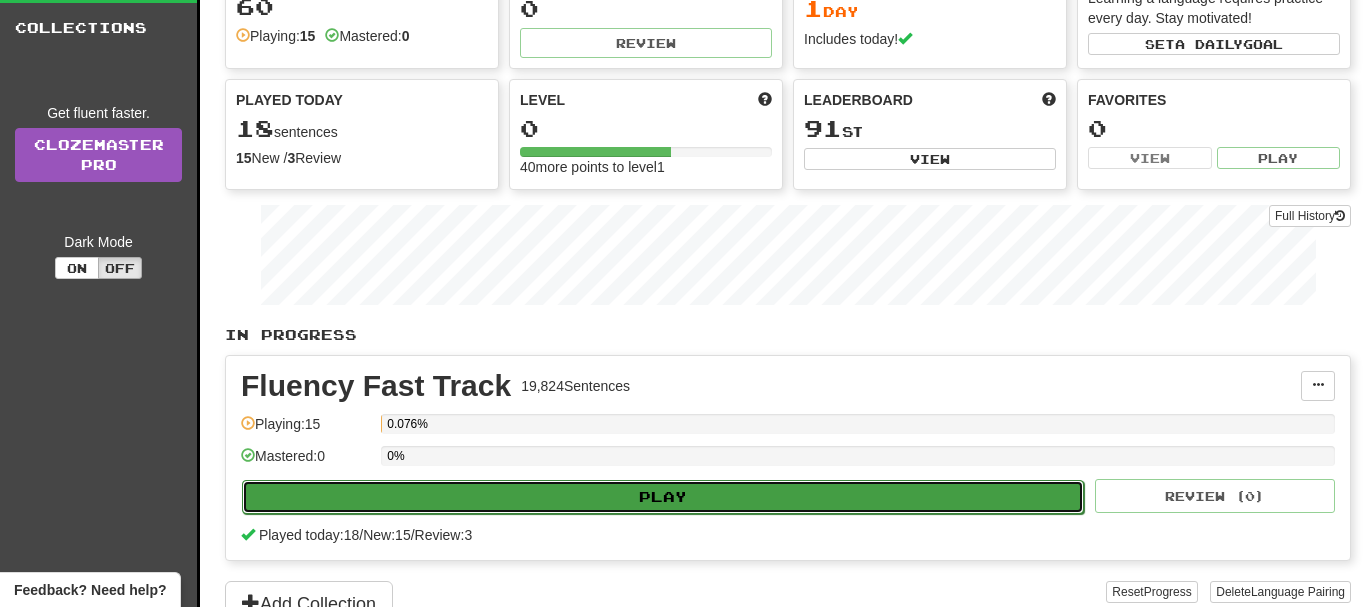 select on "**" 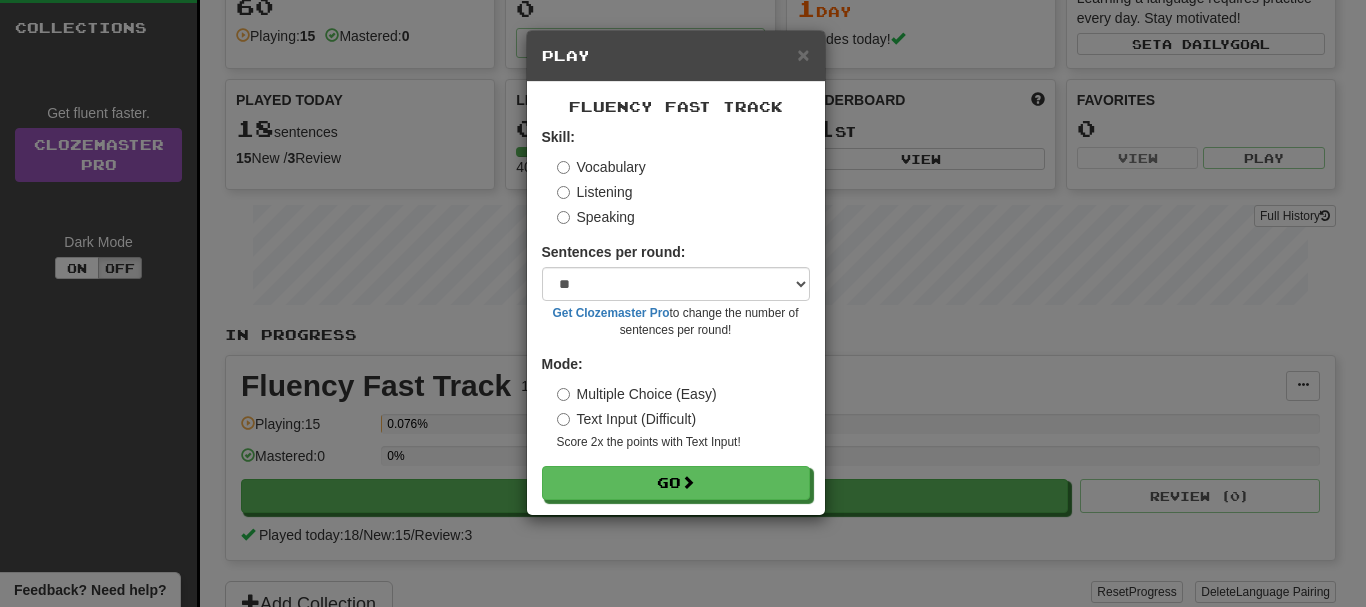 click on "Fluency Fast Track Skill: Vocabulary Listening Speaking Sentences per round: * ** ** ** ** ** *** ******** Get Clozemaster Pro  to change the number of sentences per round! Mode: Multiple Choice (Easy) Text Input (Difficult) Score 2x the points with Text Input ! Go" at bounding box center [676, 298] 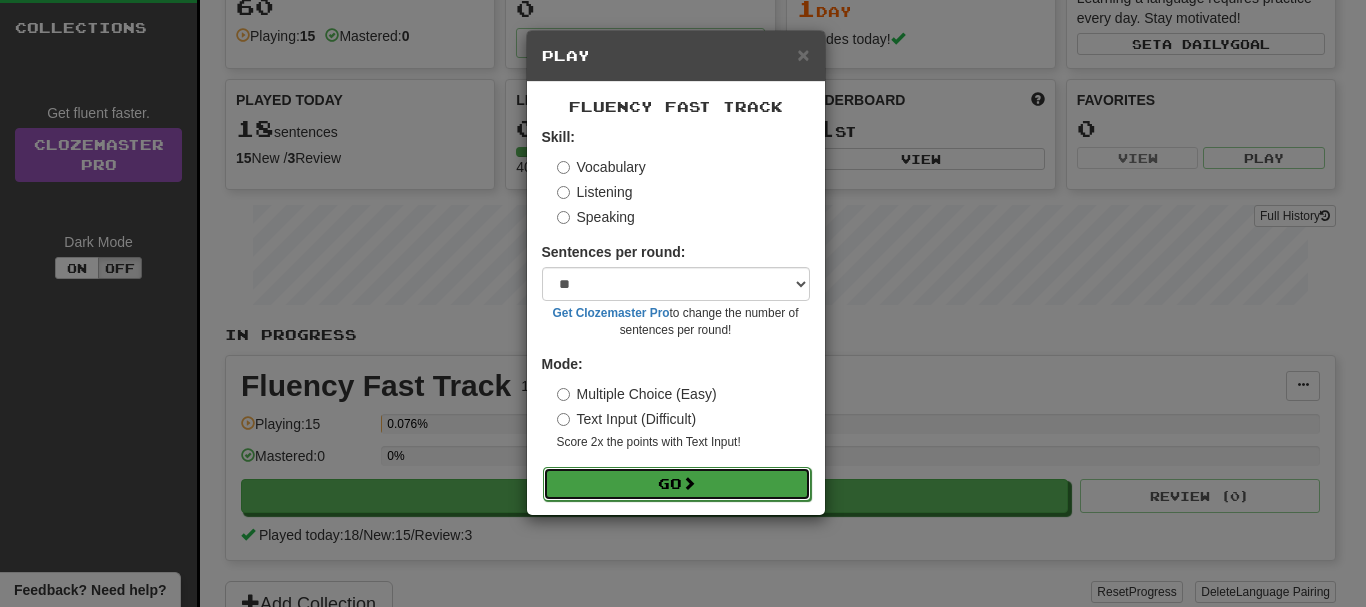 click on "Go" at bounding box center [677, 484] 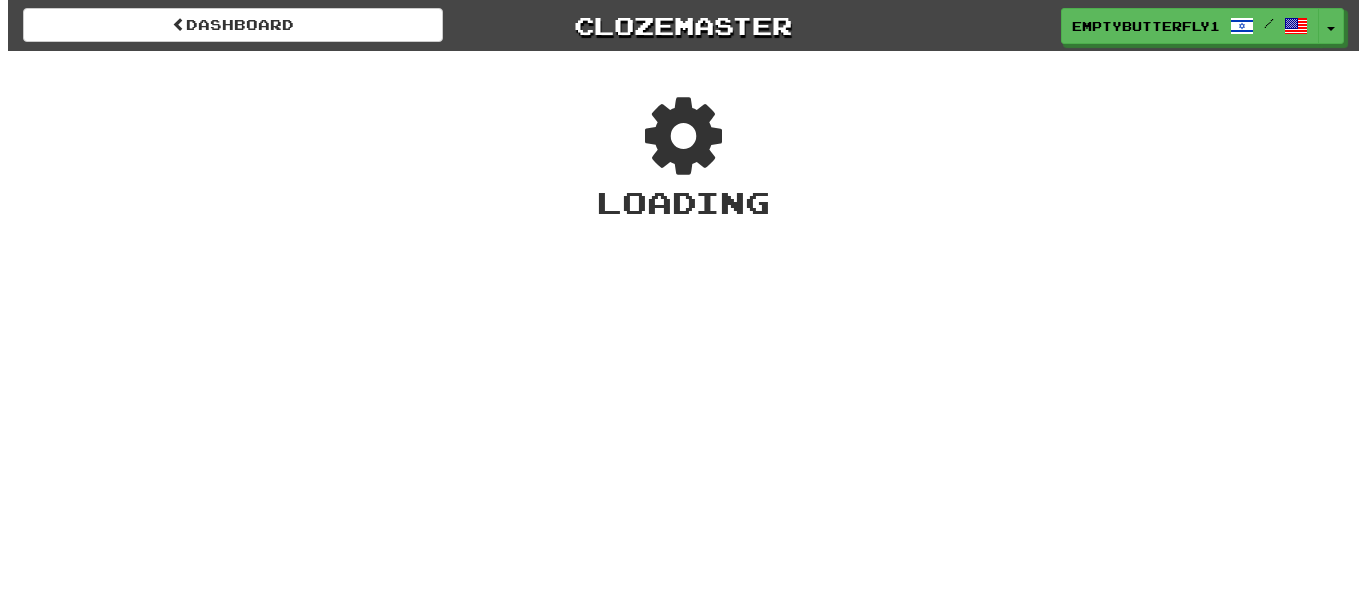scroll, scrollTop: 0, scrollLeft: 0, axis: both 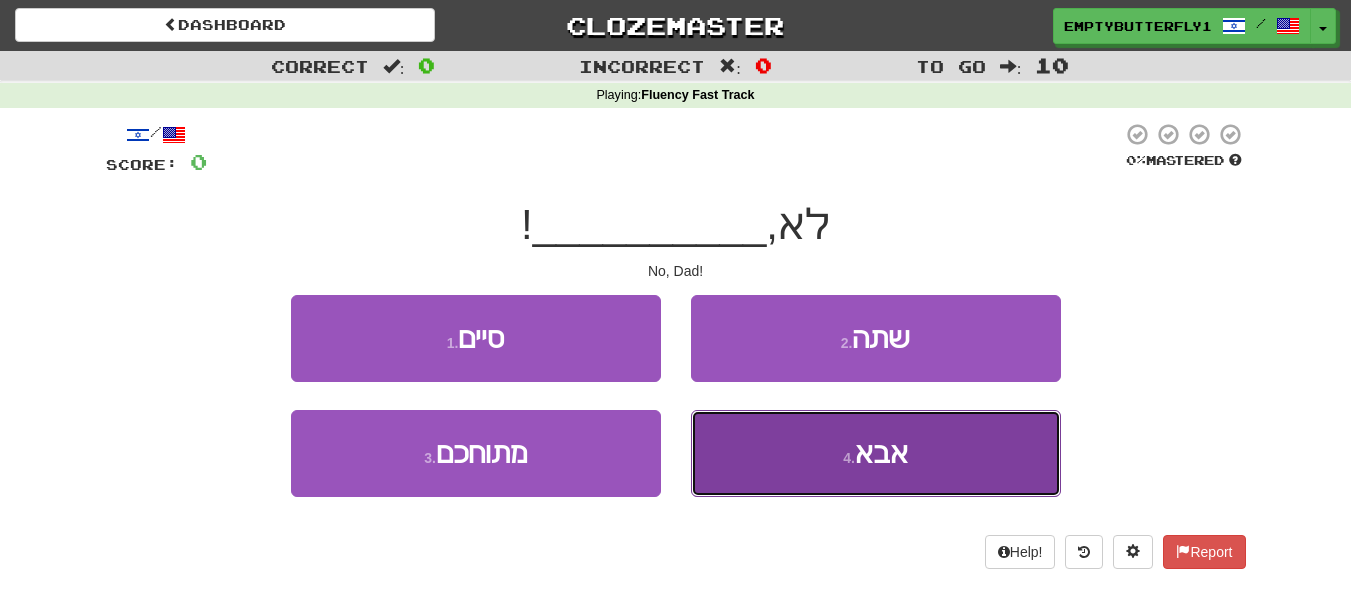 click on "[NUMBER] . [NAME]" at bounding box center (876, 453) 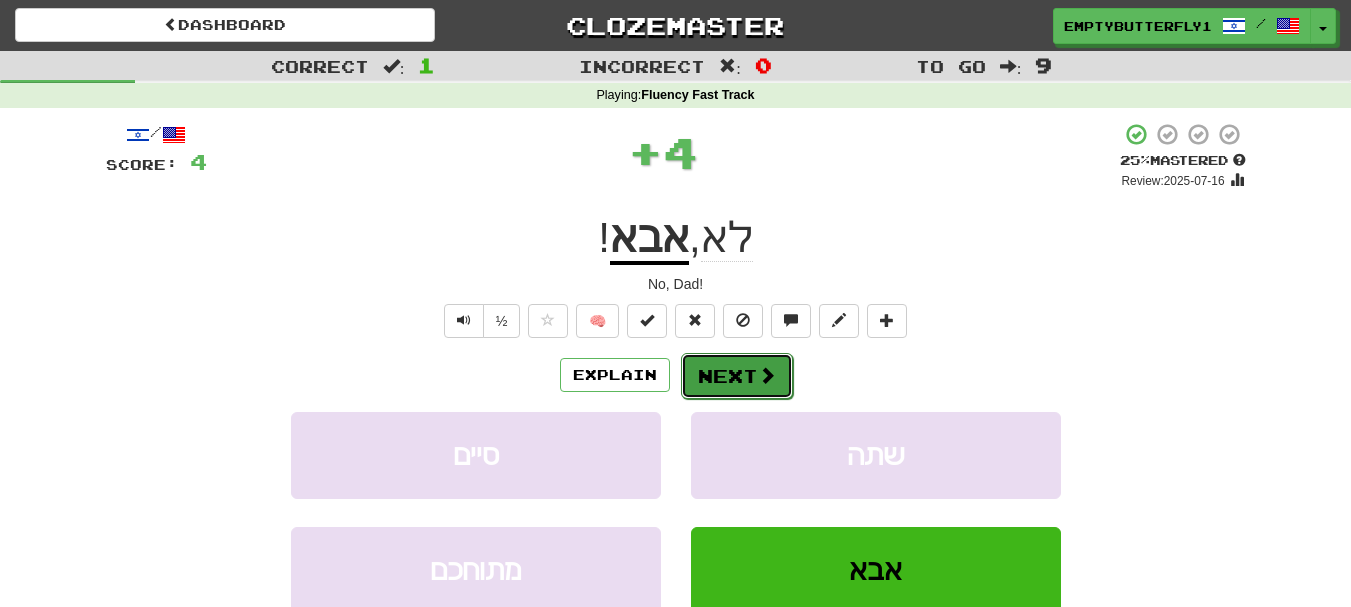 click on "Next" at bounding box center [737, 376] 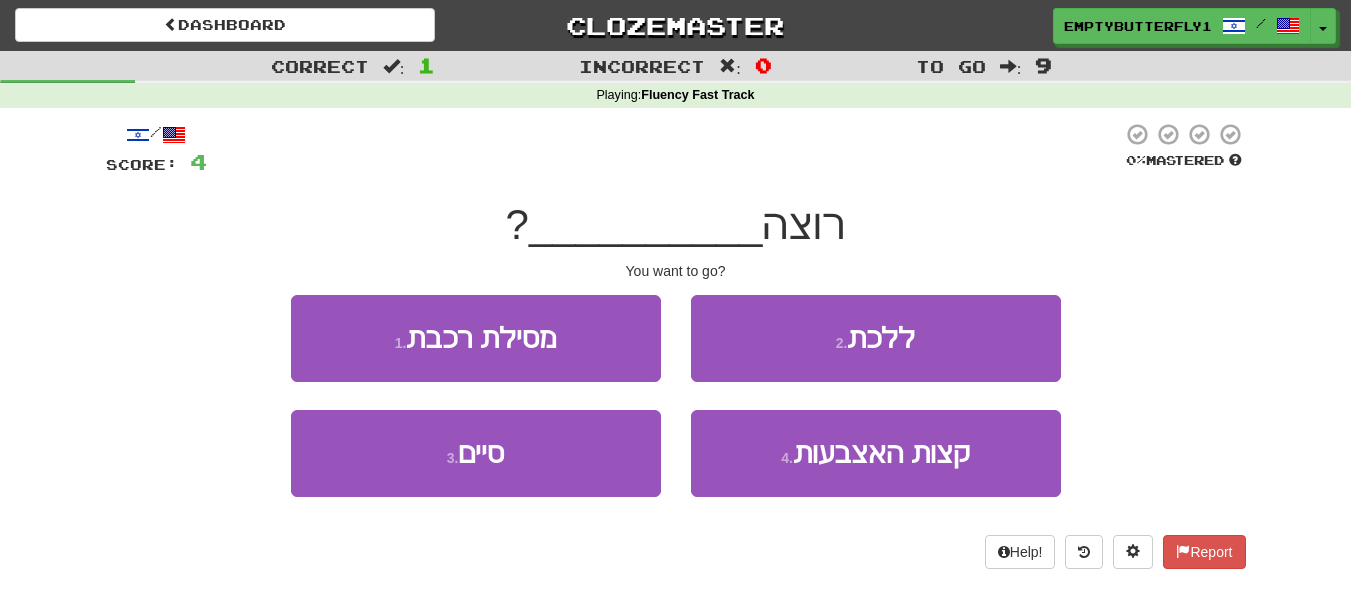 click on "רוצה" at bounding box center [803, 224] 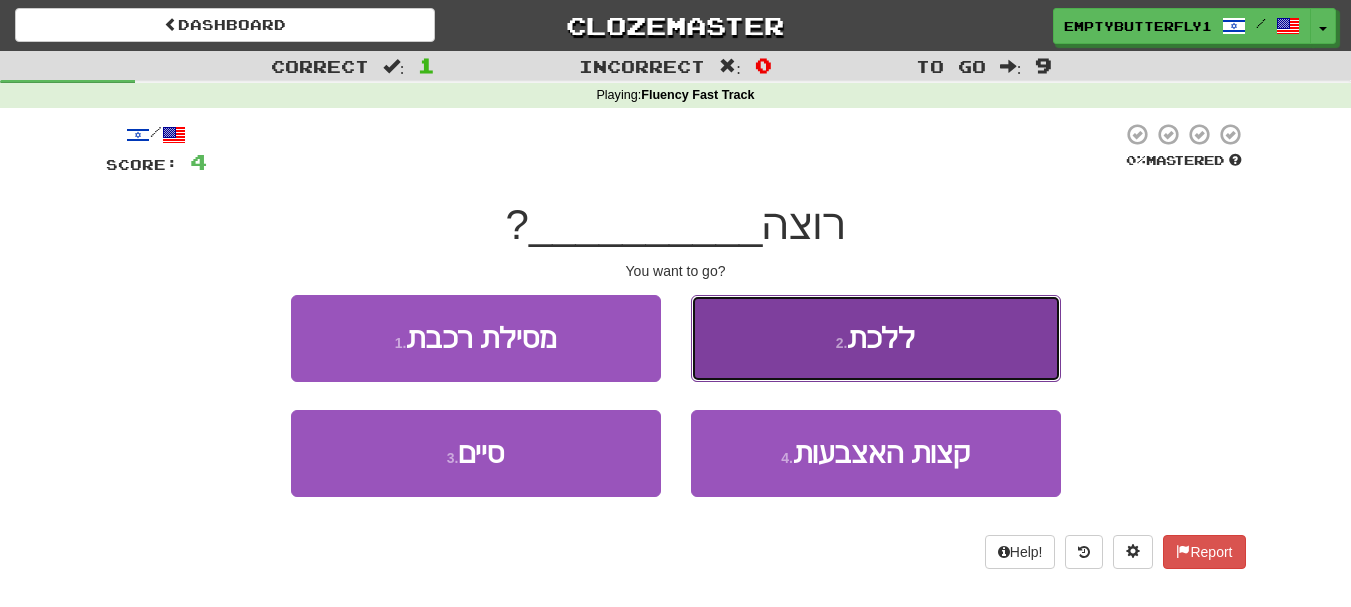 click on "2 .  ללכת" at bounding box center (876, 338) 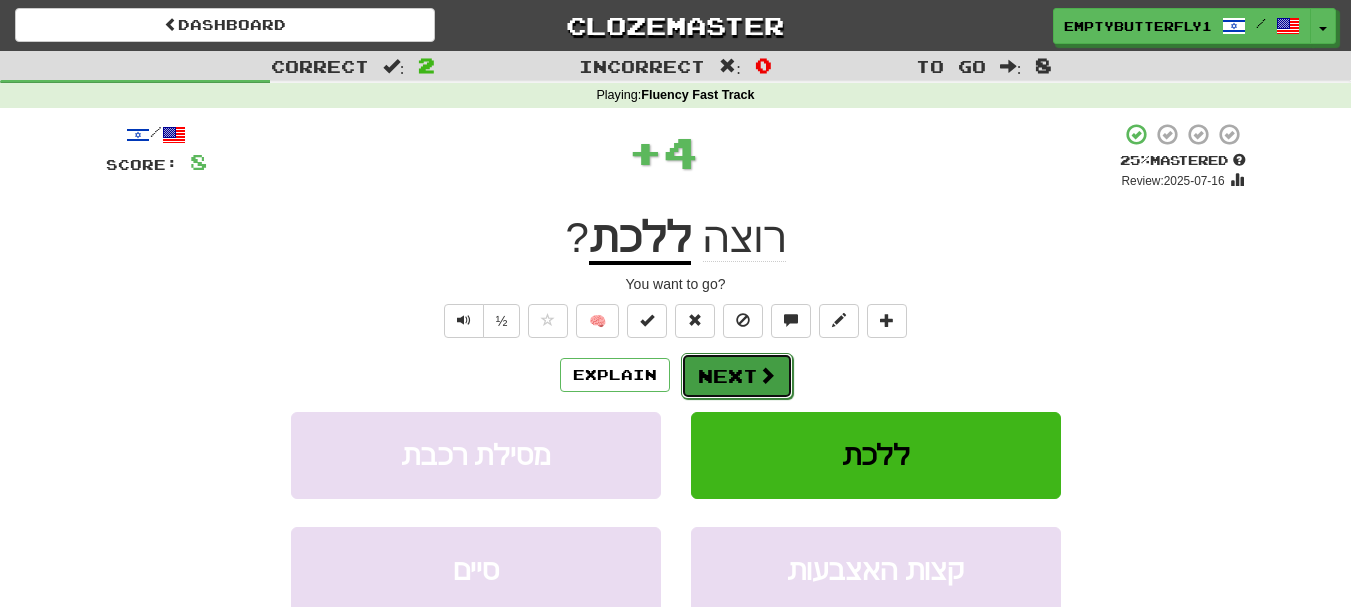 click on "Next" at bounding box center (737, 376) 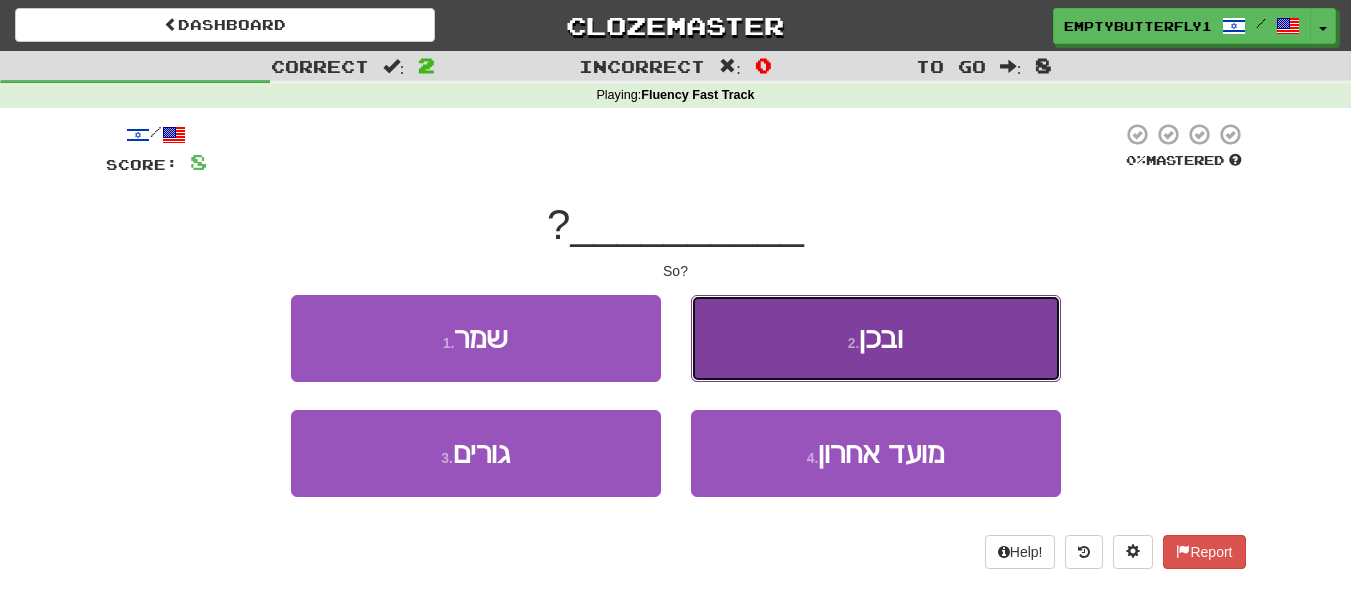 click on "2 .  ובכן" at bounding box center (876, 338) 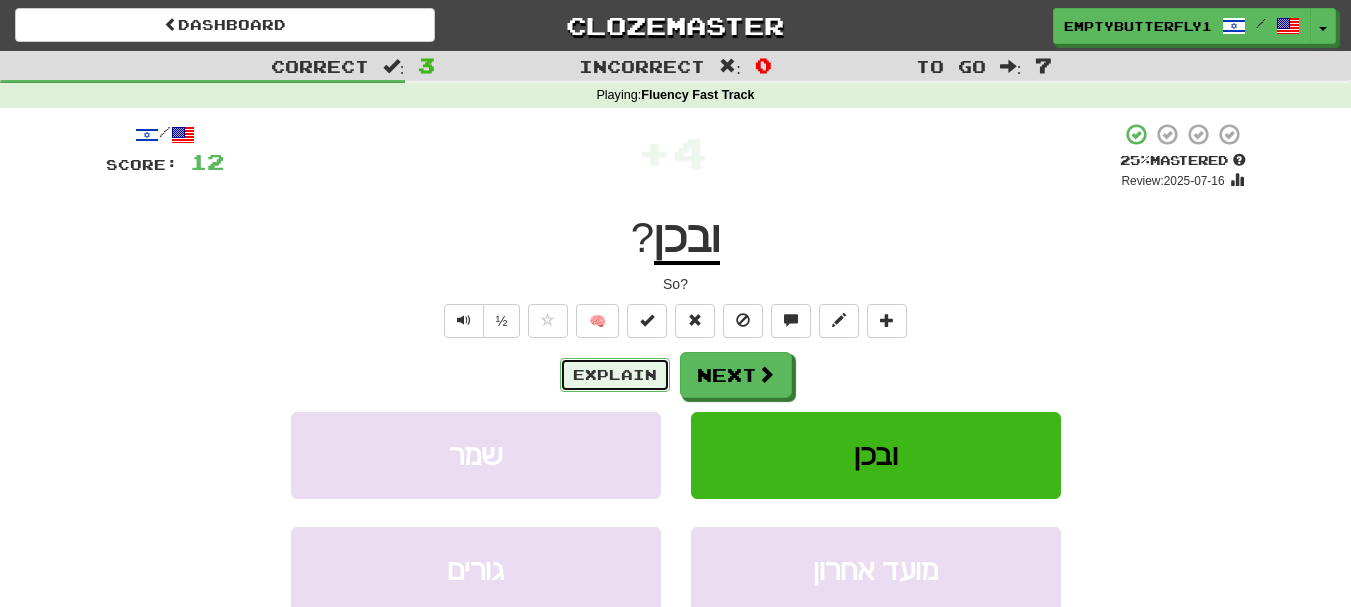click on "Explain" at bounding box center (615, 375) 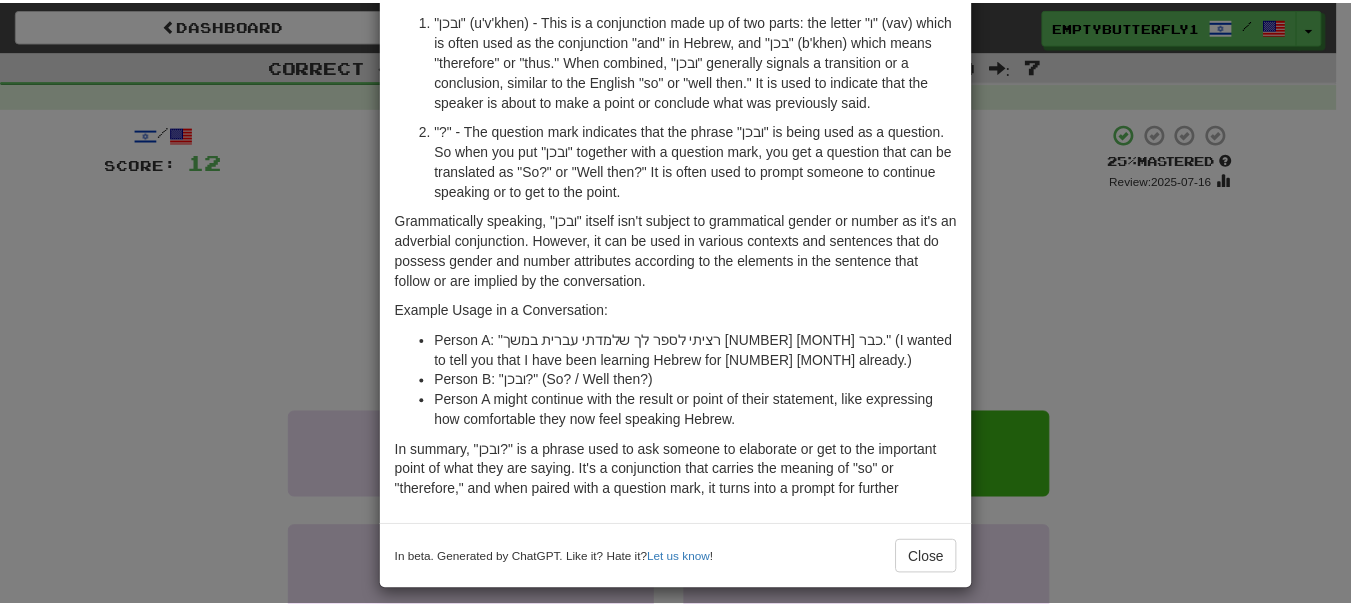 scroll, scrollTop: 120, scrollLeft: 0, axis: vertical 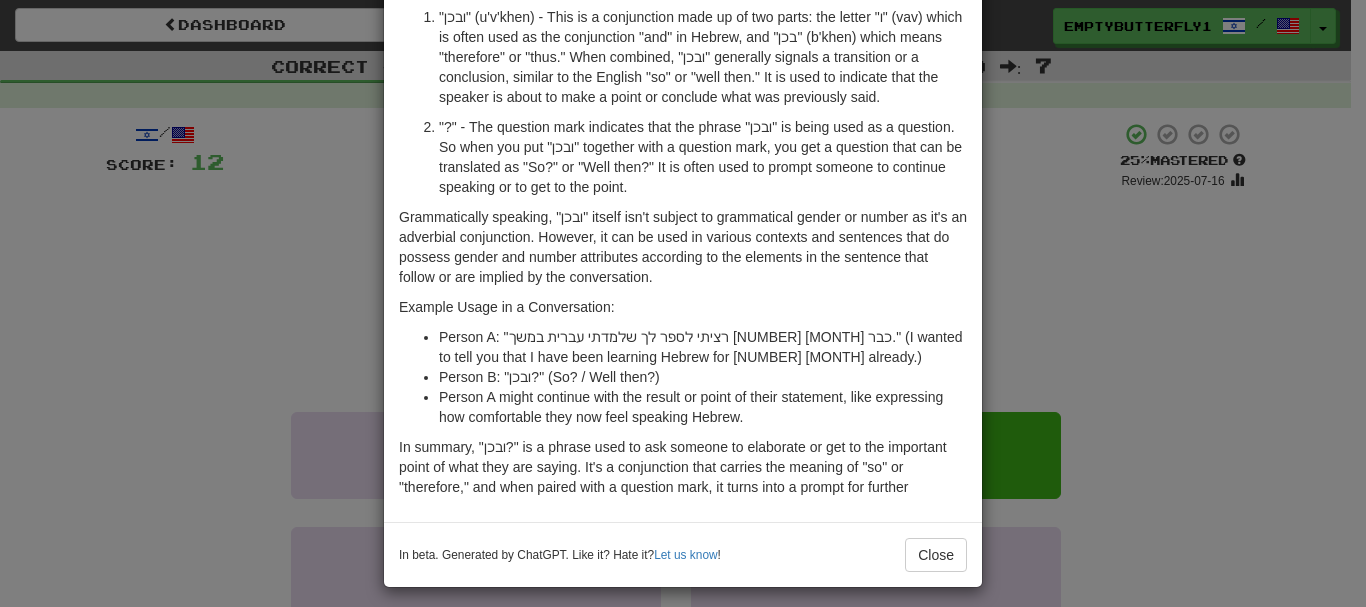 click on "× Explanation "ובכן?" is a phrase in Hebrew that can be broken down into two parts:
"ובכן" (u'v'khen) - This is a conjunction made up of two parts: the letter "ו" (vav) which is often used as the conjunction "and" in Hebrew, and "בכן" (b'khen) which means "therefore" or "thus." When combined, "ובכן" generally signals a transition or a conclusion, similar to the English "so" or "well then." It is used to indicate that the speaker is about to make a point or conclude what was previously said.
"?" - The question mark indicates that the phrase "ובכן" is being used as a question. So when you put "ובכן" together with a question mark, you get a question that can be translated as "So?" or "Well then?" It is often used to prompt someone to continue speaking or to get to the point.
Example Usage in a Conversation:
Person B: "ובכן?"
(So? / Well then?)
In beta. Generated by ChatGPT. Like it? Hate it?  Let us know ! Close" at bounding box center (683, 303) 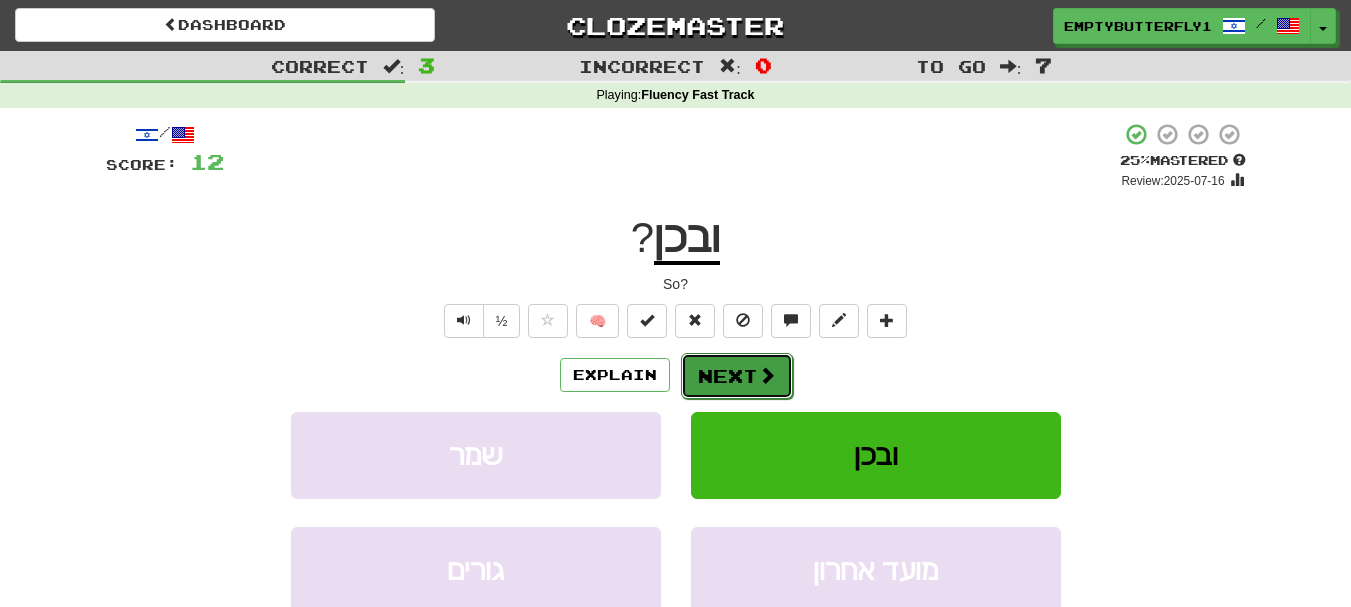 click on "Next" at bounding box center [737, 376] 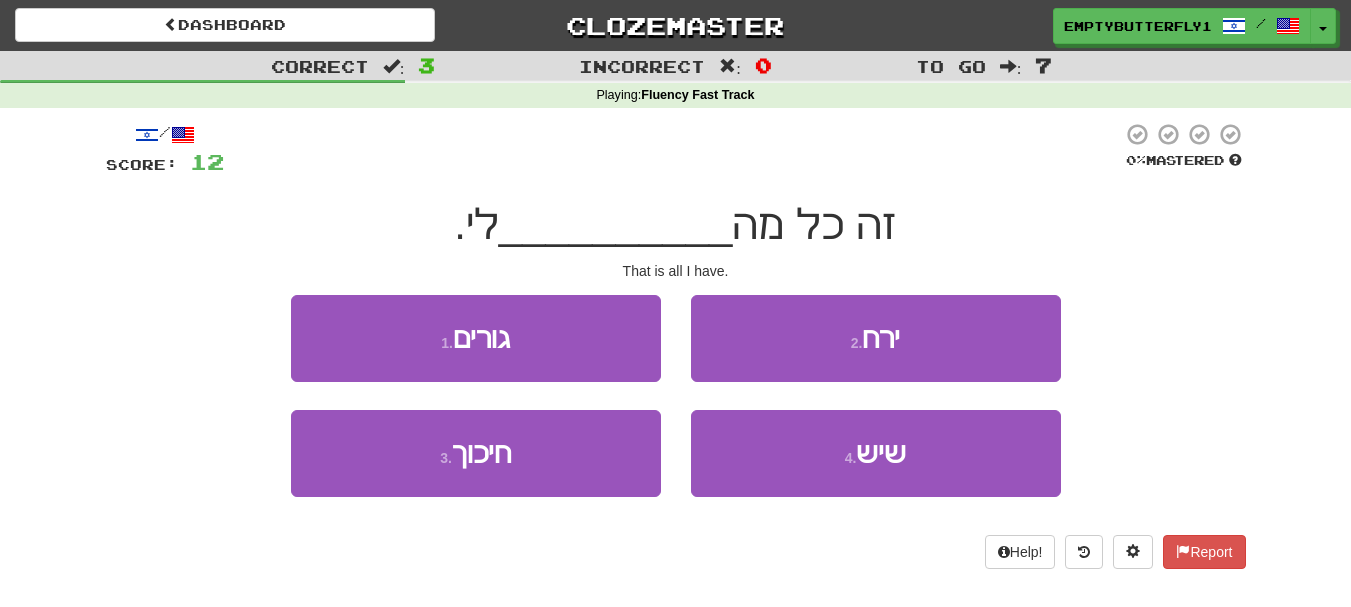 click on "זה כל מה" at bounding box center [814, 224] 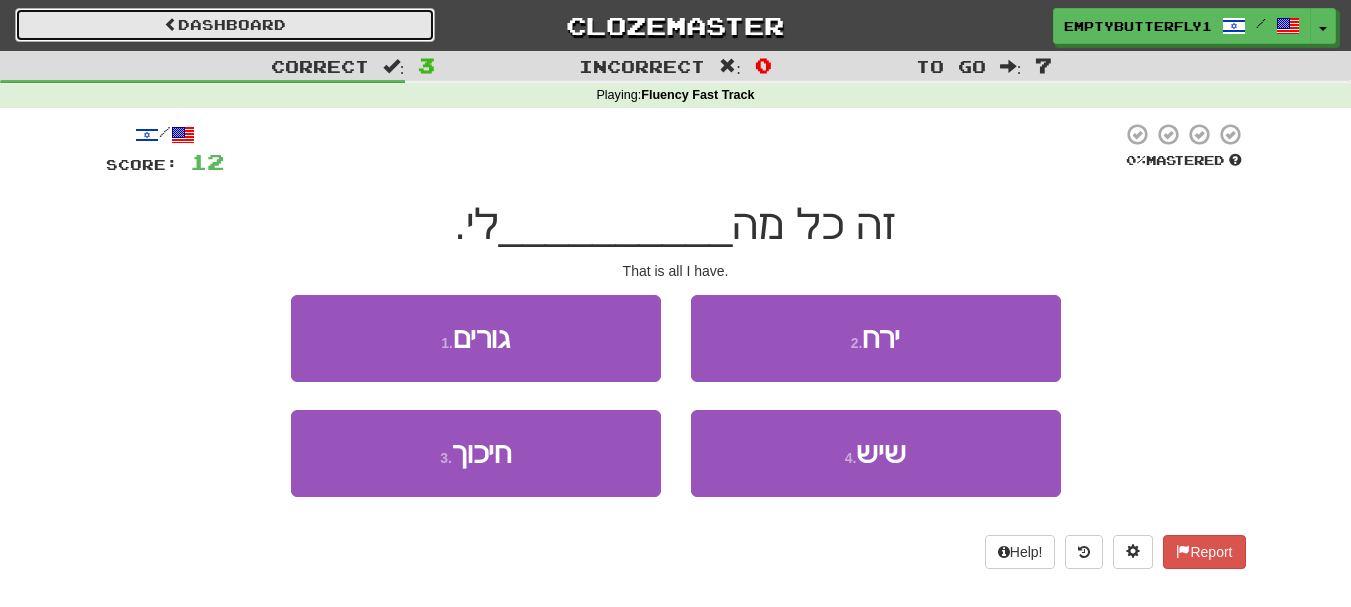 click on "Dashboard" at bounding box center [225, 25] 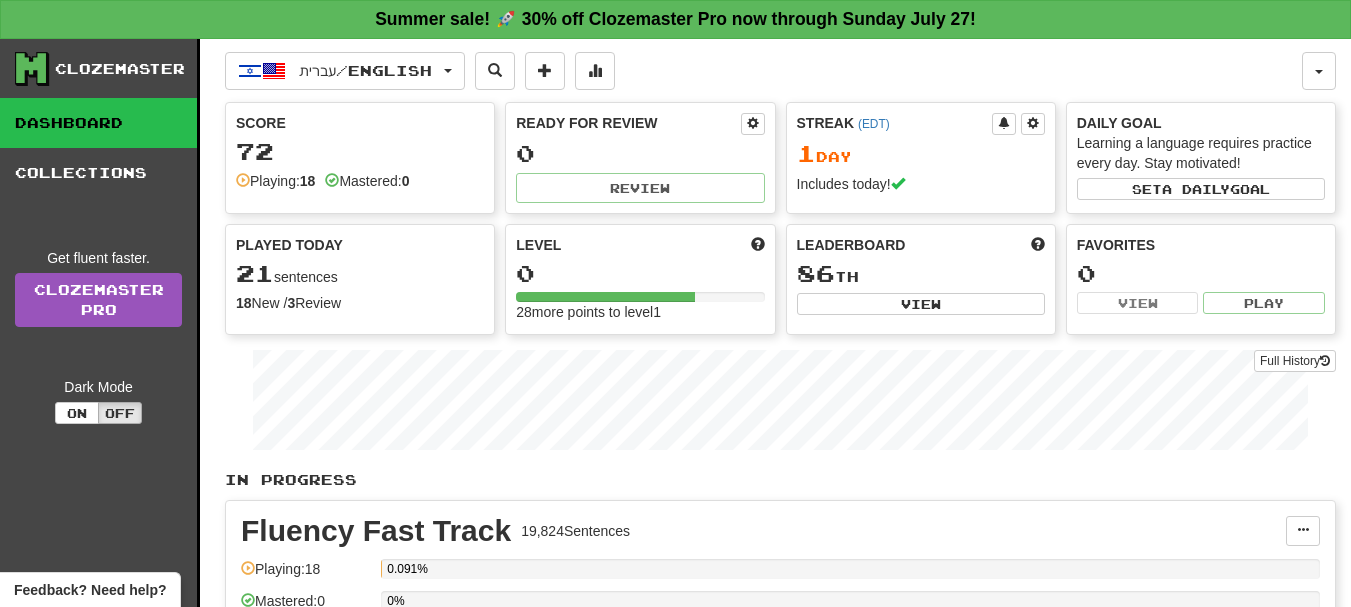 scroll, scrollTop: 0, scrollLeft: 0, axis: both 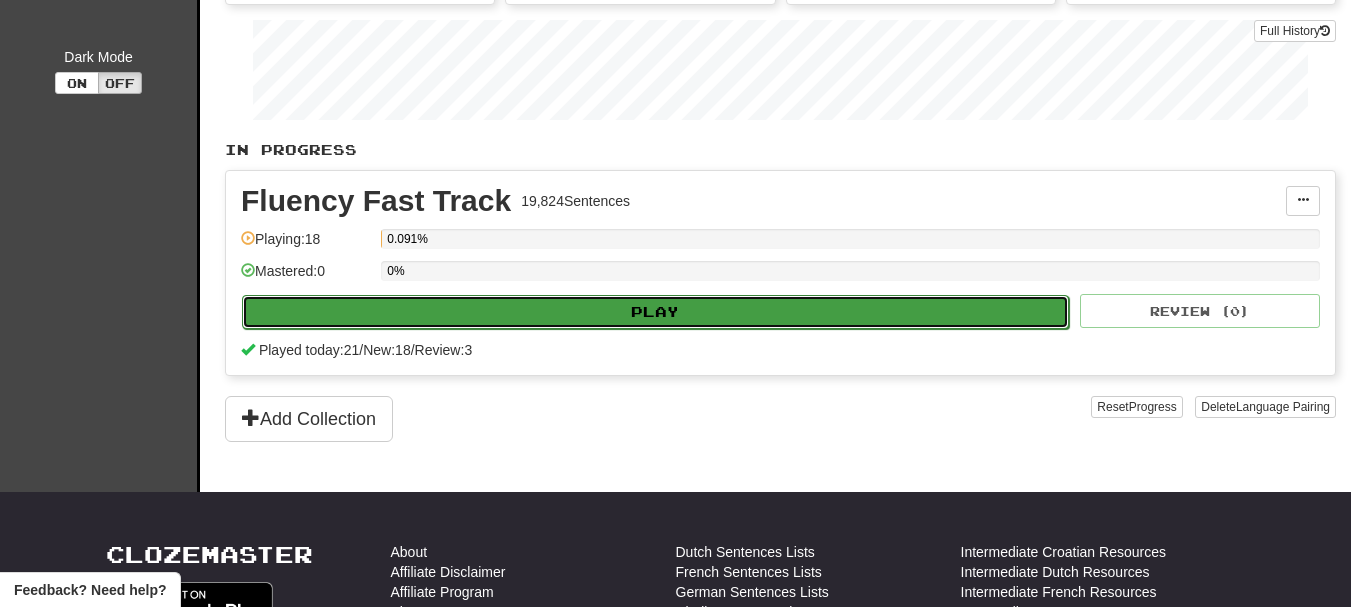 click on "Play" at bounding box center [655, 312] 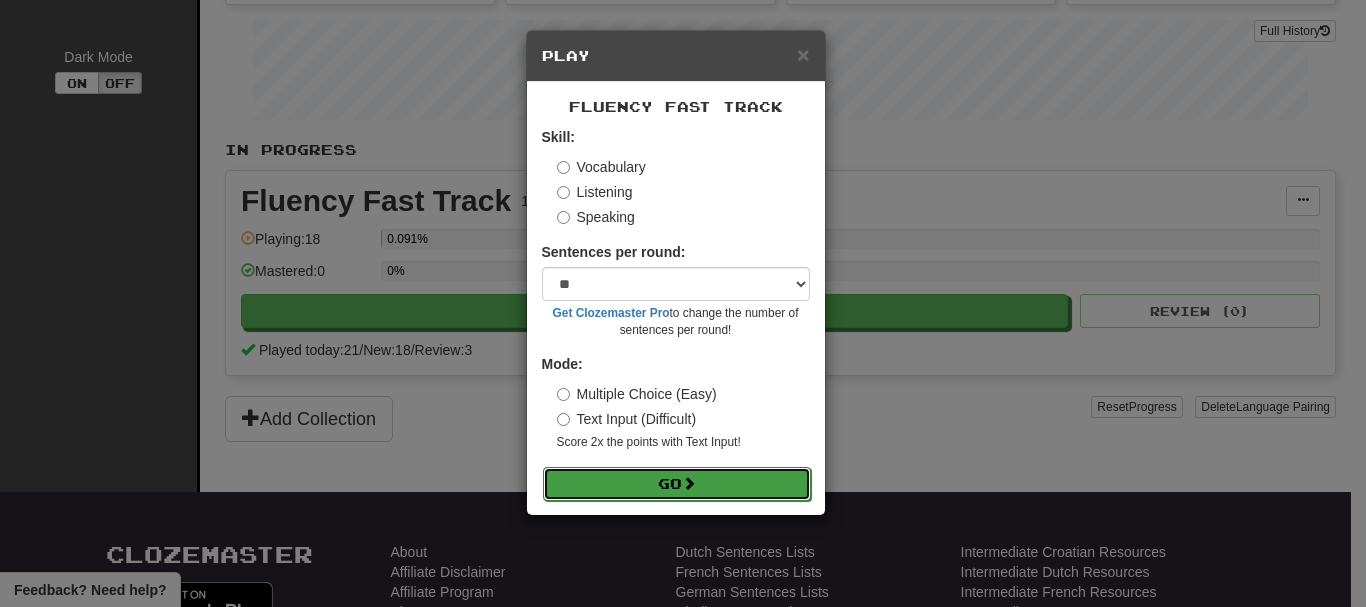 click at bounding box center [689, 483] 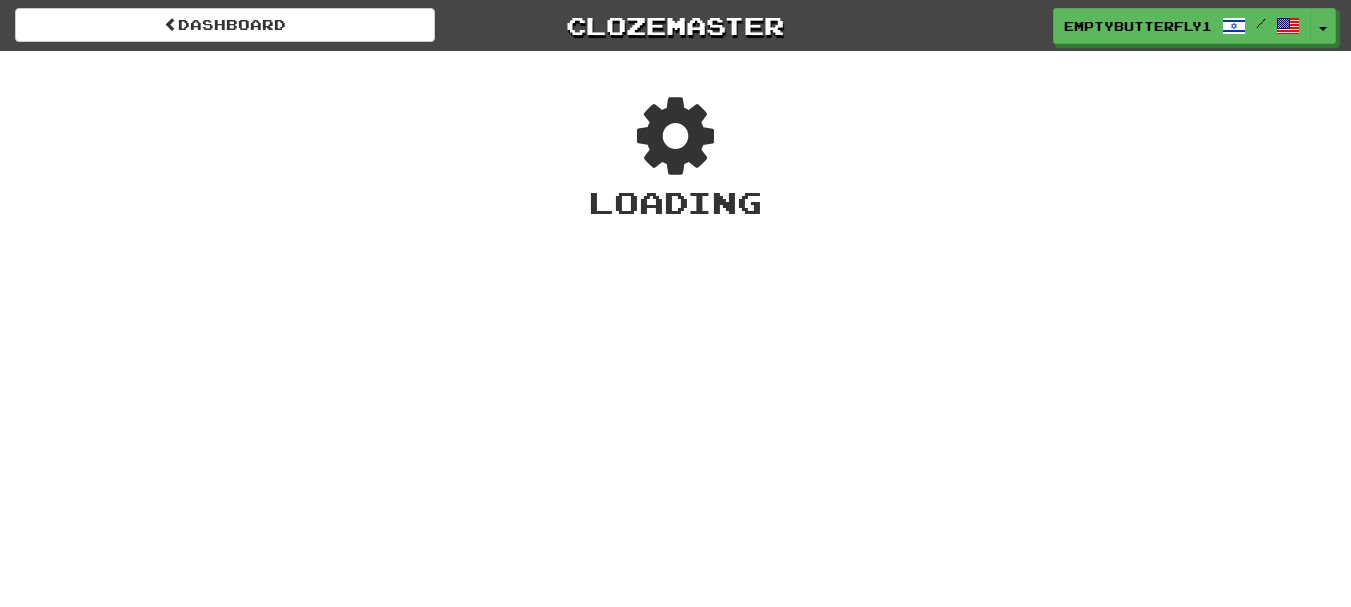 scroll, scrollTop: 0, scrollLeft: 0, axis: both 